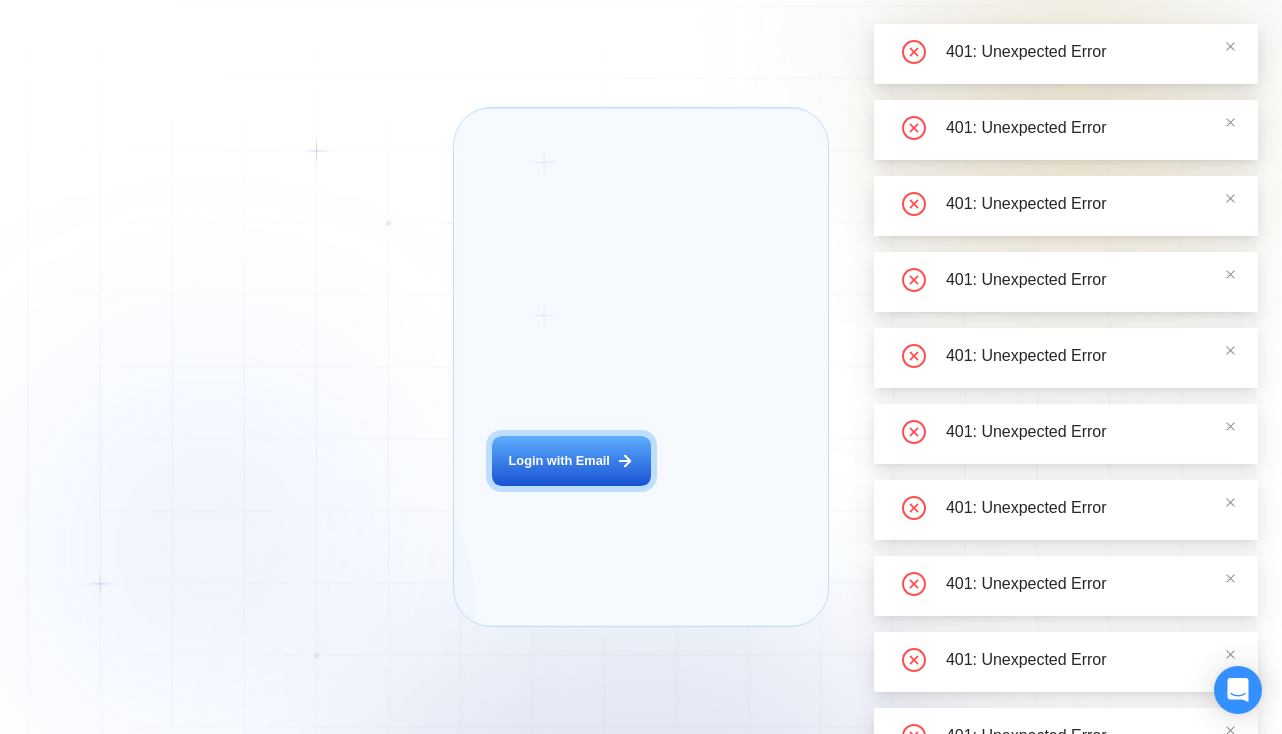 scroll, scrollTop: 0, scrollLeft: 0, axis: both 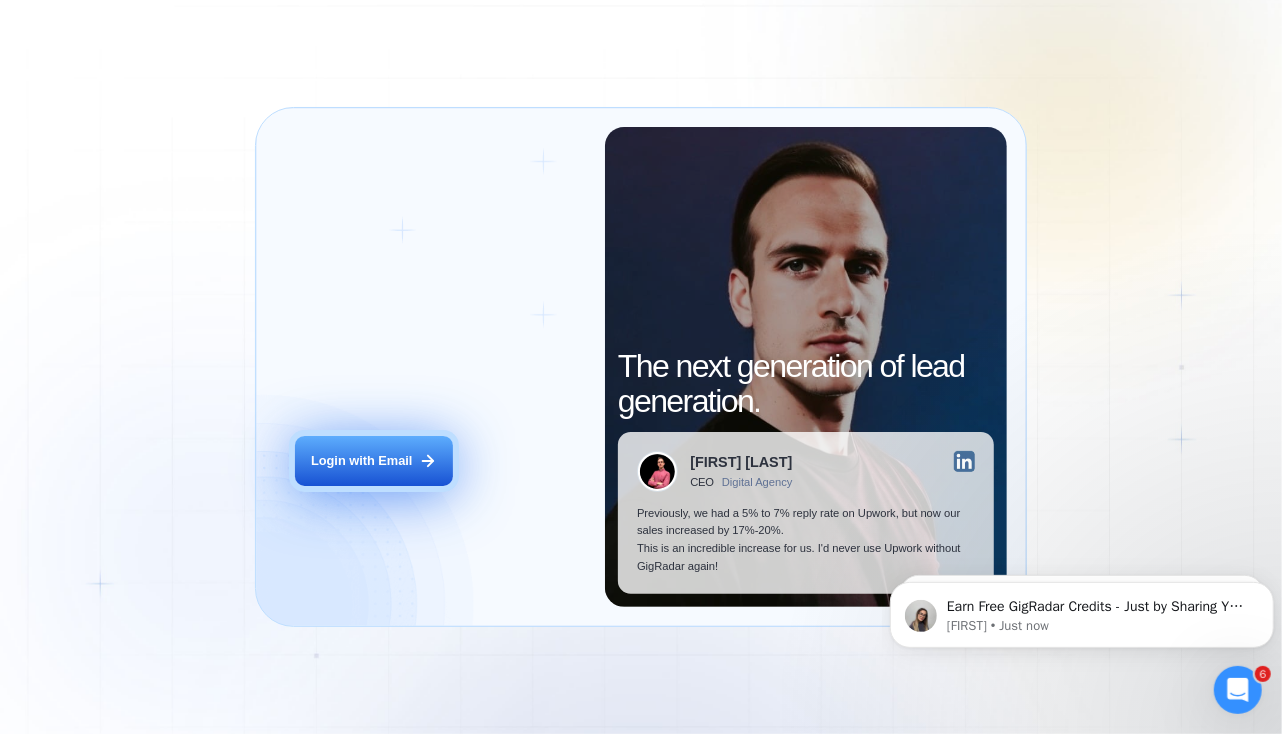 click on "Login with Email" at bounding box center [361, 461] 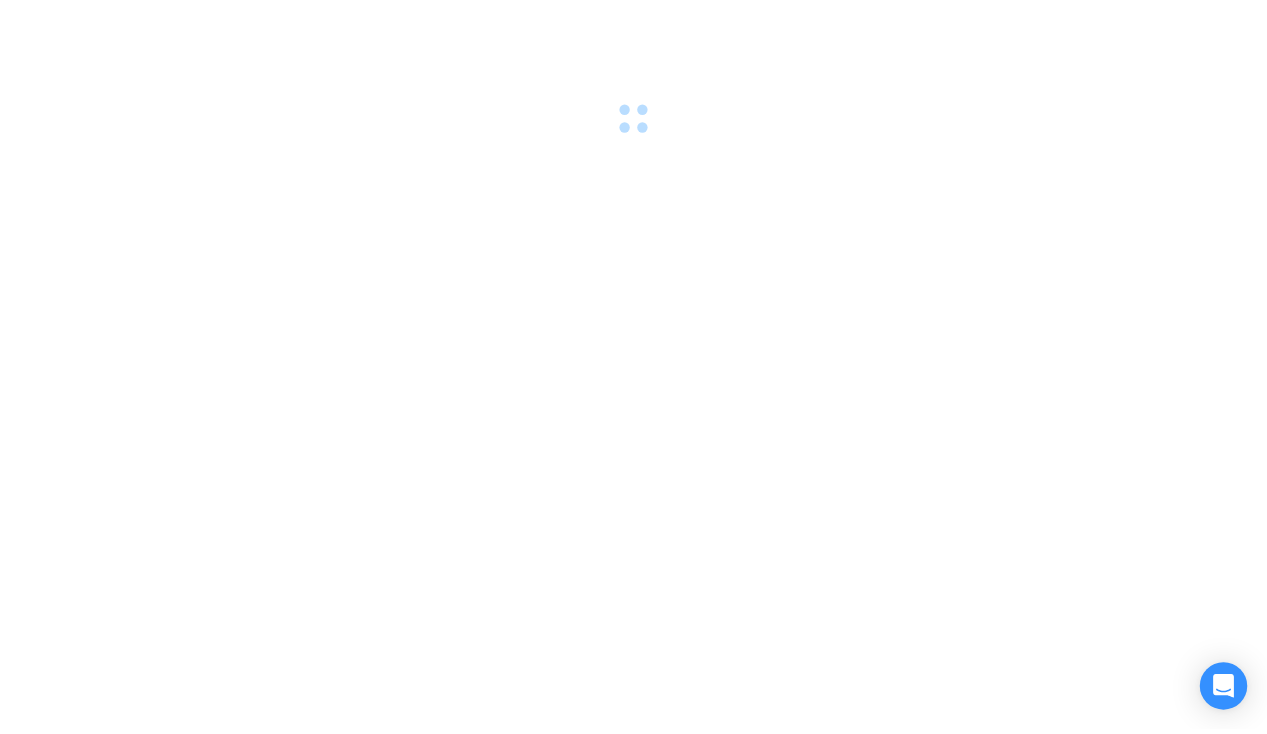 scroll, scrollTop: 0, scrollLeft: 0, axis: both 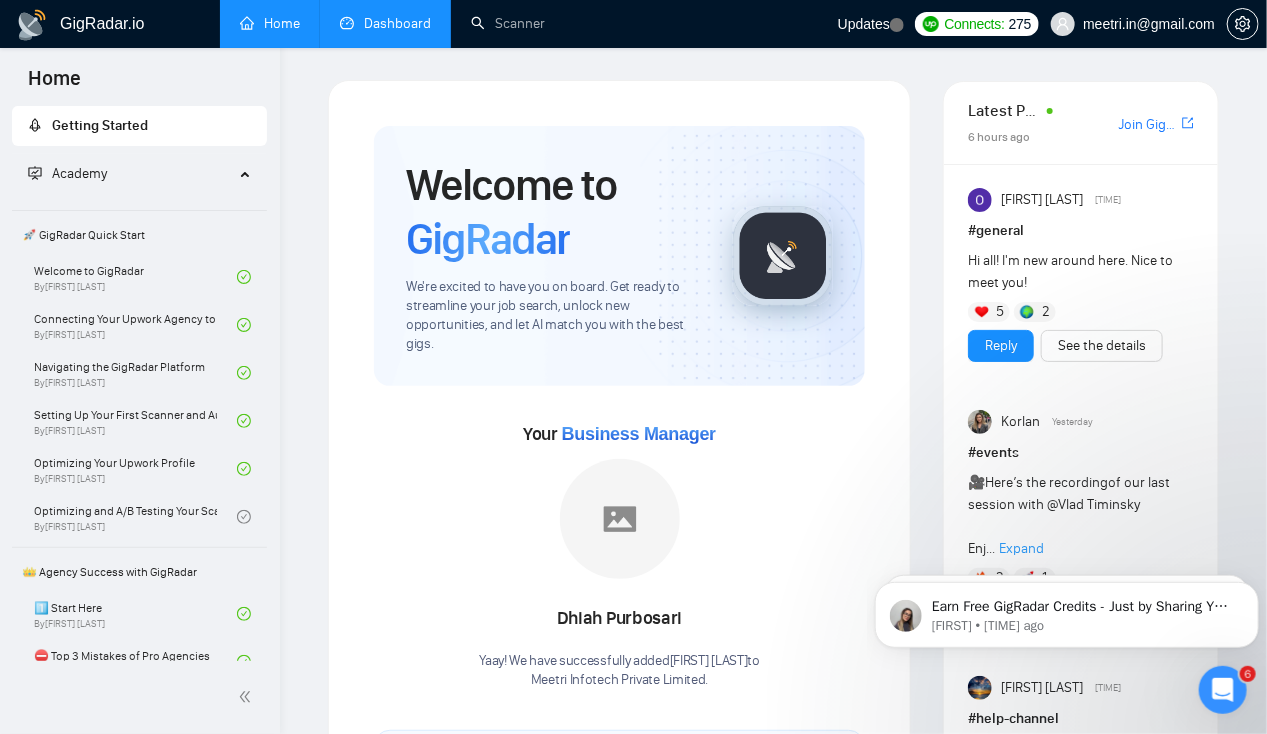click on "Dashboard" at bounding box center [385, 23] 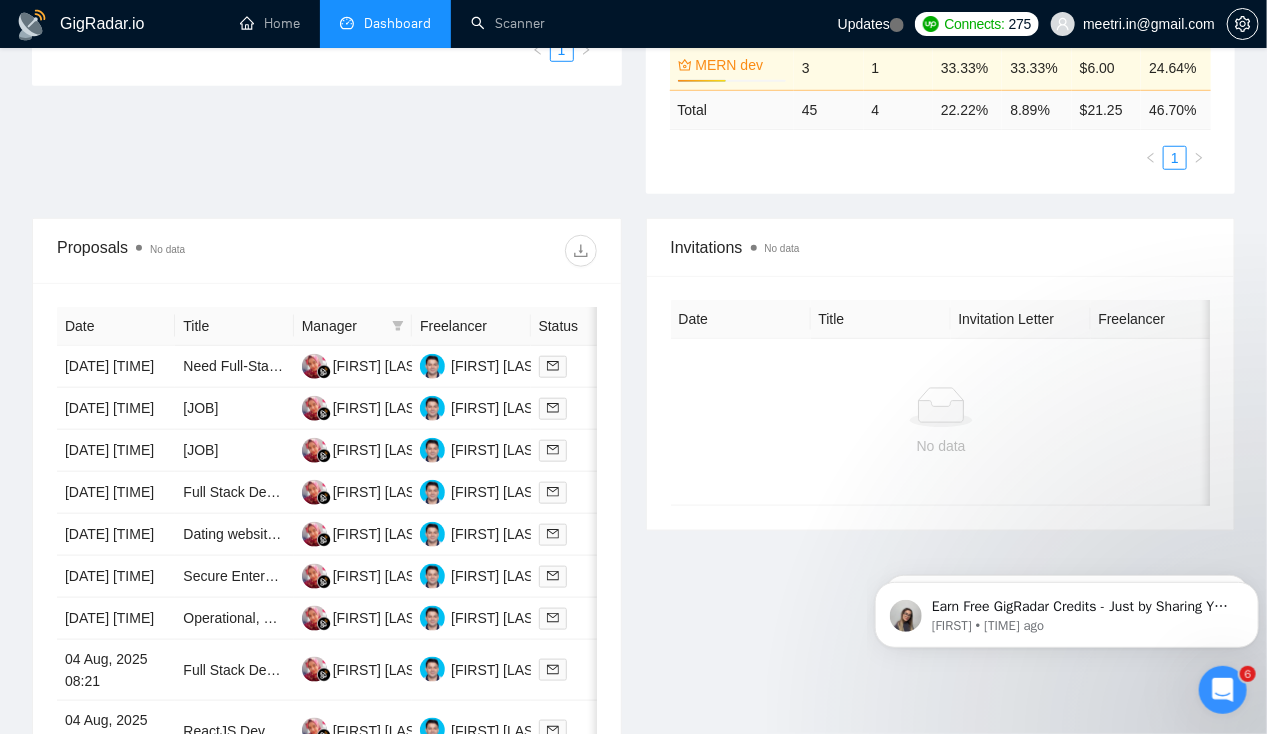 scroll, scrollTop: 574, scrollLeft: 0, axis: vertical 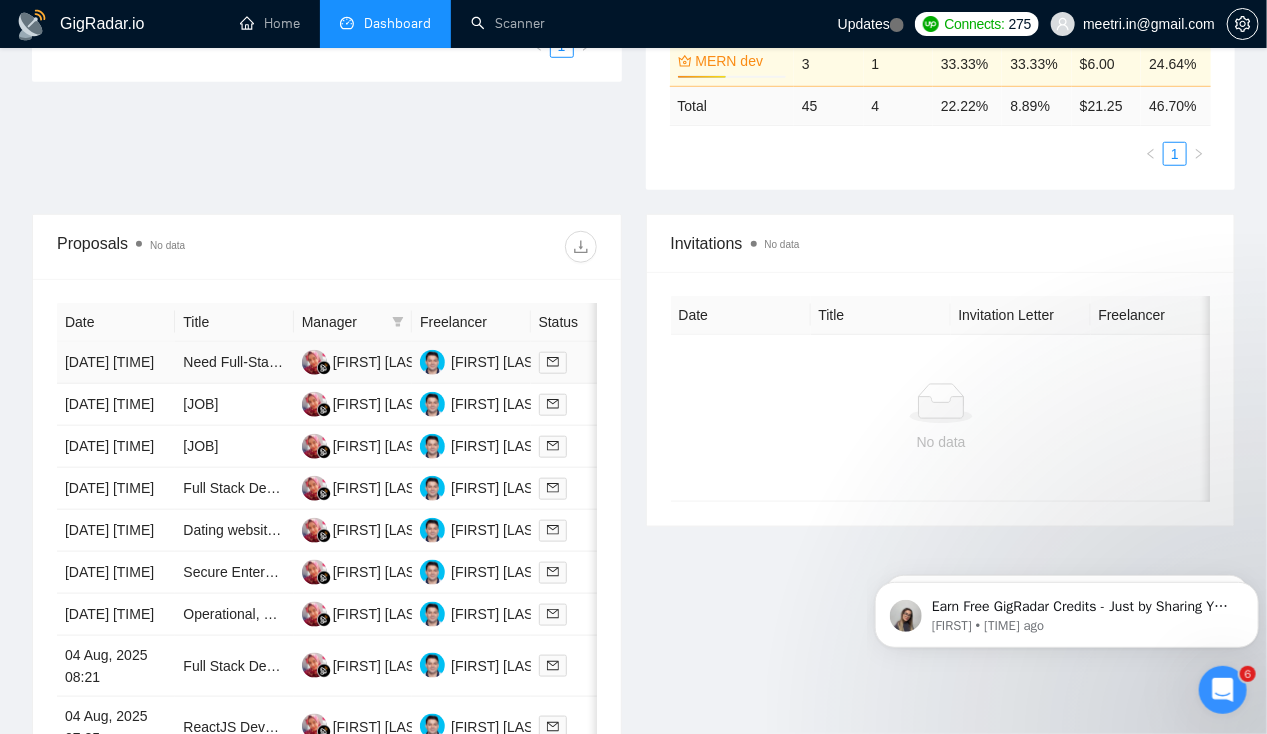 click on "[DATE] [TIME]" at bounding box center (116, 363) 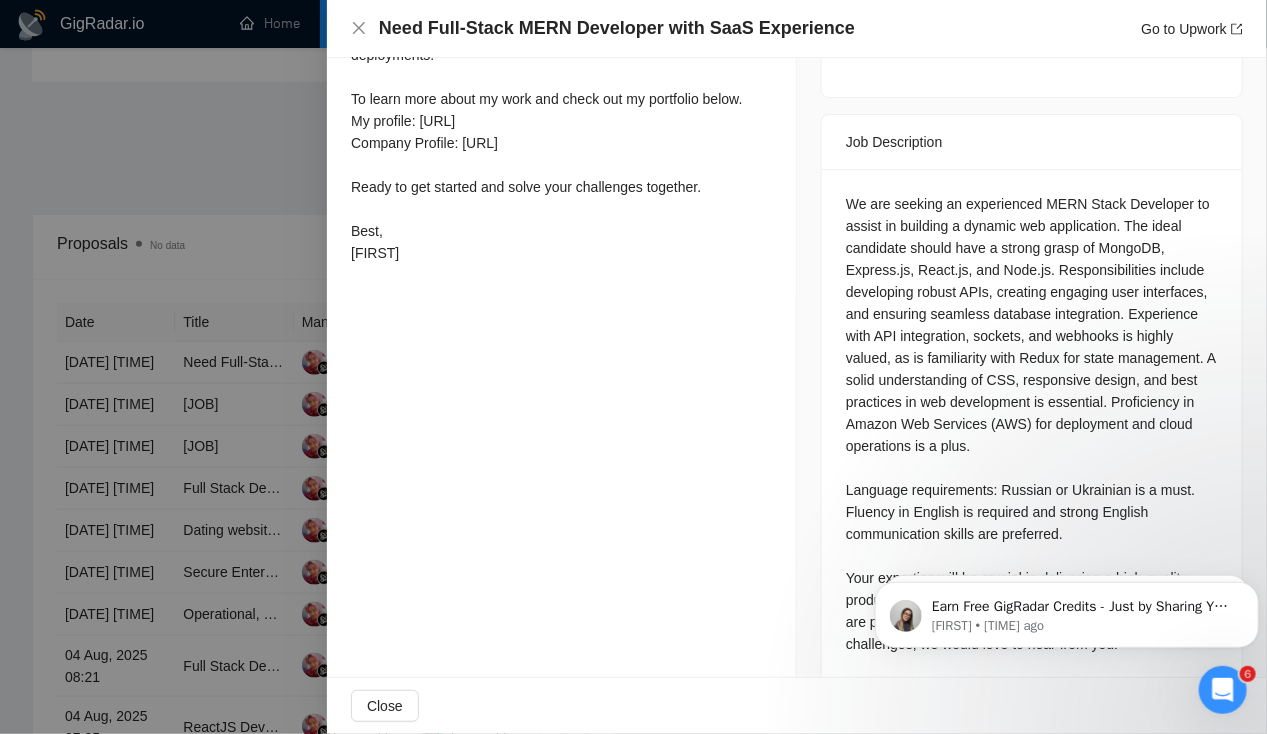 scroll, scrollTop: 813, scrollLeft: 0, axis: vertical 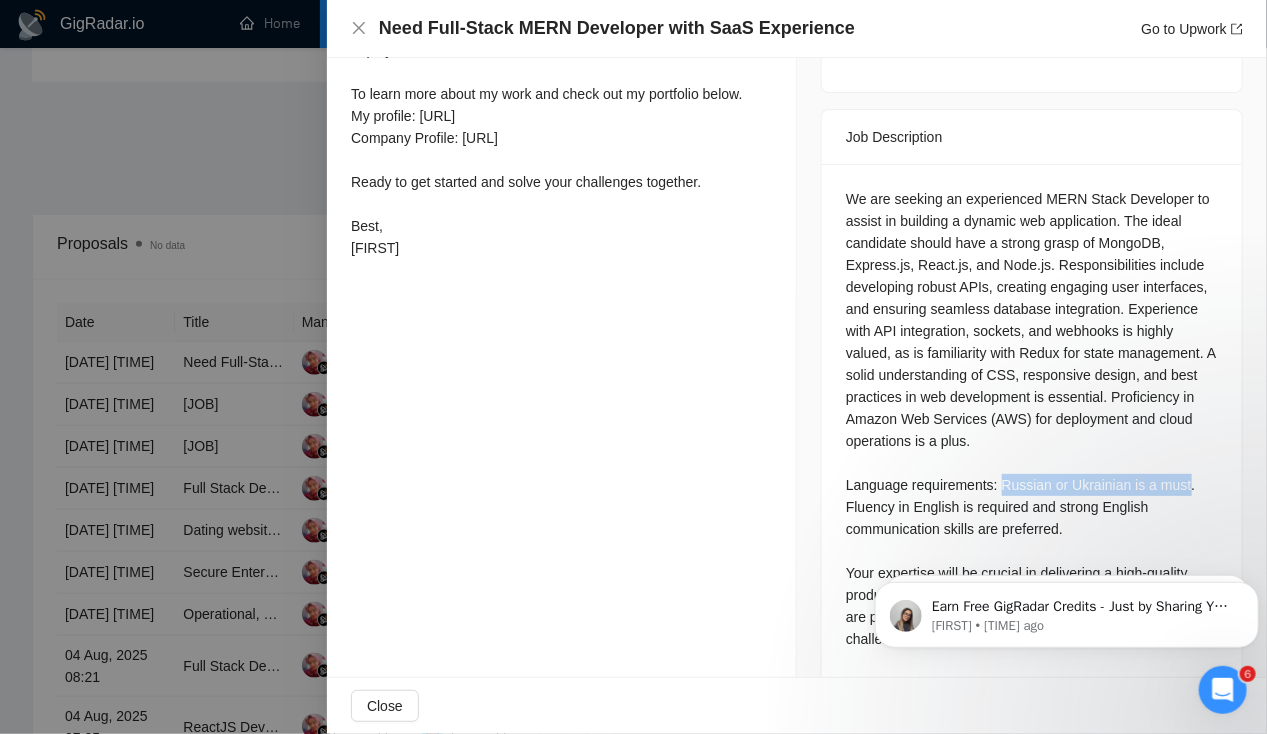 drag, startPoint x: 992, startPoint y: 456, endPoint x: 1175, endPoint y: 460, distance: 183.04372 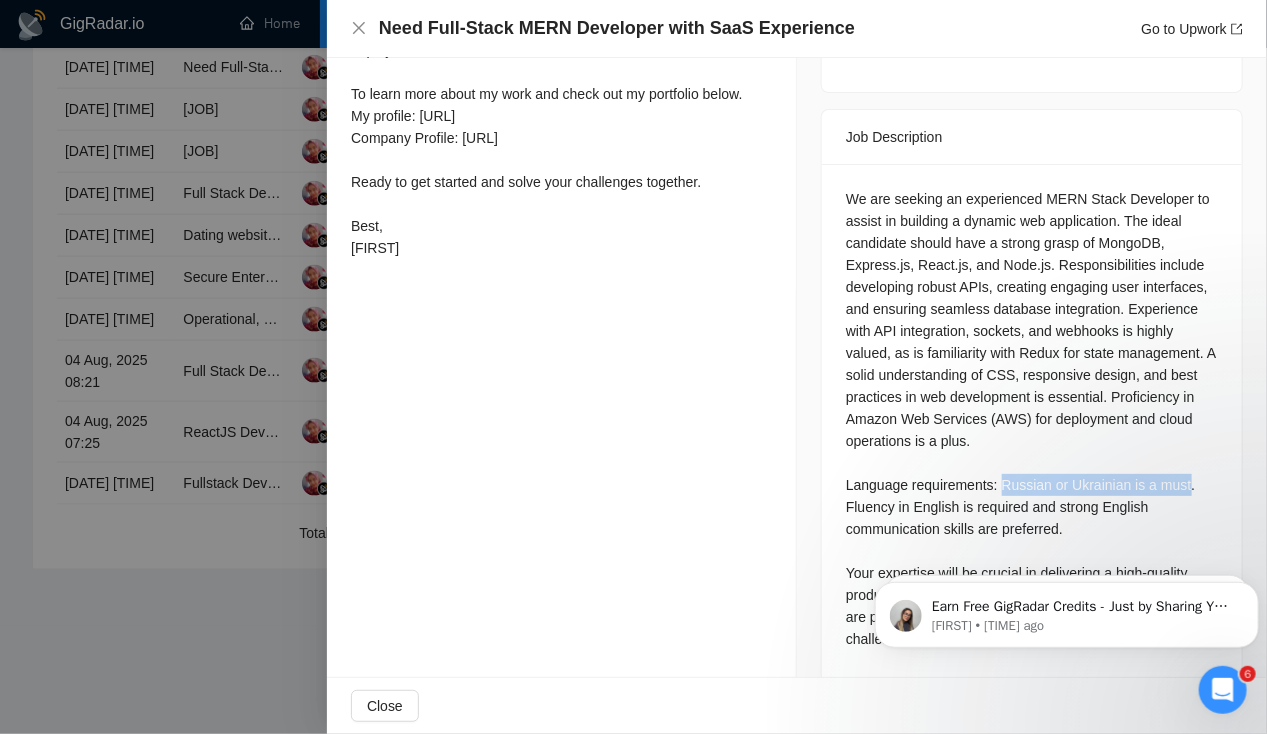 scroll, scrollTop: 1008, scrollLeft: 0, axis: vertical 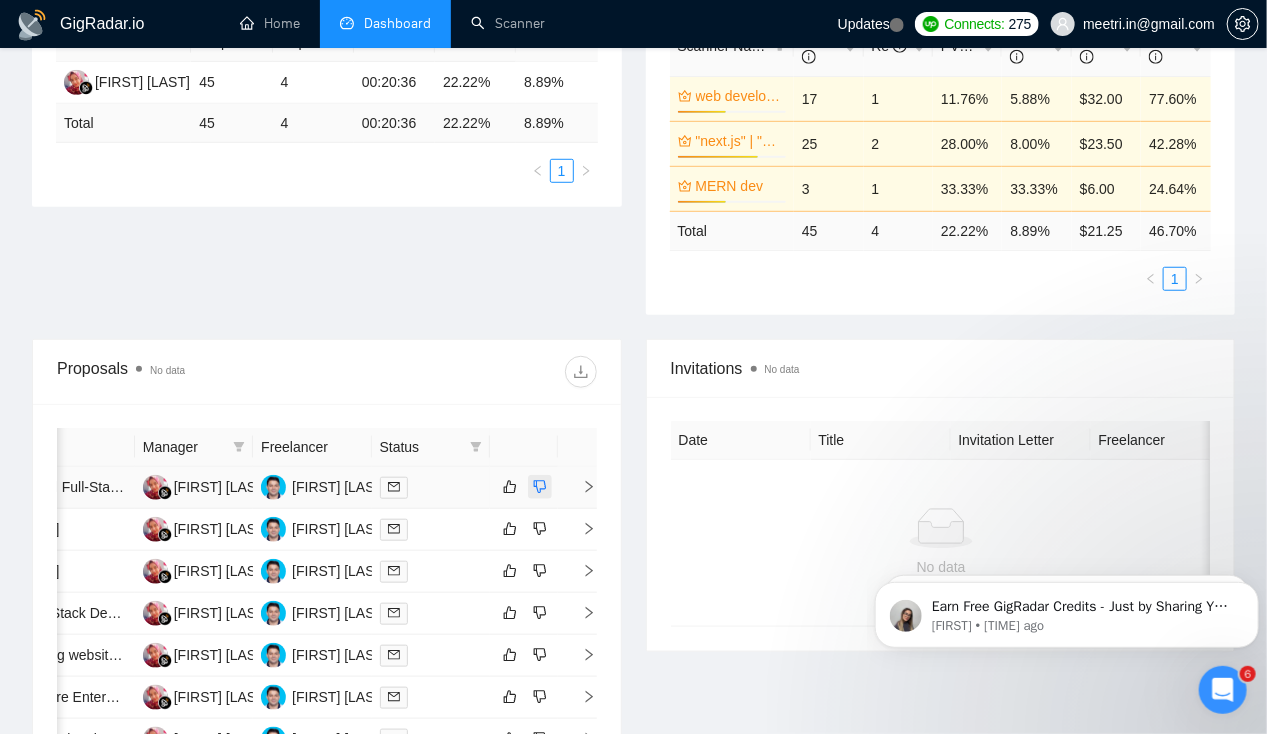 click at bounding box center [540, 487] 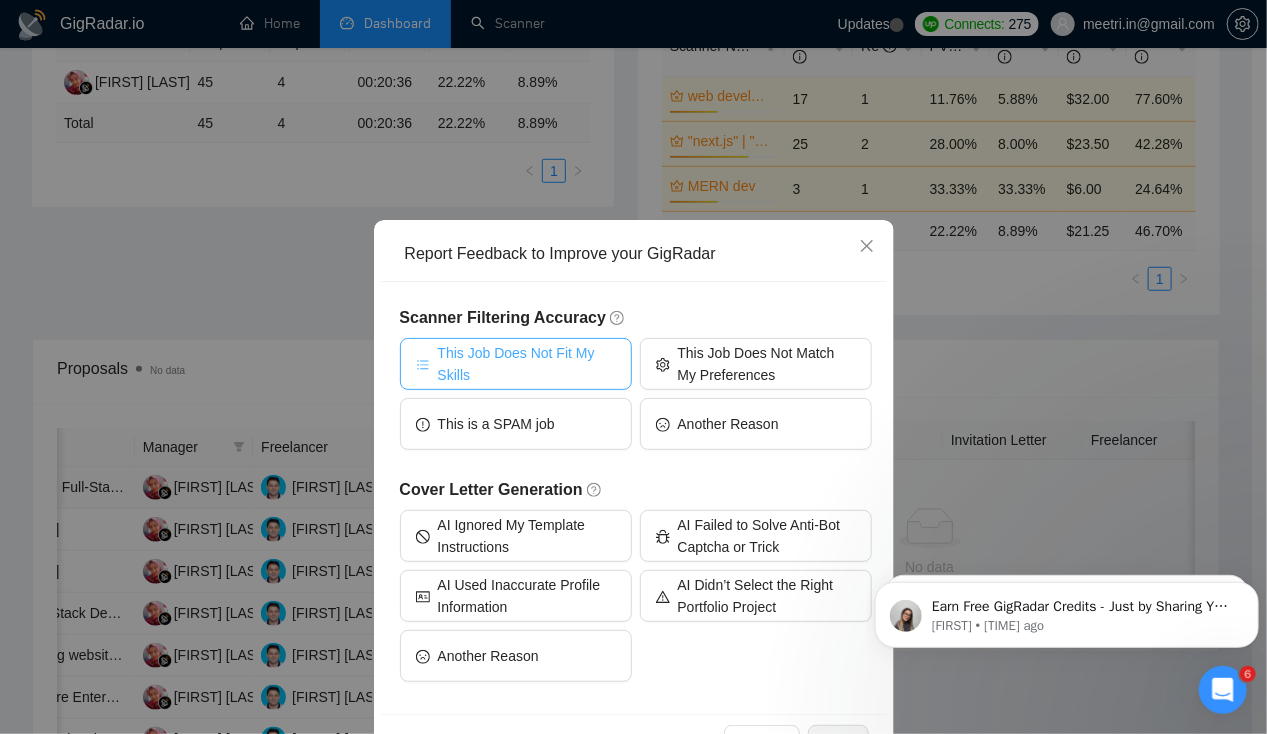 drag, startPoint x: 549, startPoint y: 368, endPoint x: 624, endPoint y: 448, distance: 109.65856 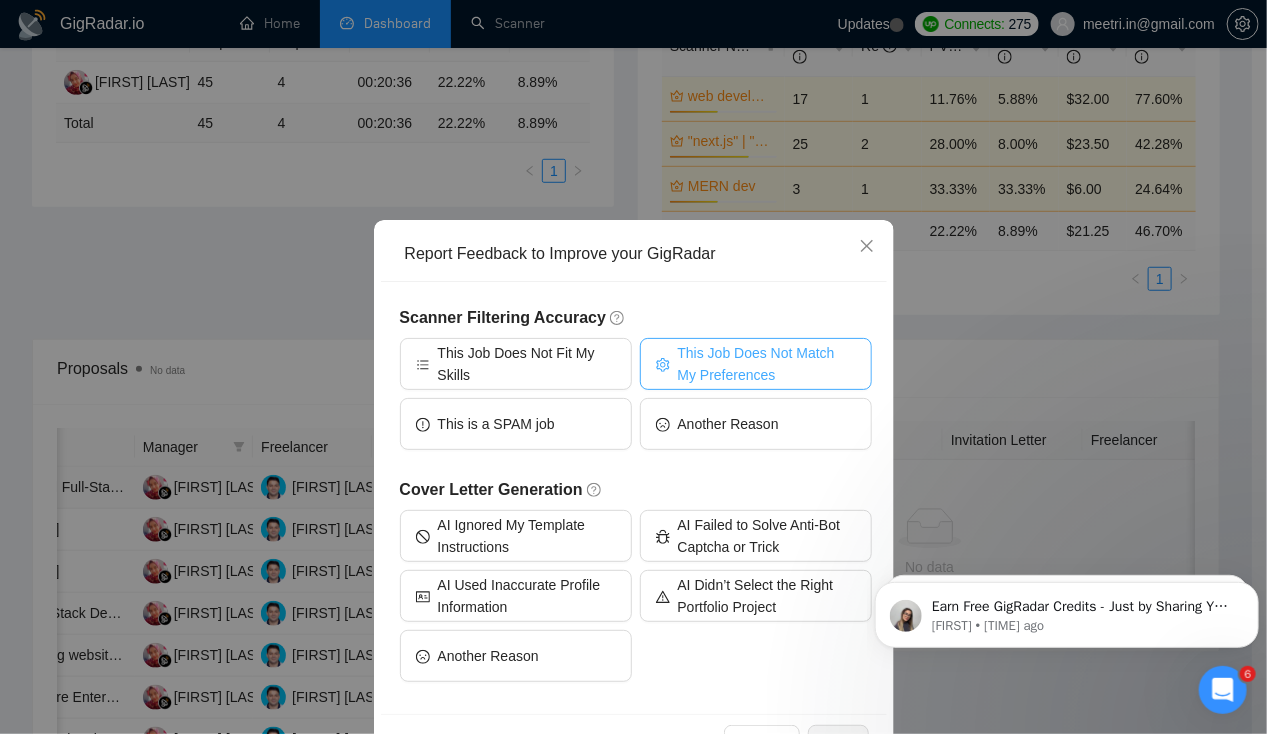 click on "This Job Does Not Match My Preferences" at bounding box center [767, 364] 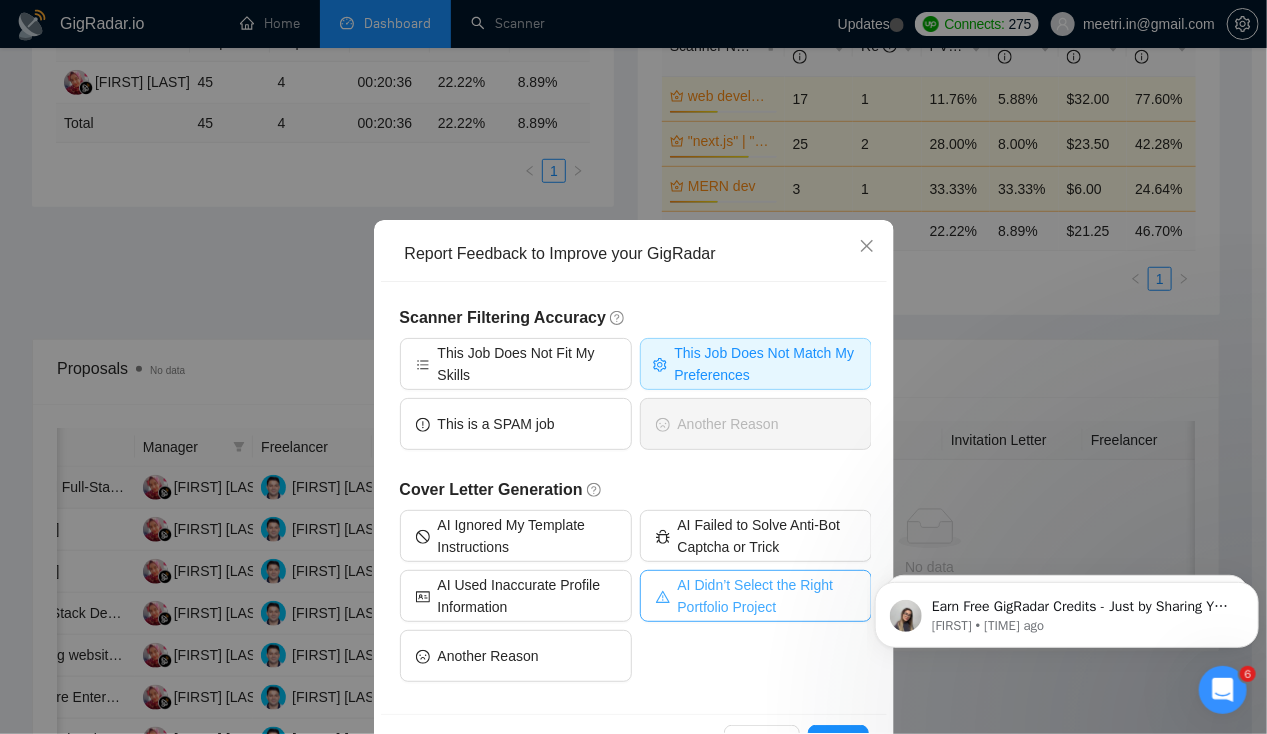 scroll, scrollTop: 62, scrollLeft: 0, axis: vertical 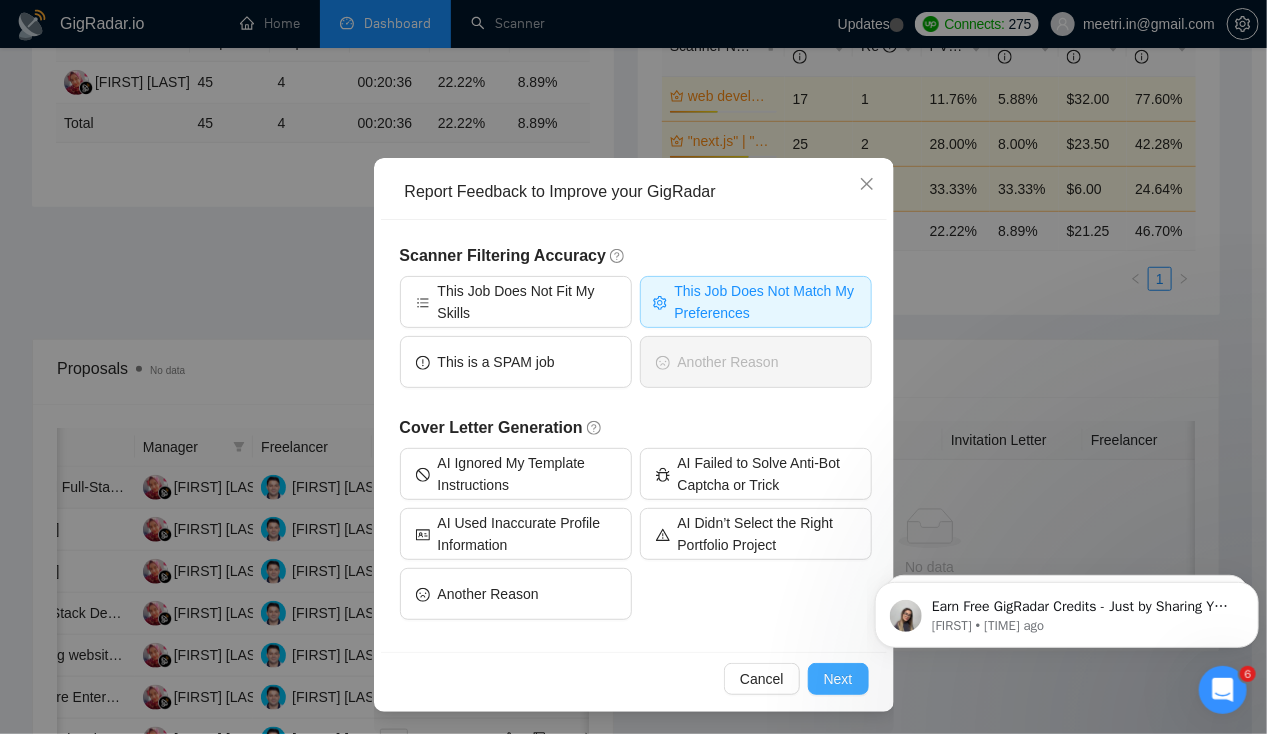 click on "Next" at bounding box center (838, 679) 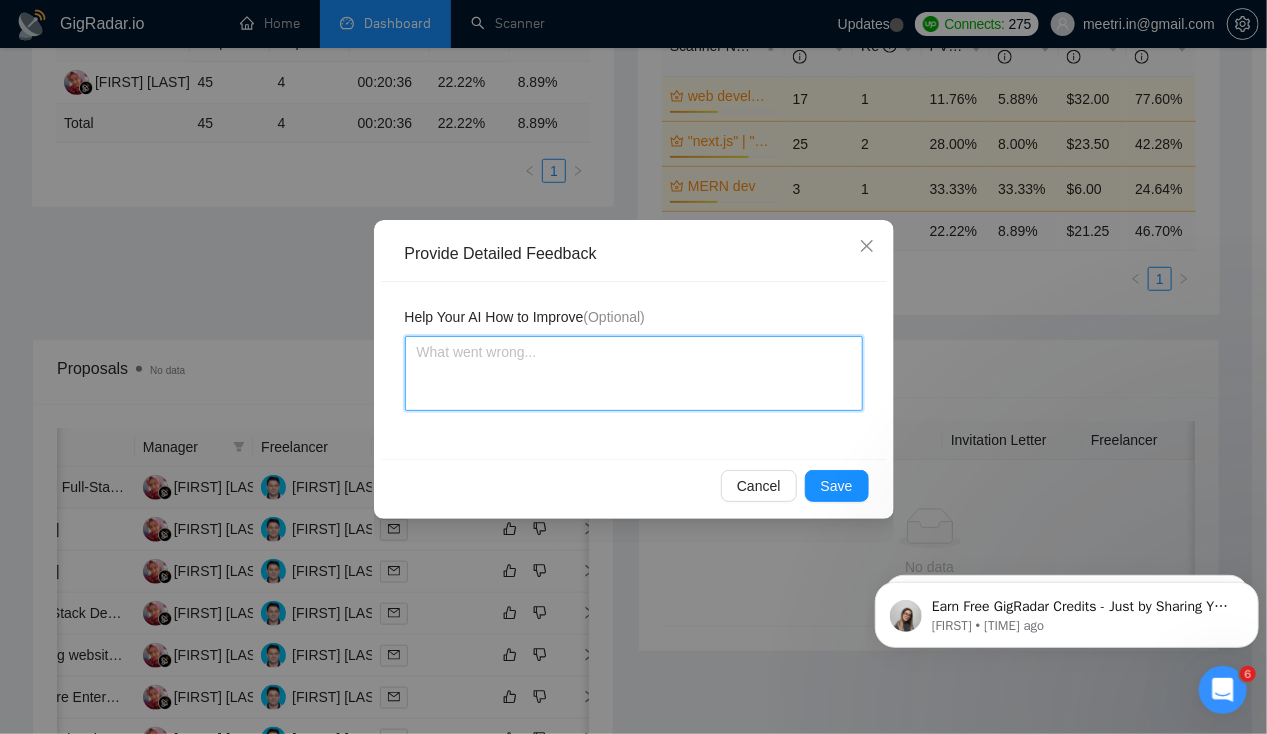 click at bounding box center [634, 373] 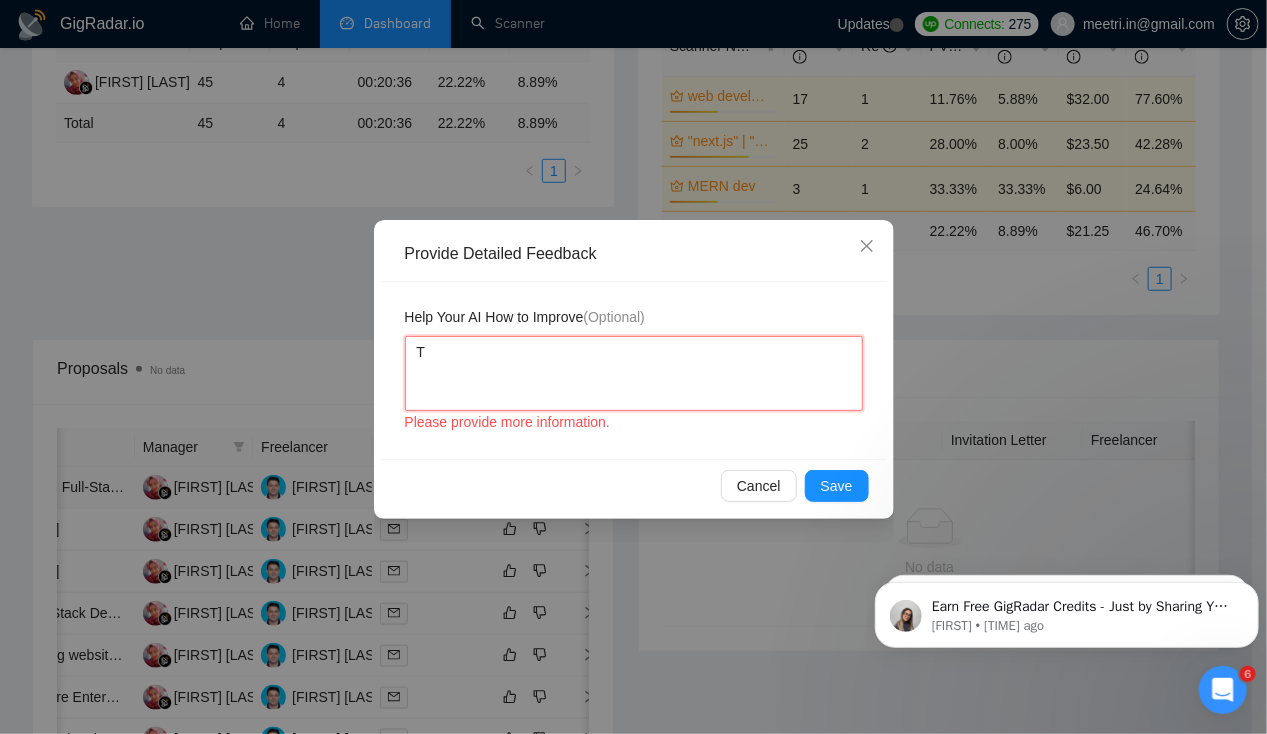 type 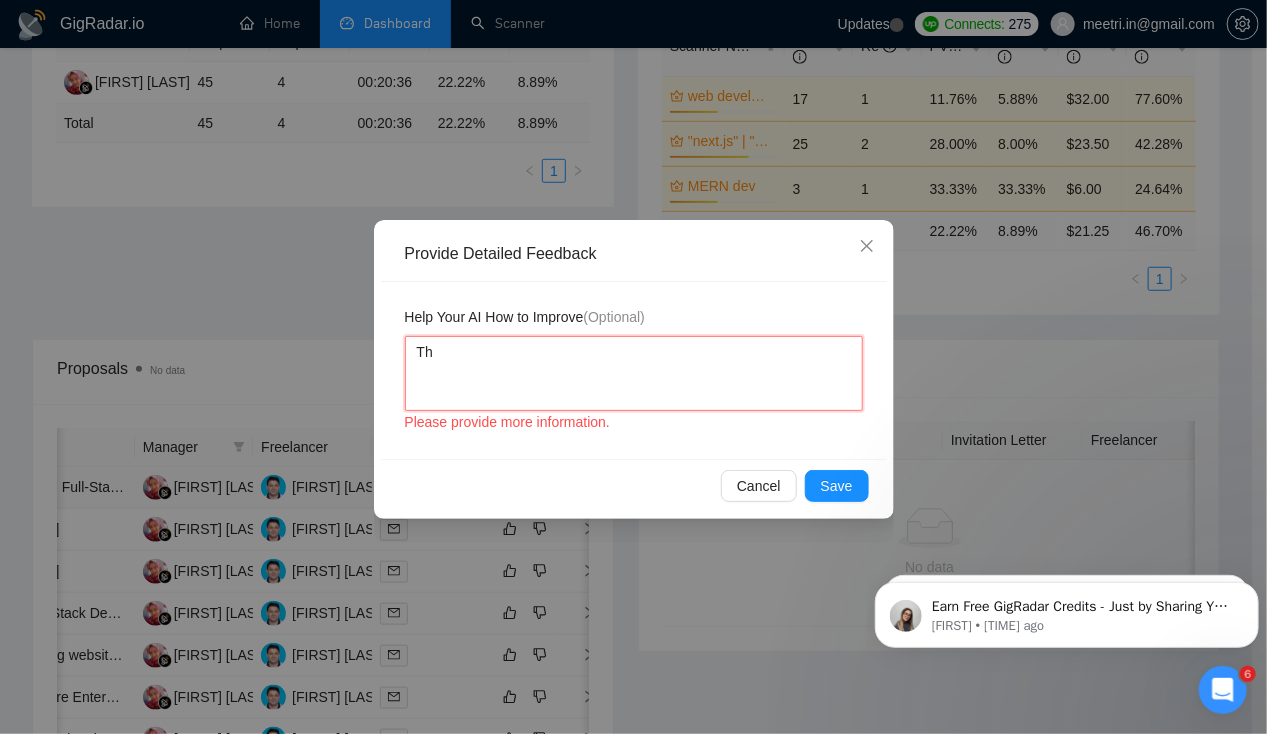 type 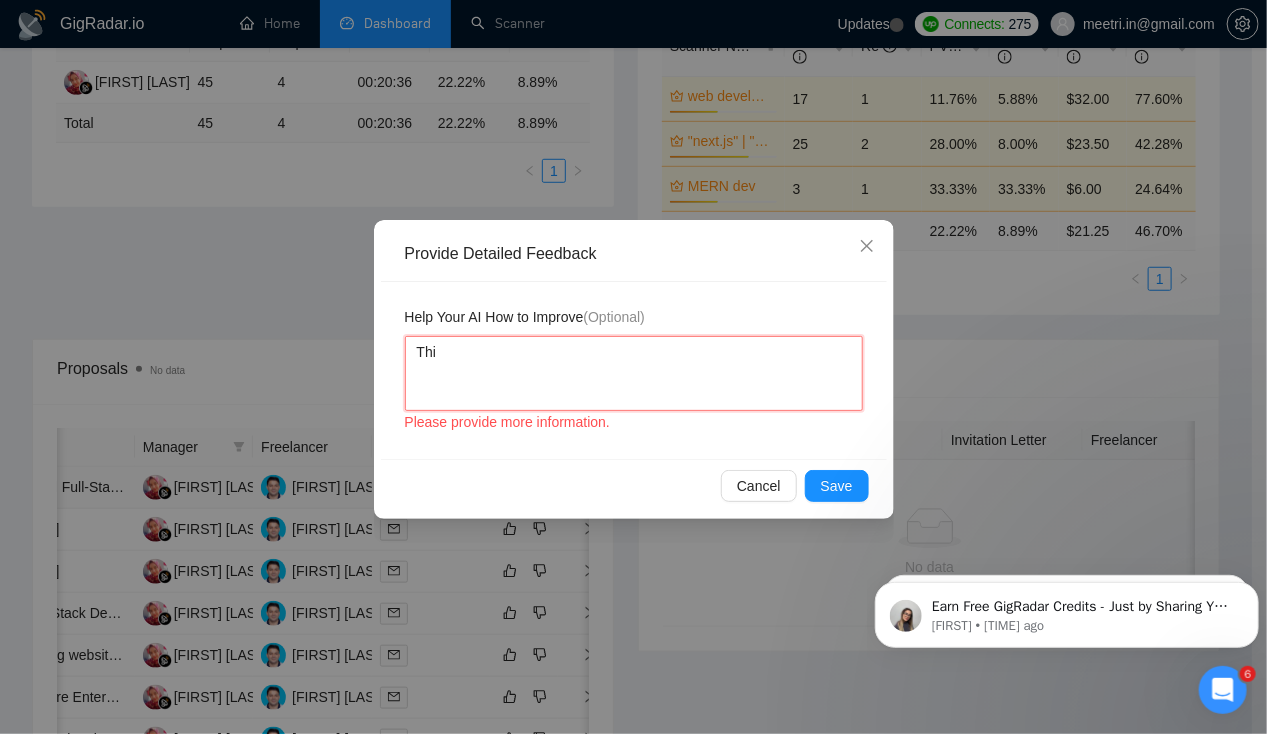 type on "This" 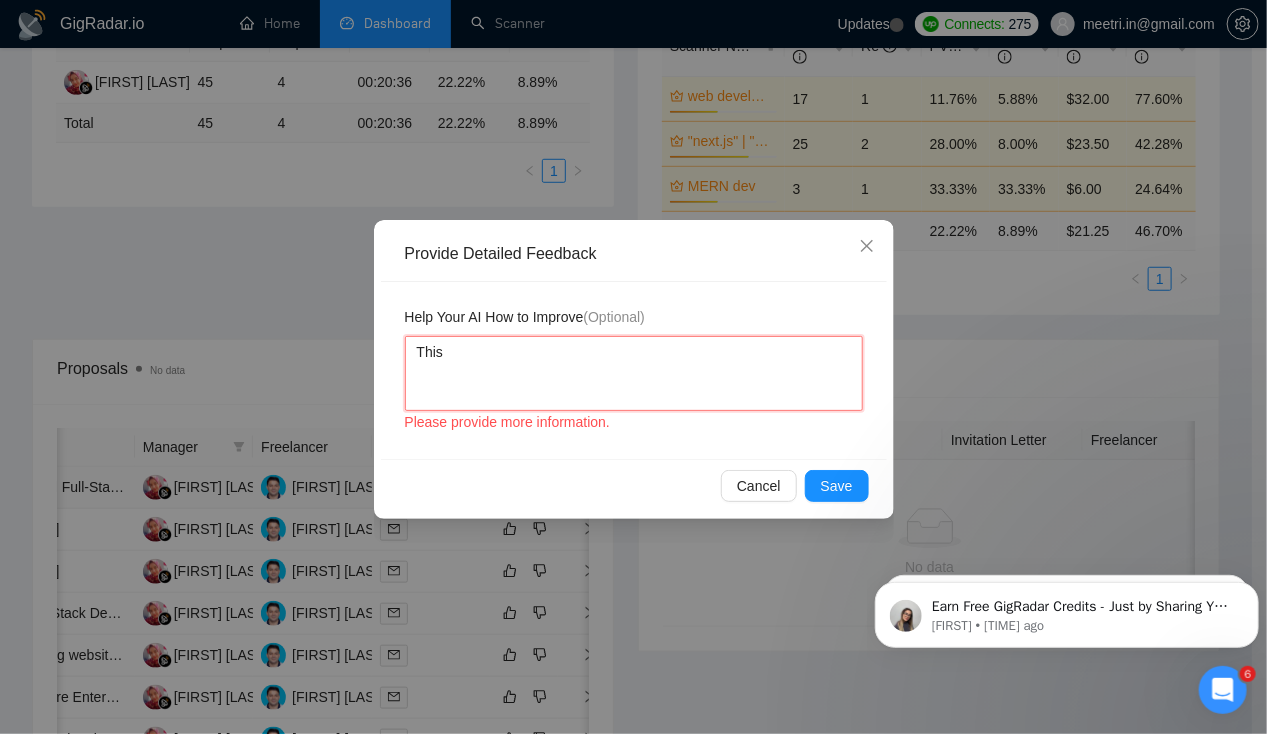 type 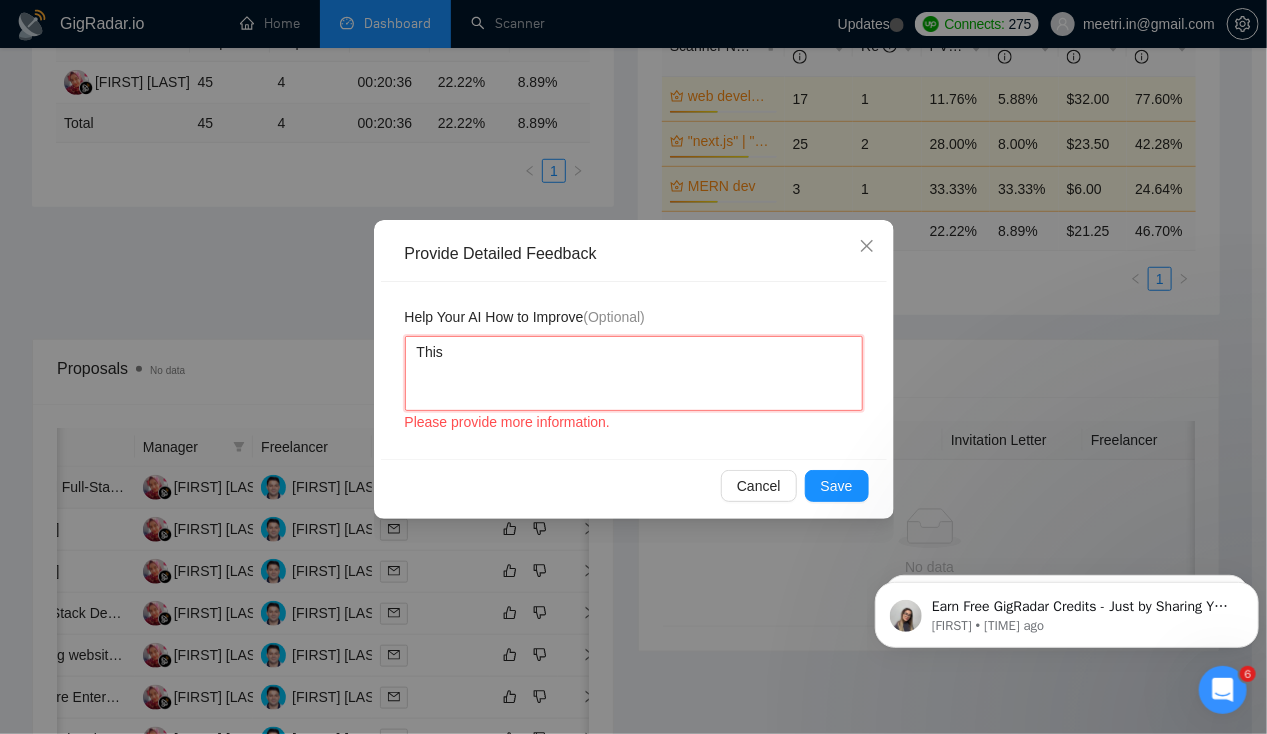 type on "This" 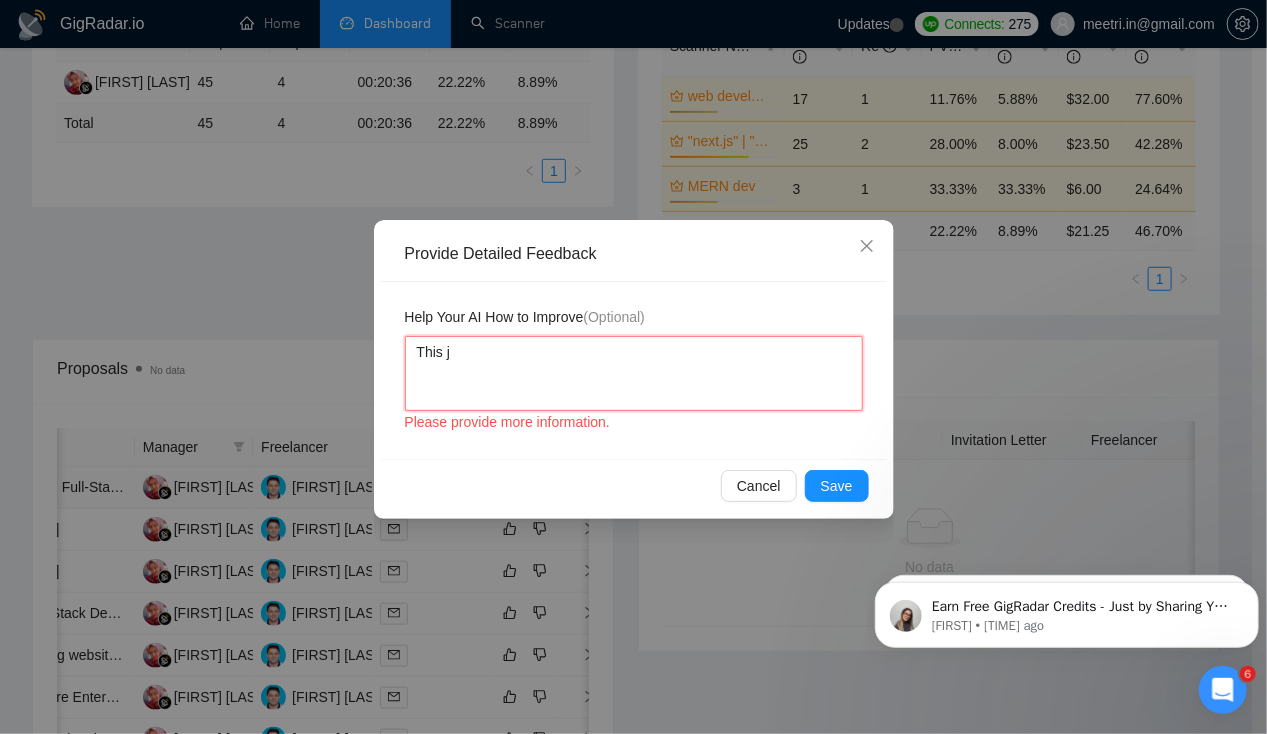 type 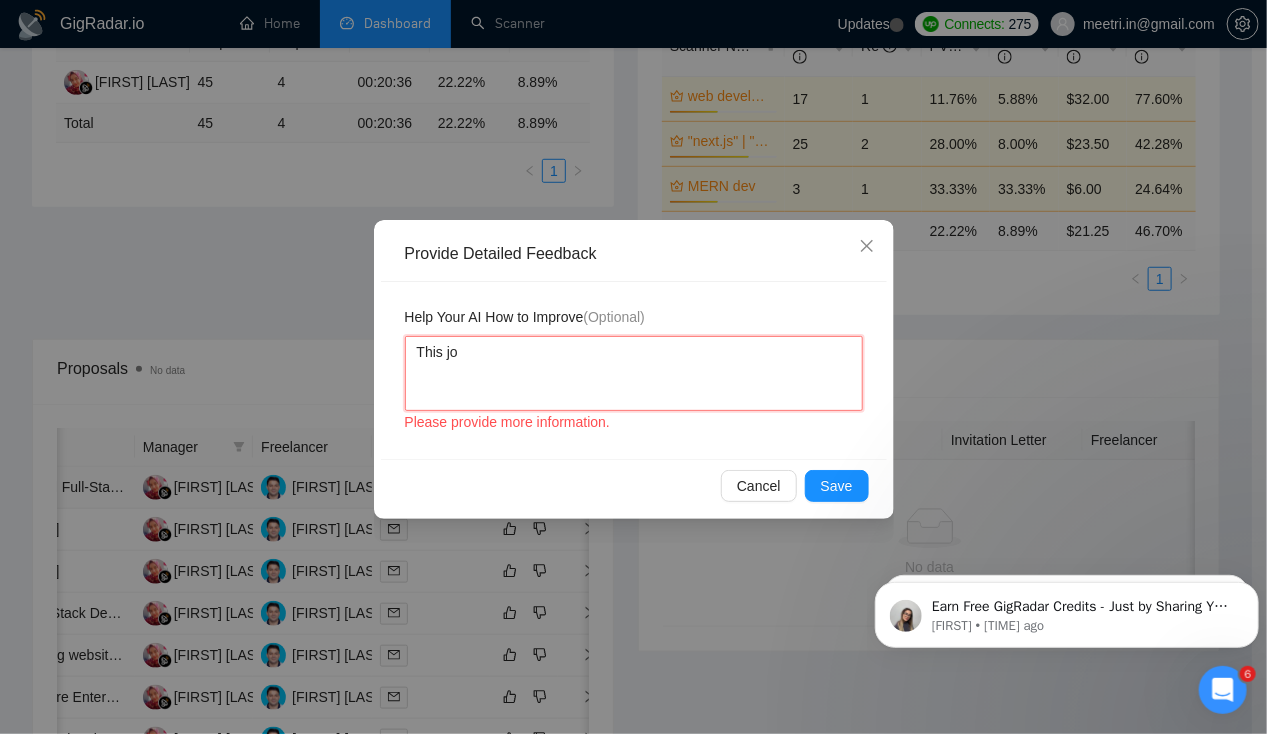 type 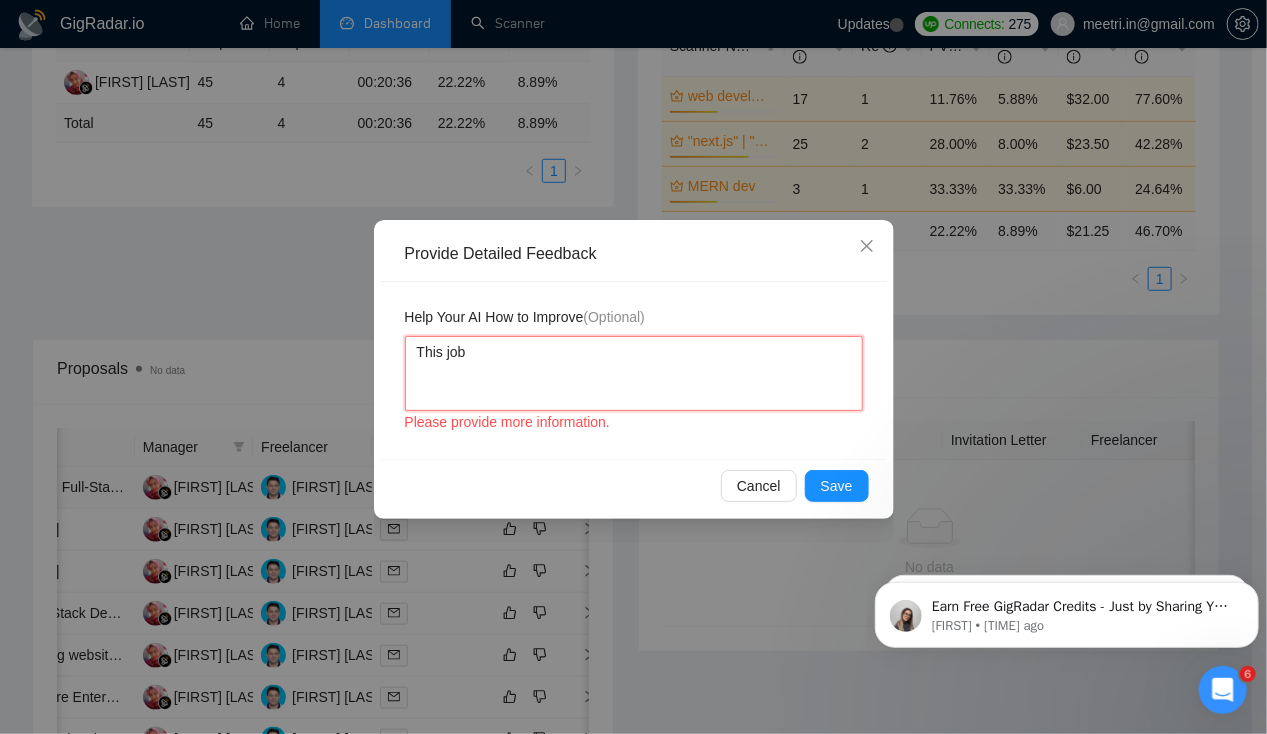 type 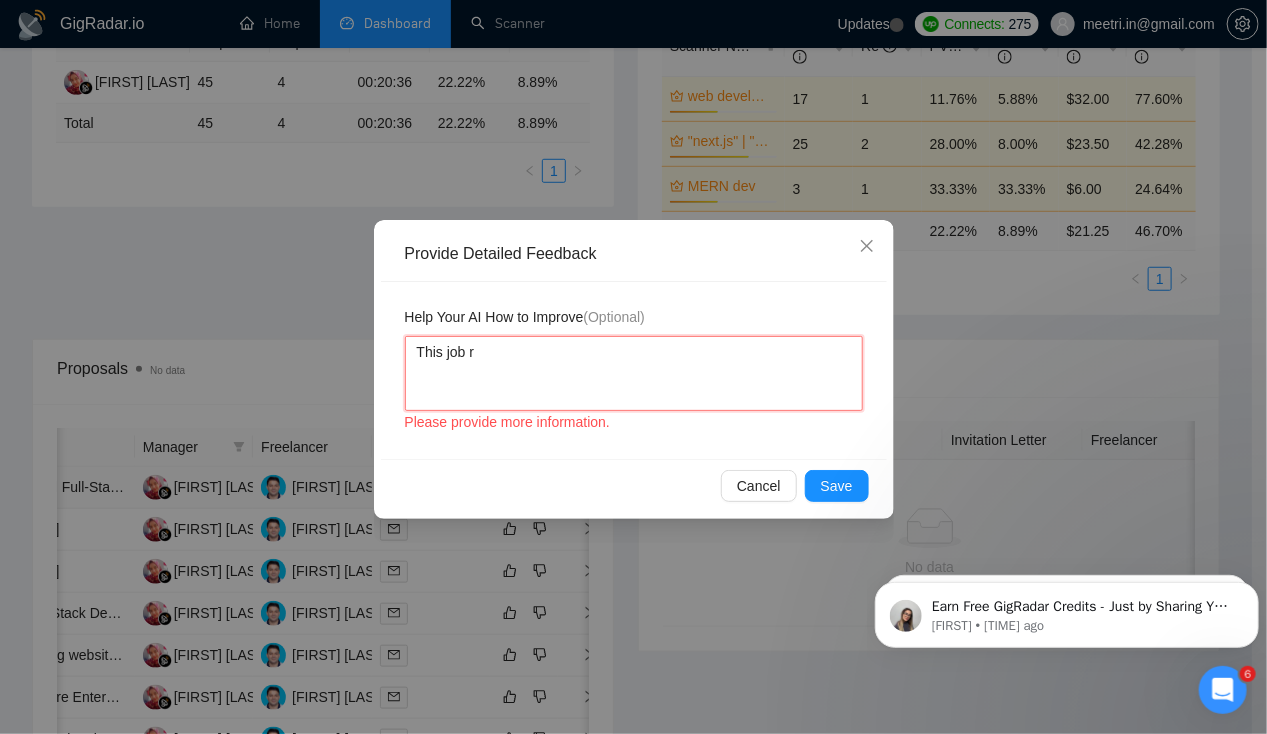 type 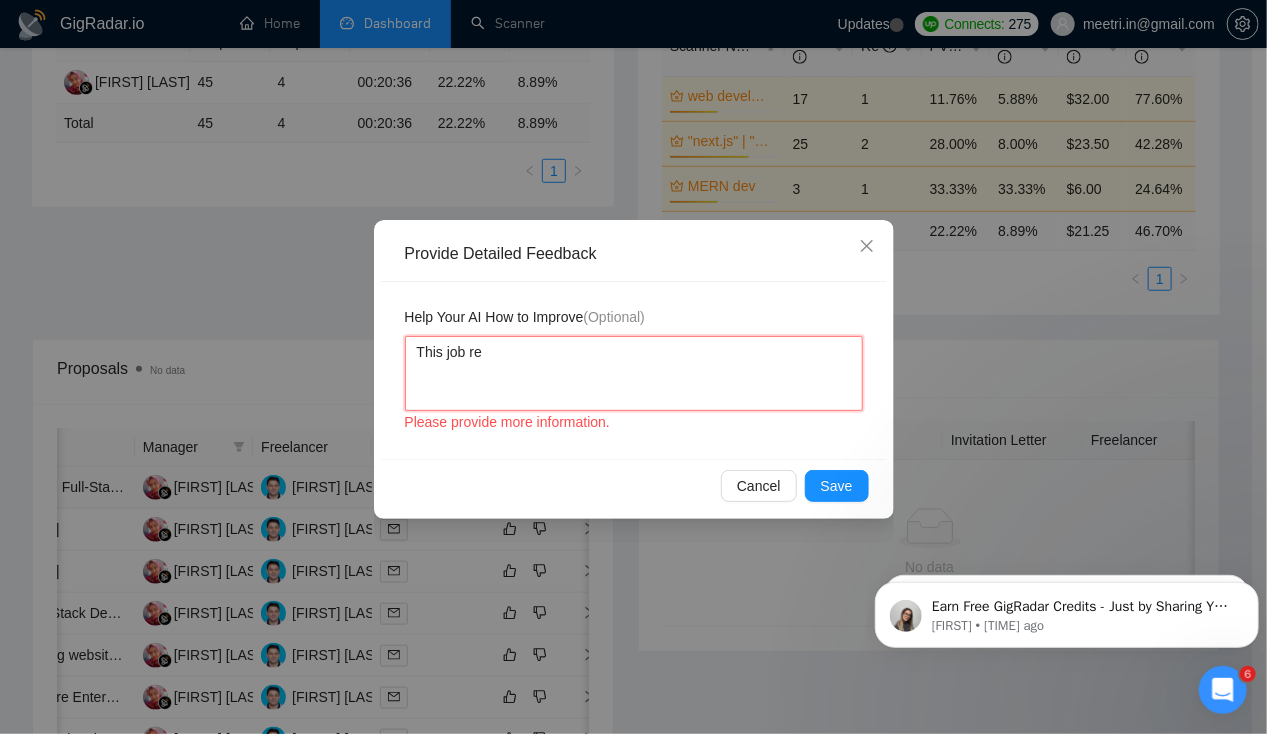 type 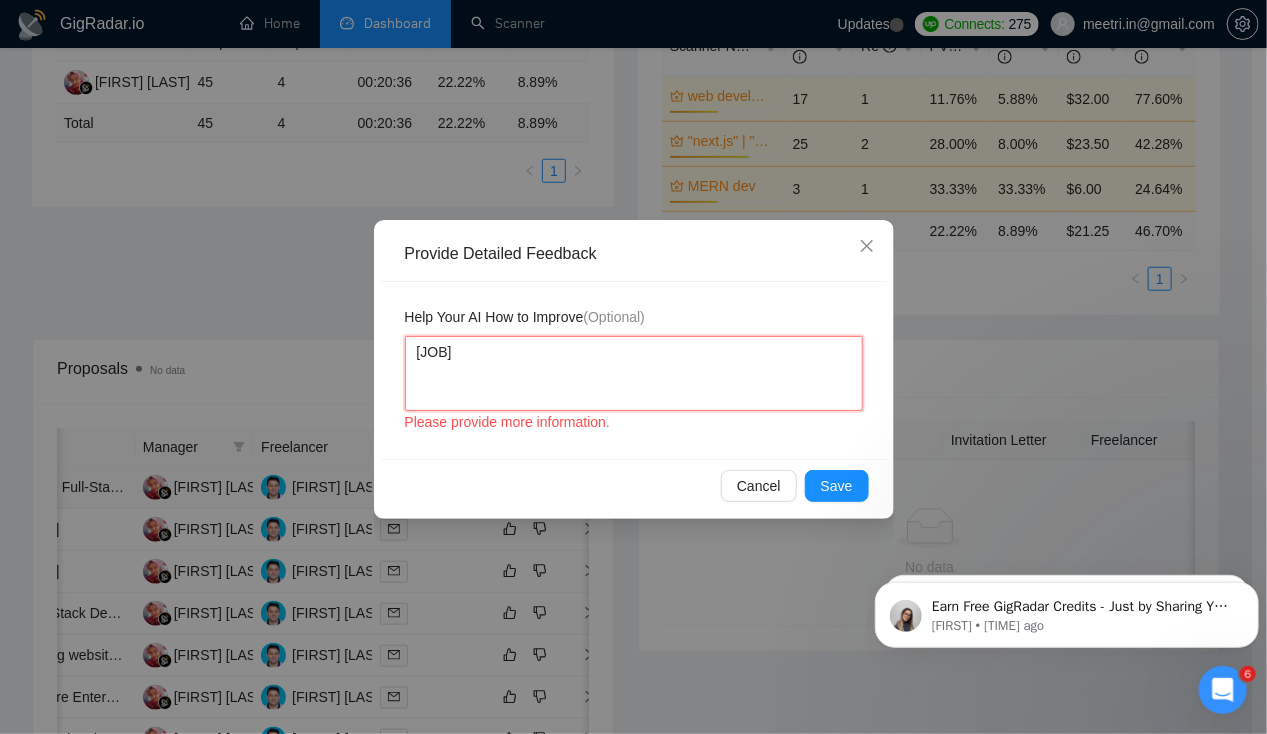 type 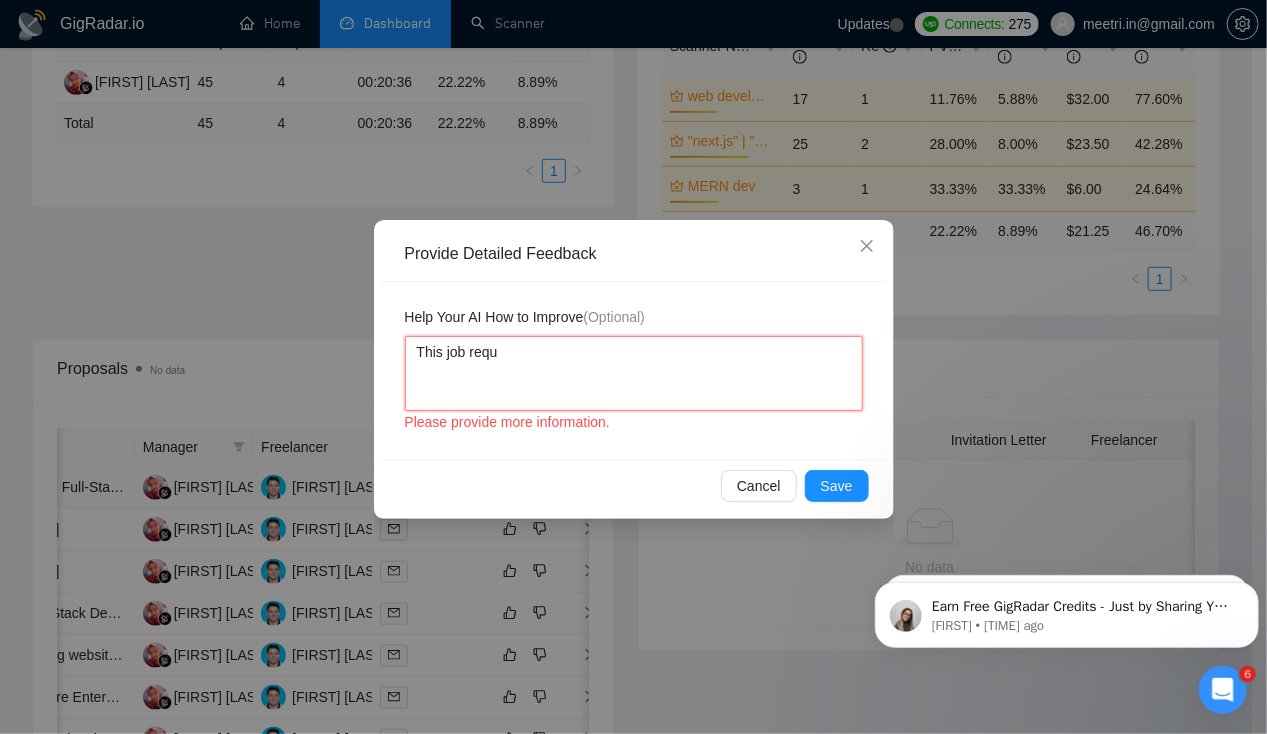 type 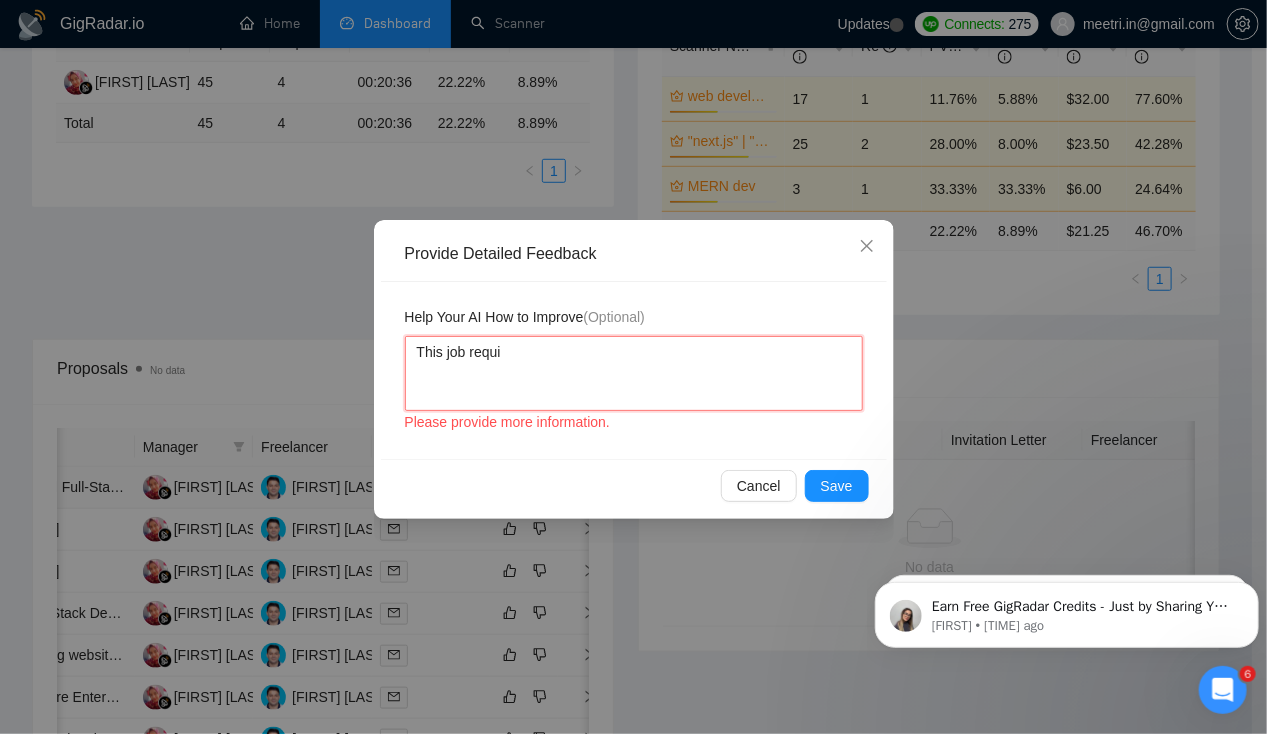 type 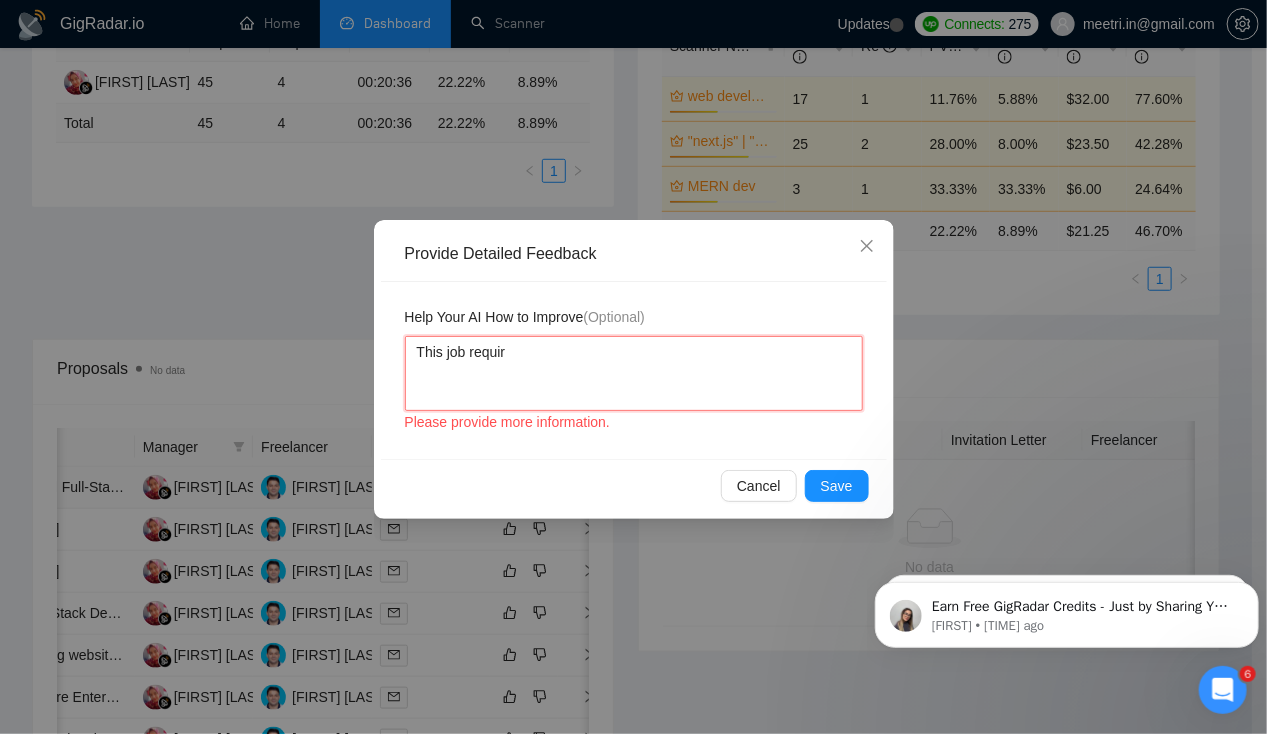 type 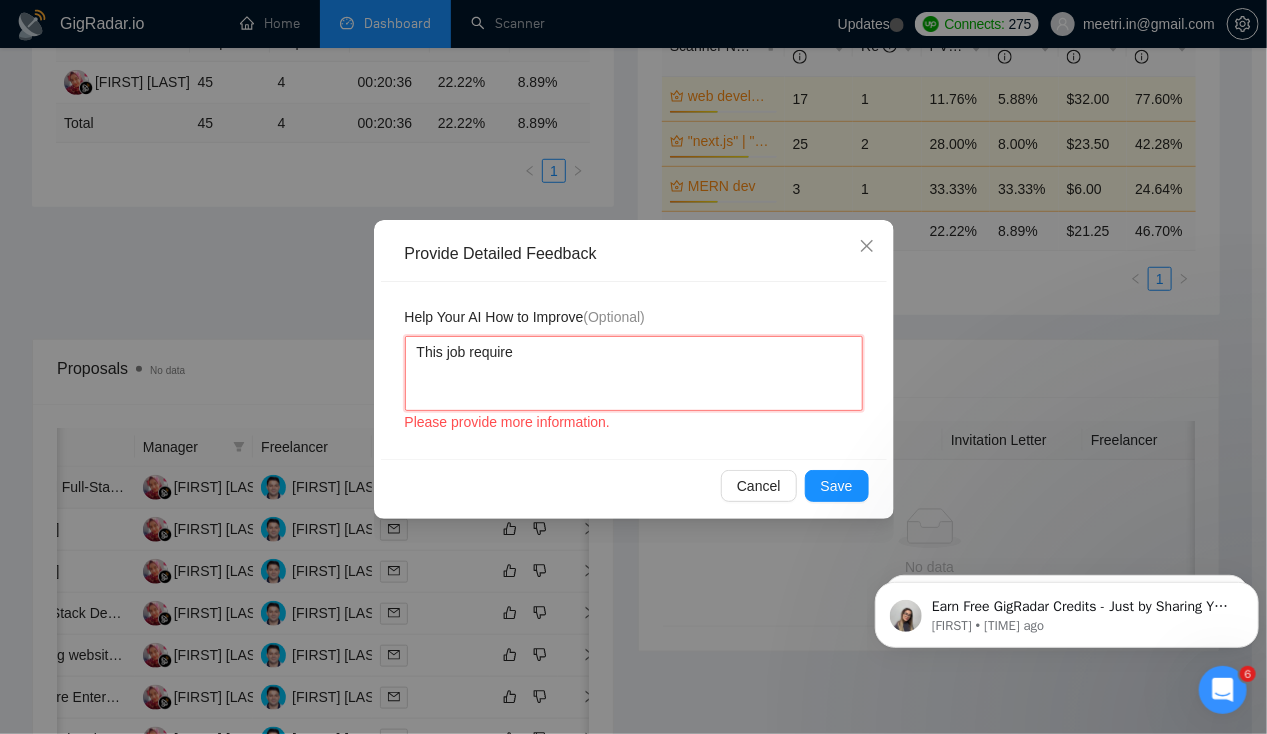 type 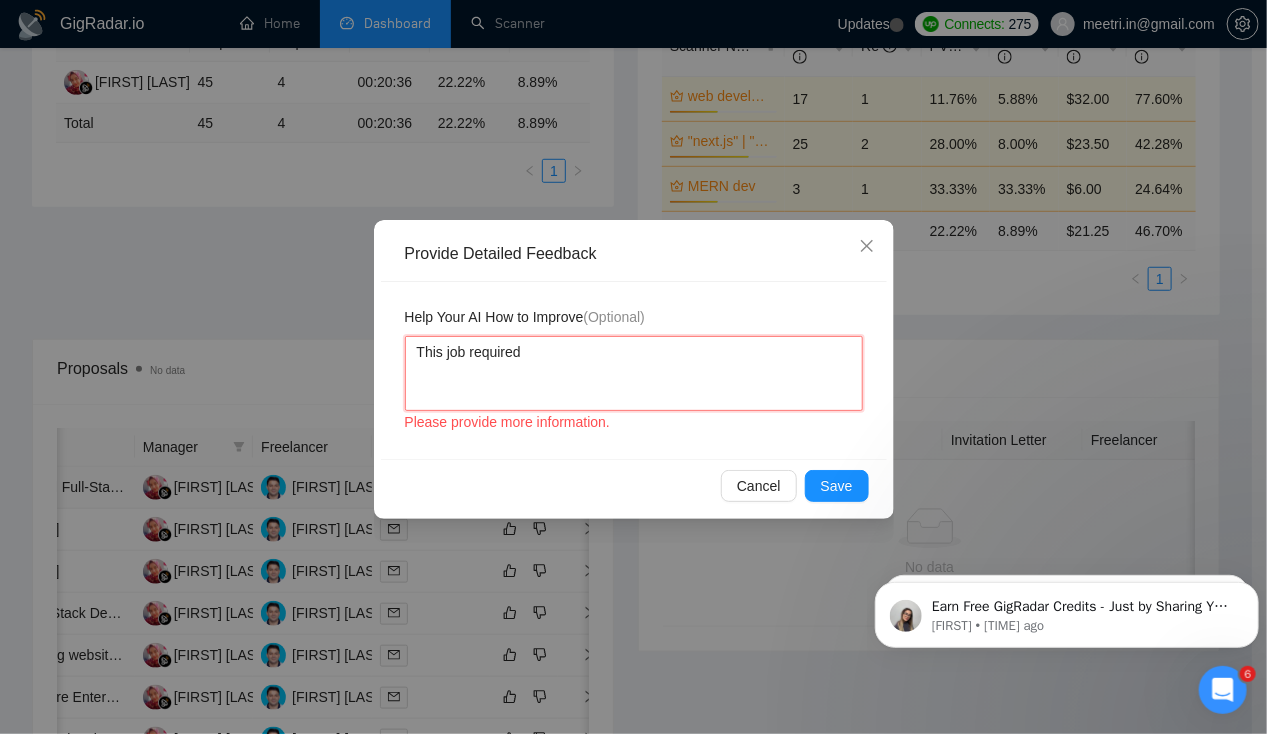 type 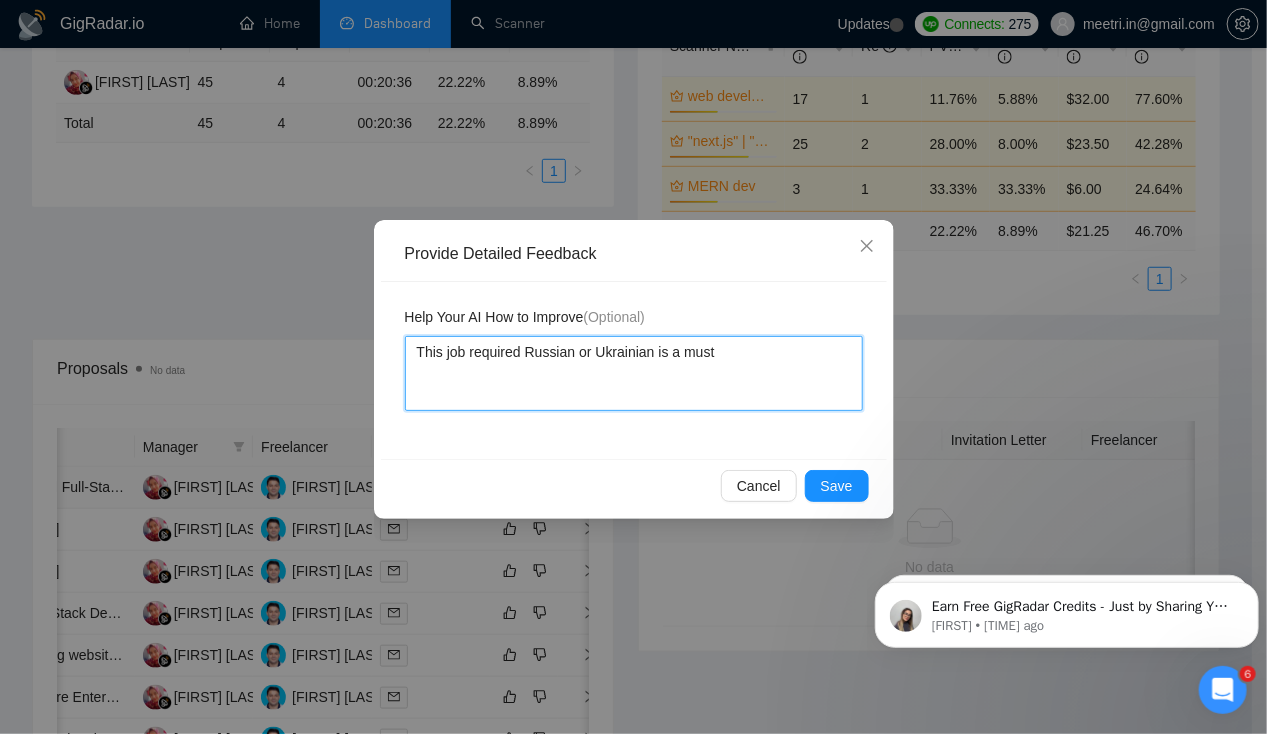 type 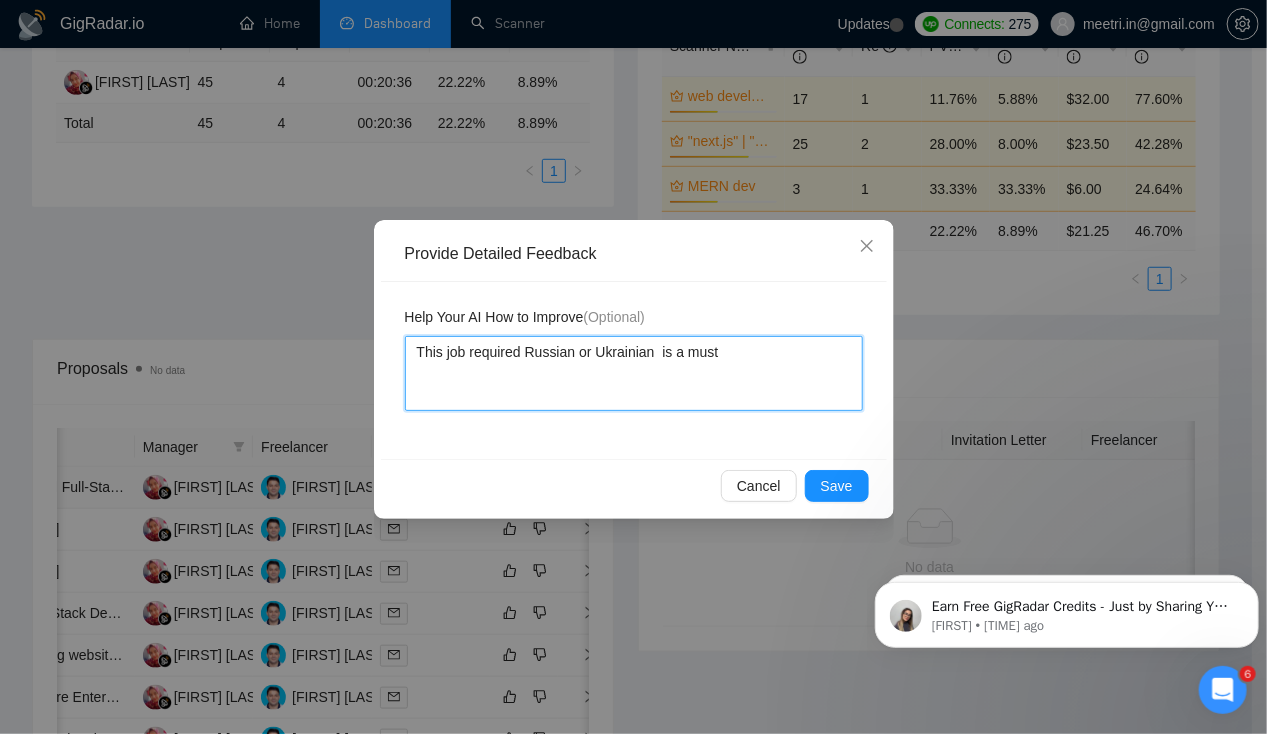 type 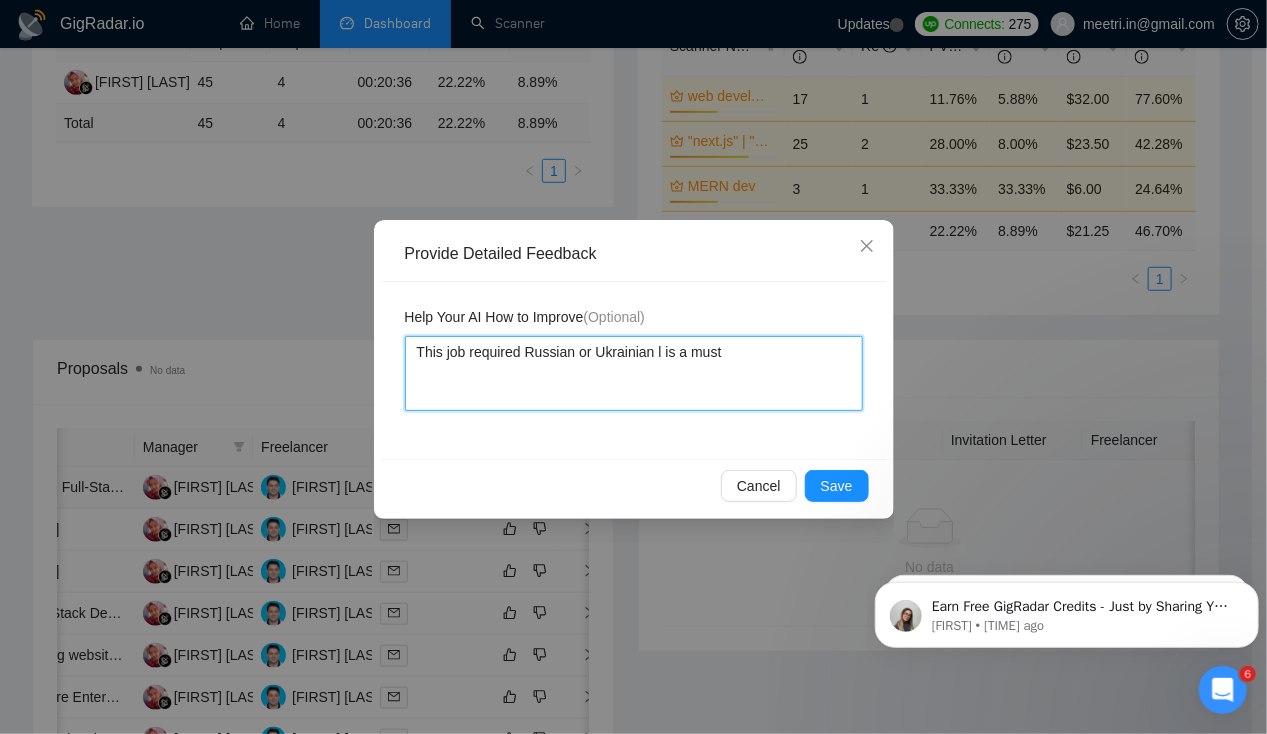 type 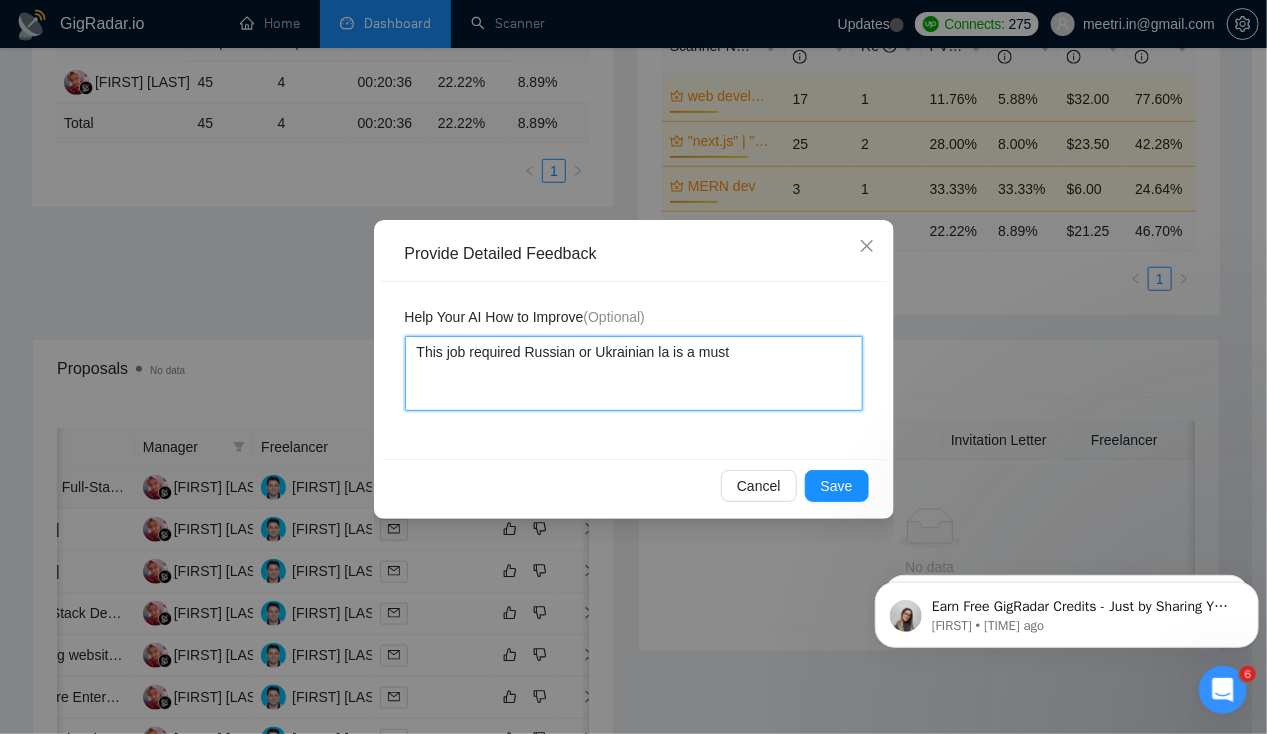 type on "This job required Russian or Ukrainian lan is a must" 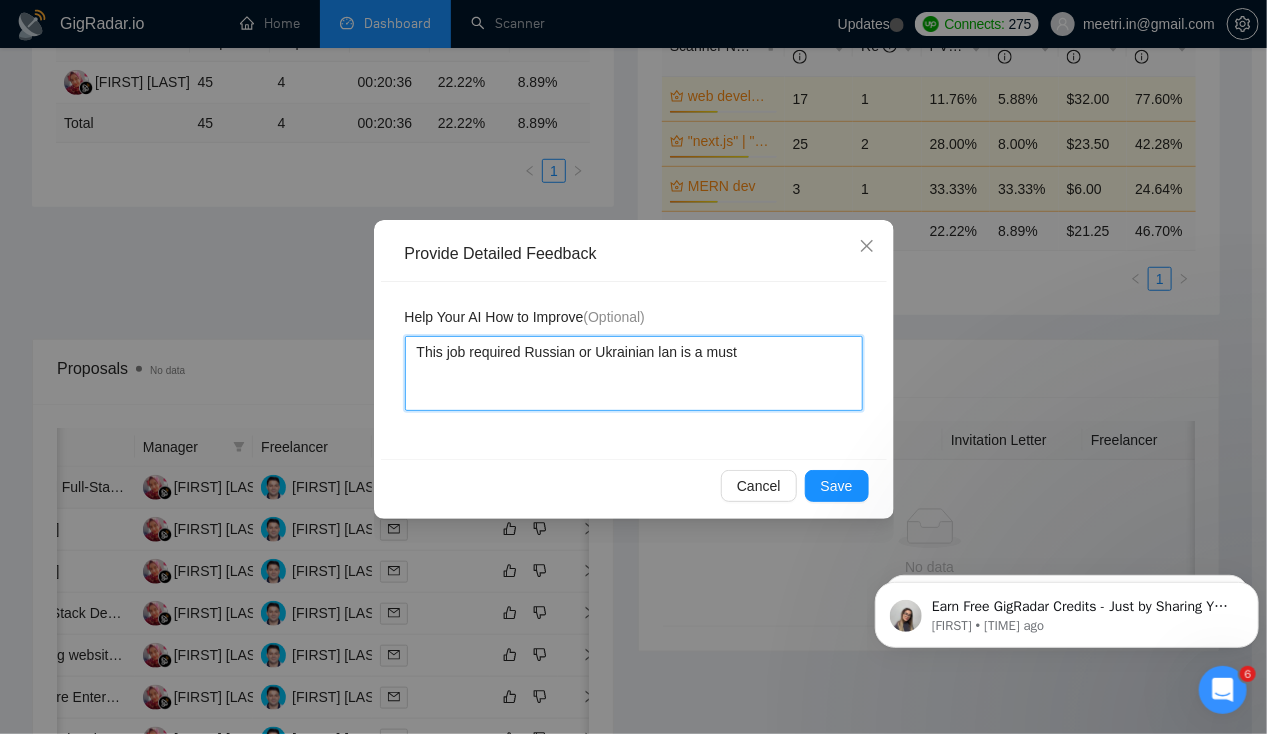 type 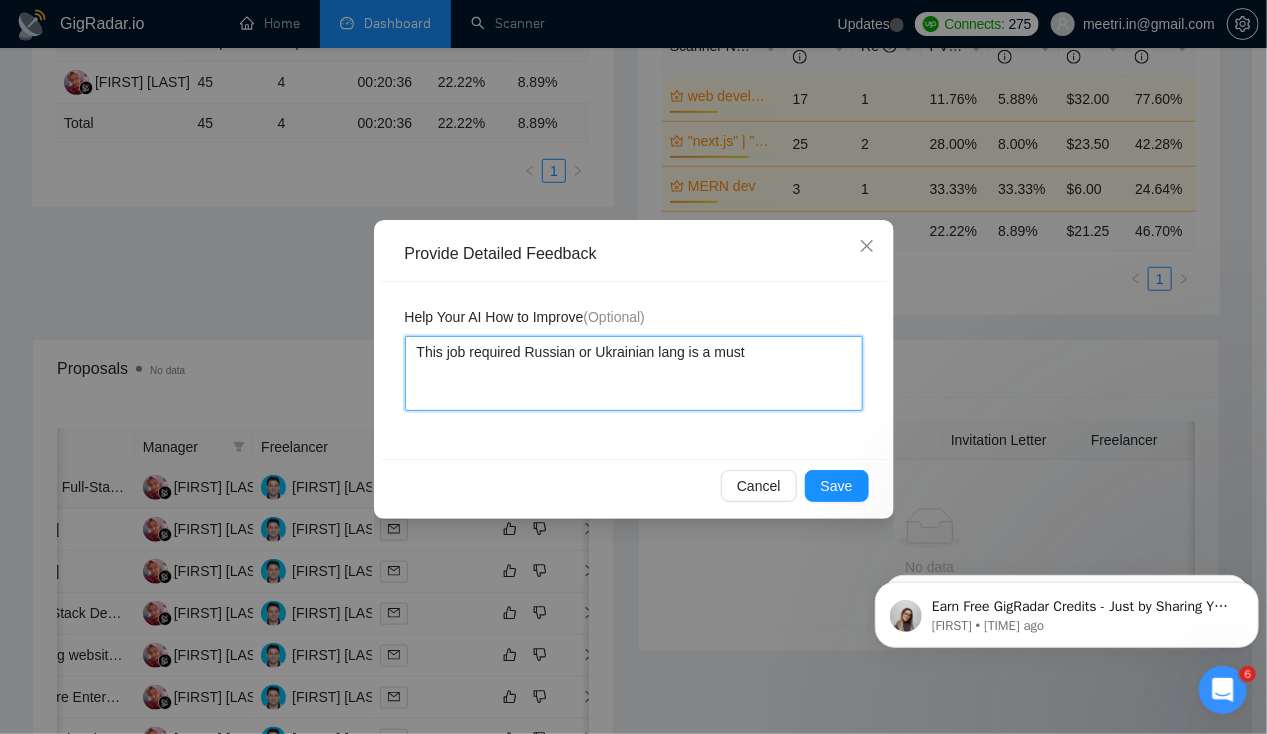 type 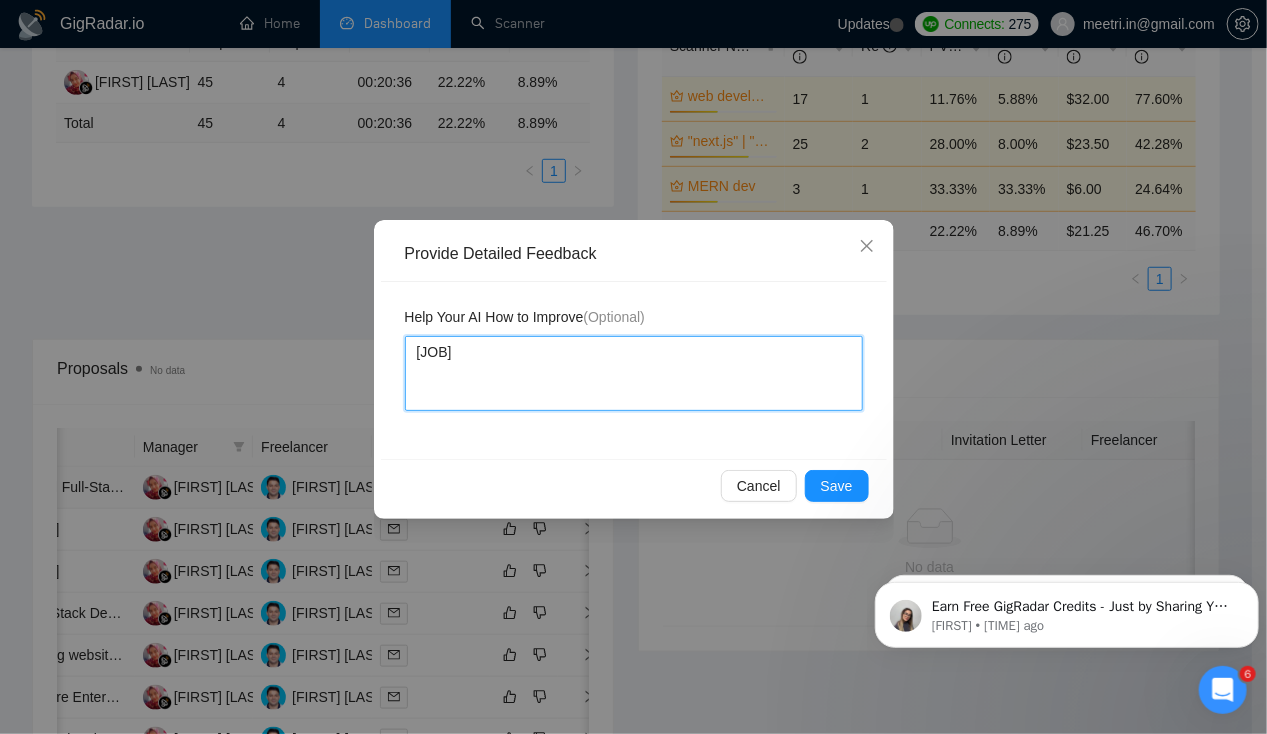 type 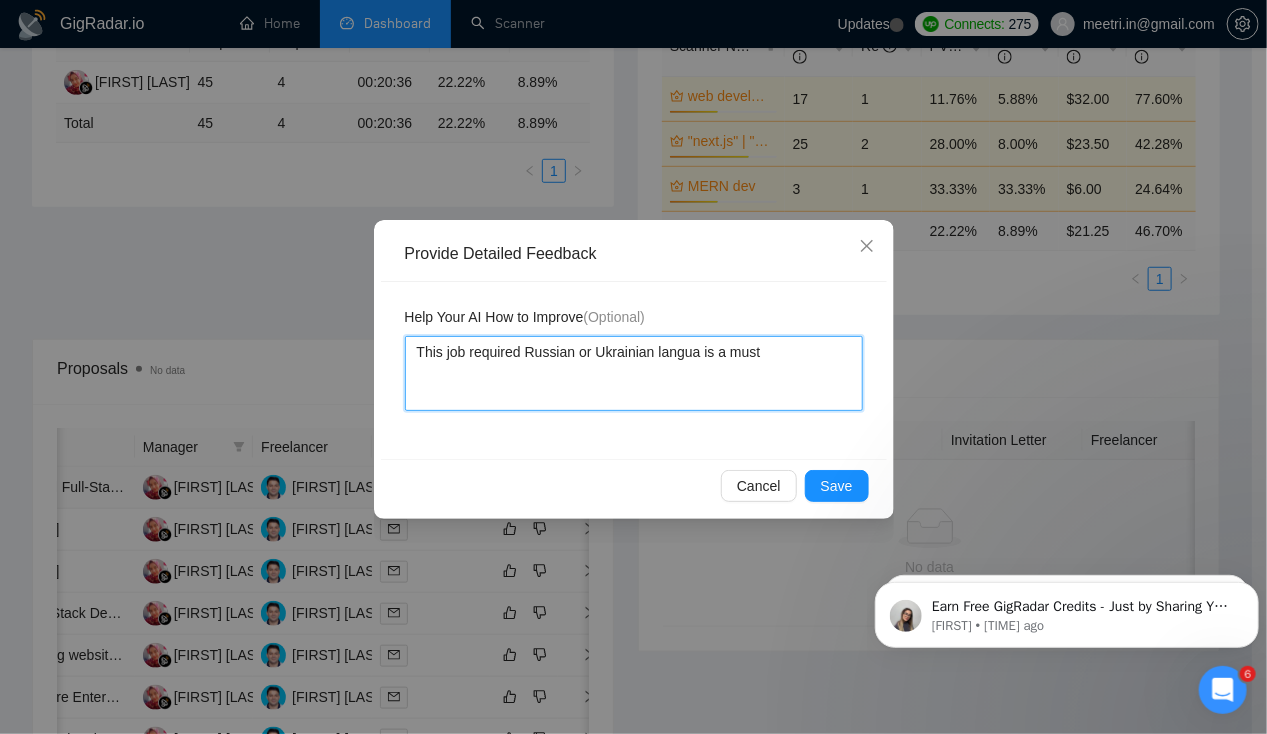 type 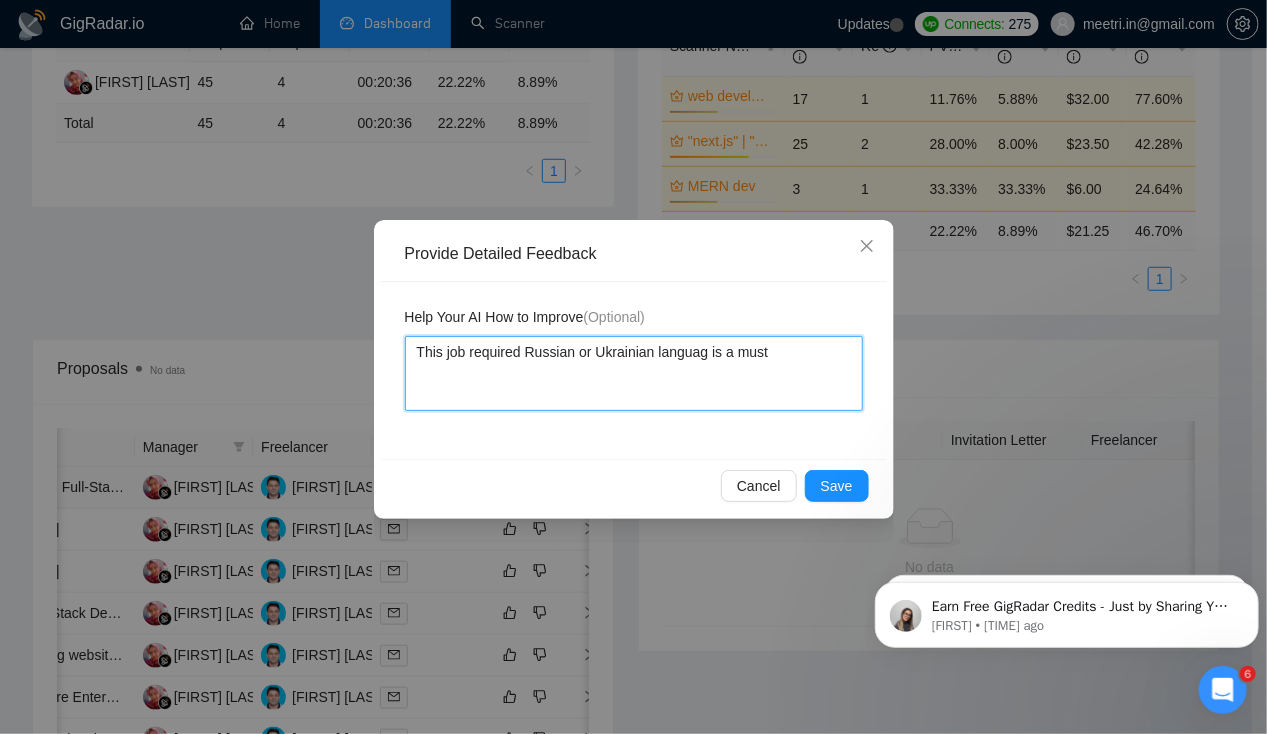 type 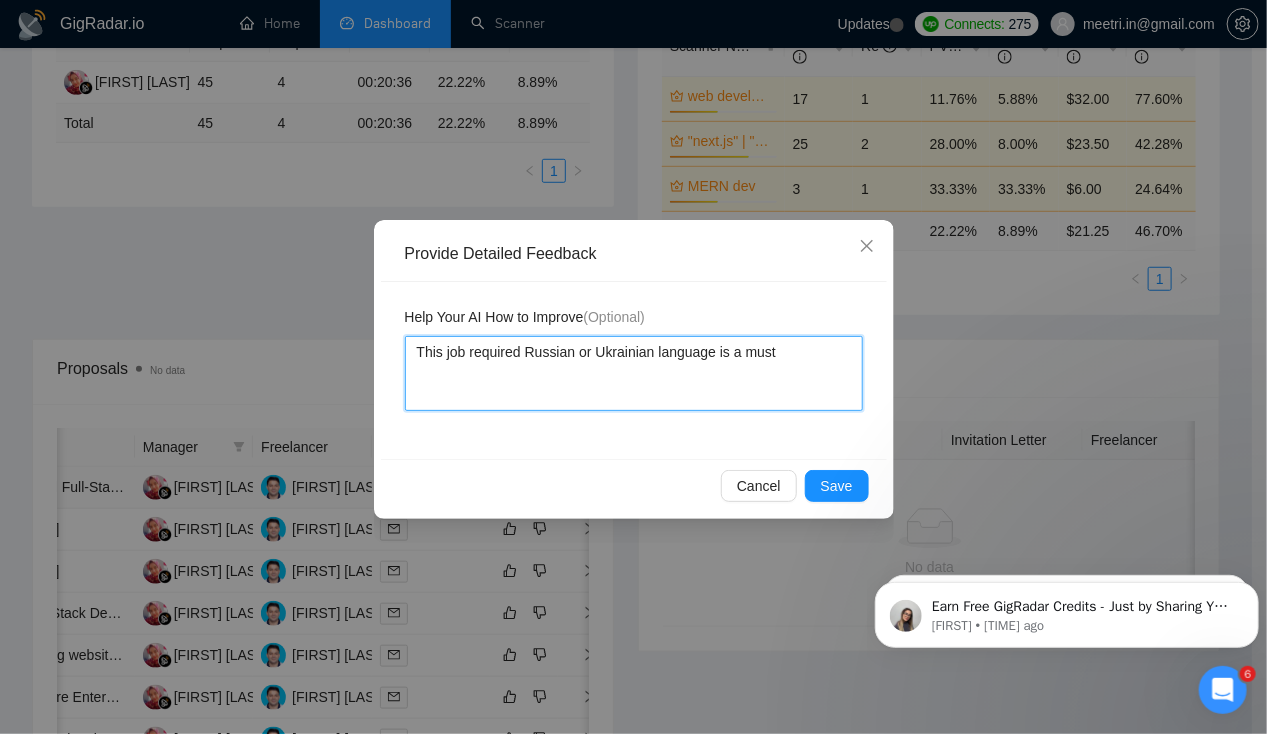type 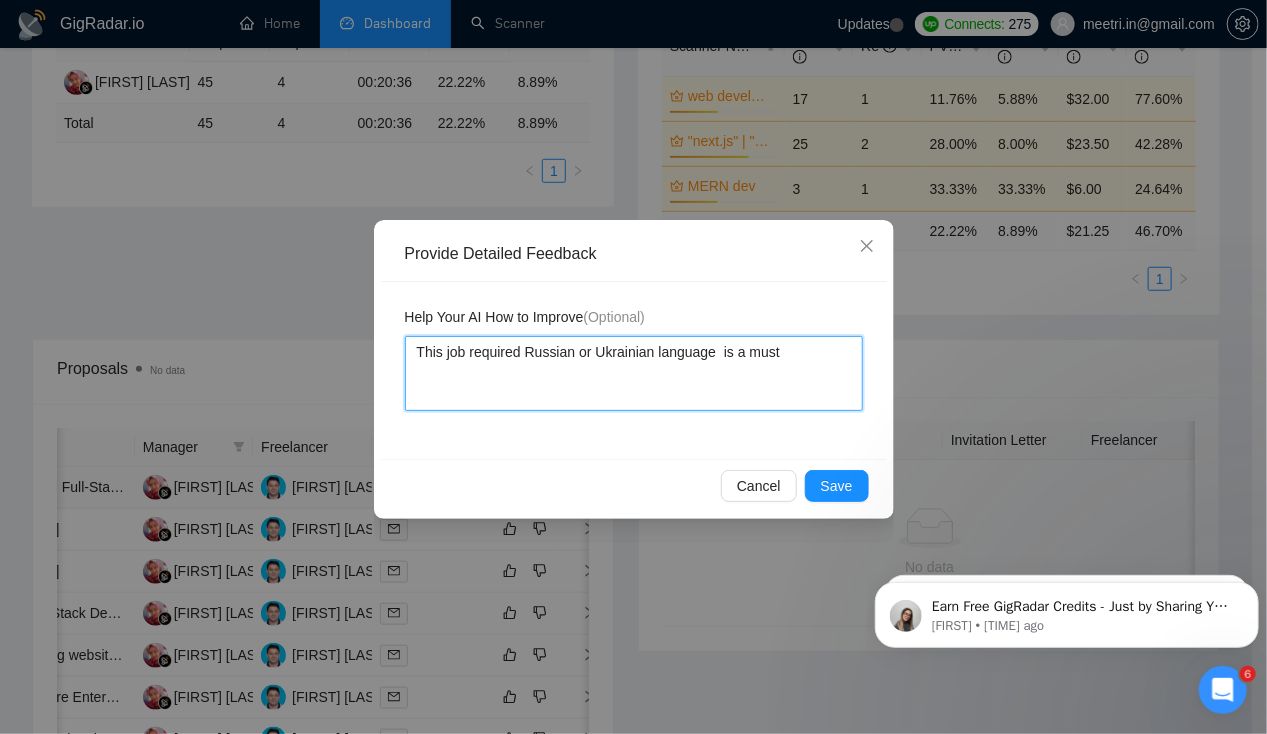 type 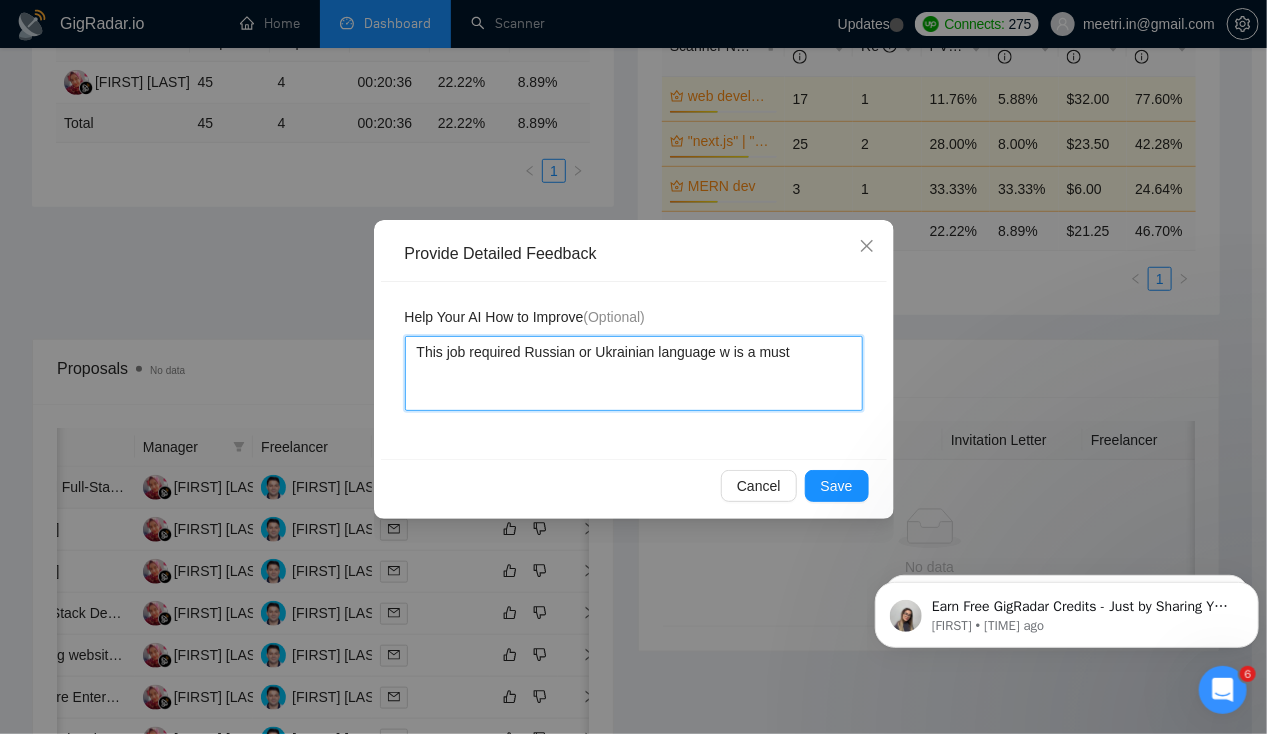 type 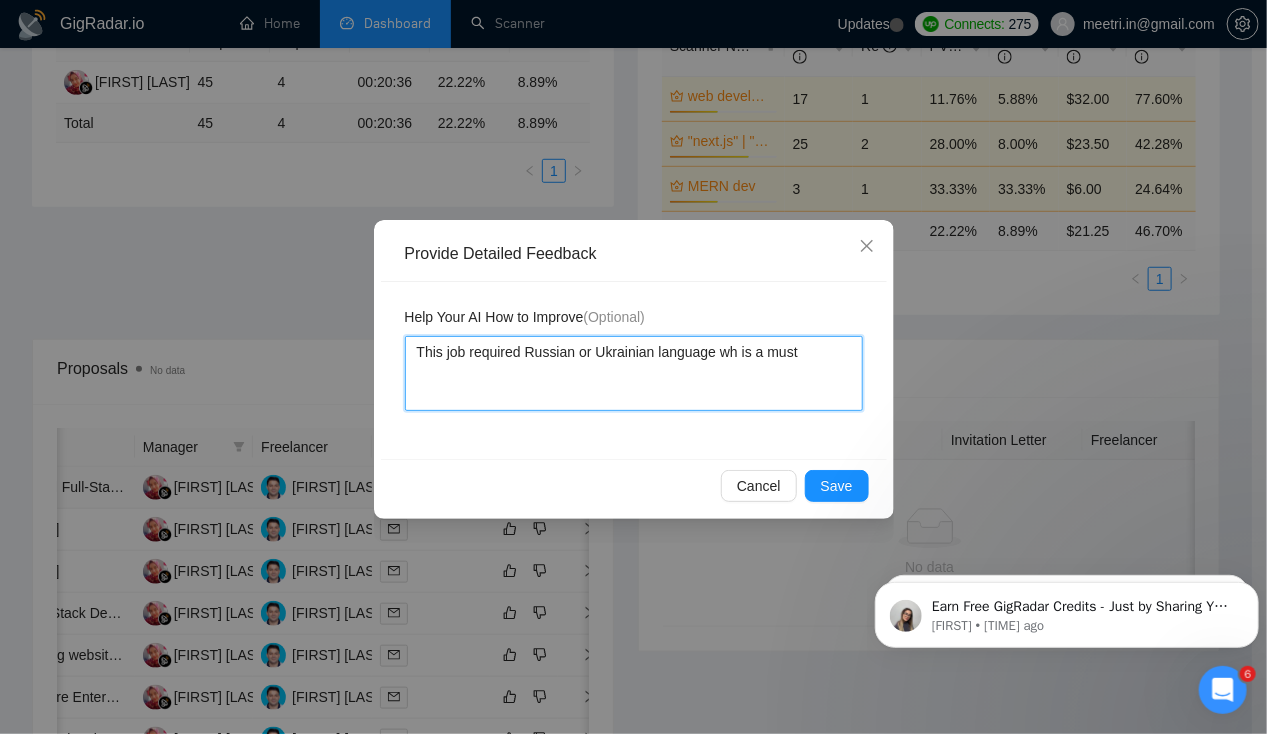type 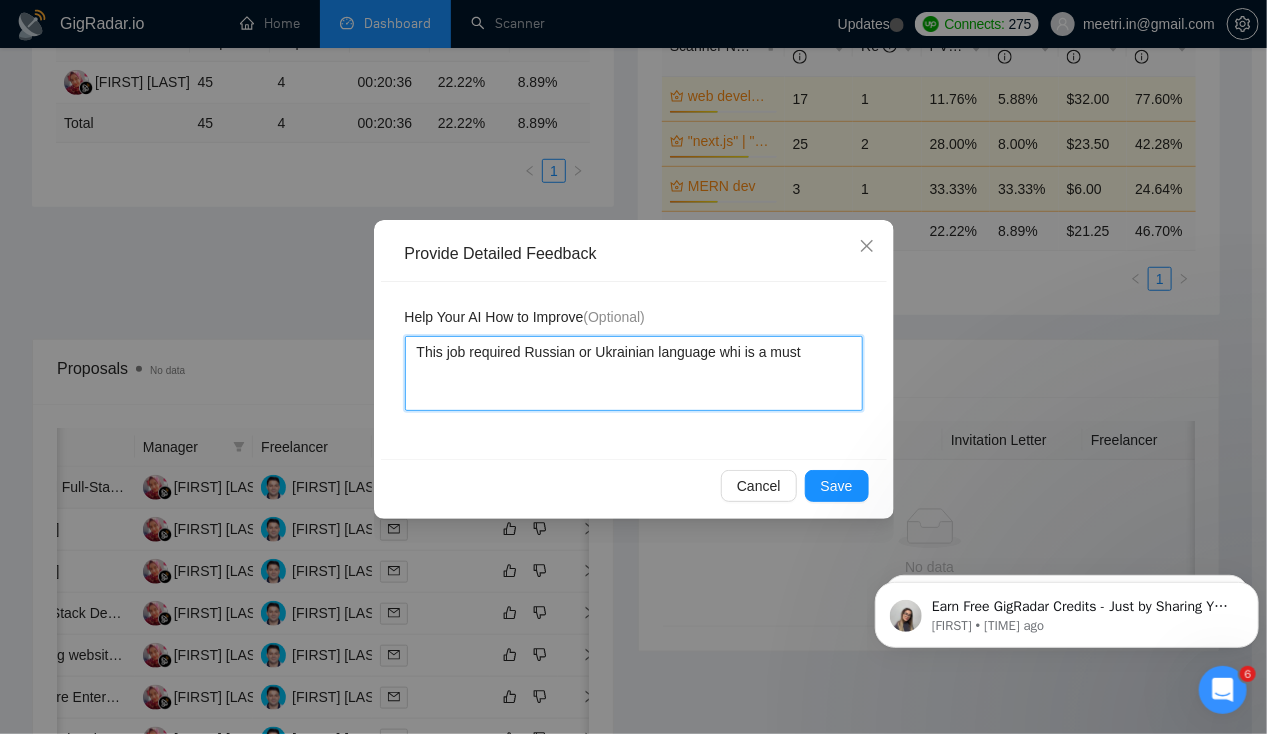 type on "[JOB]" 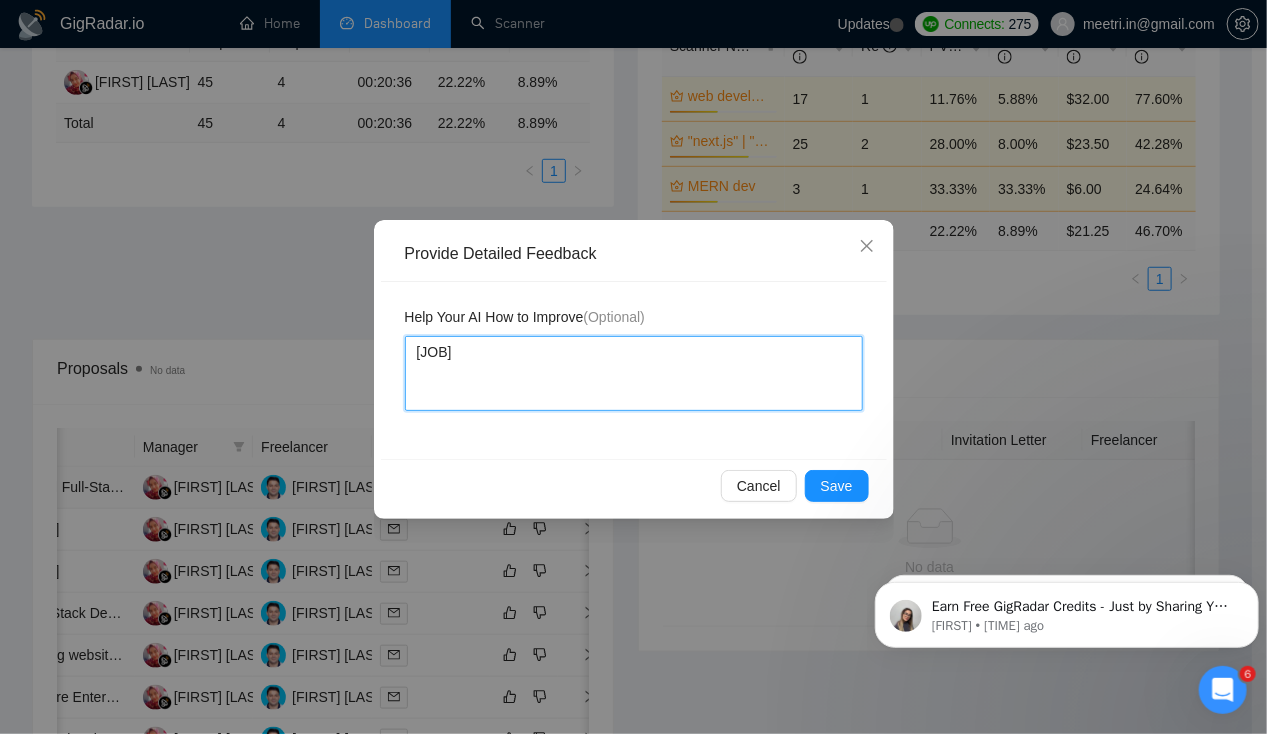 type 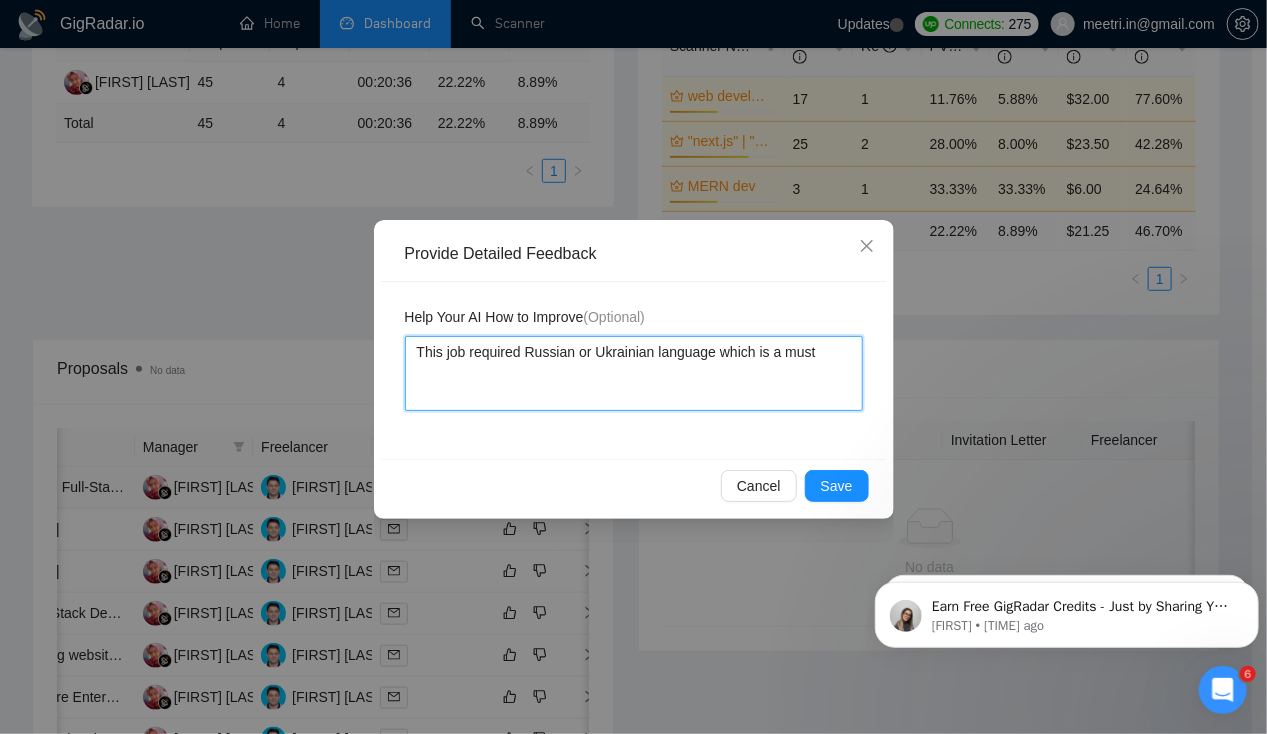 type 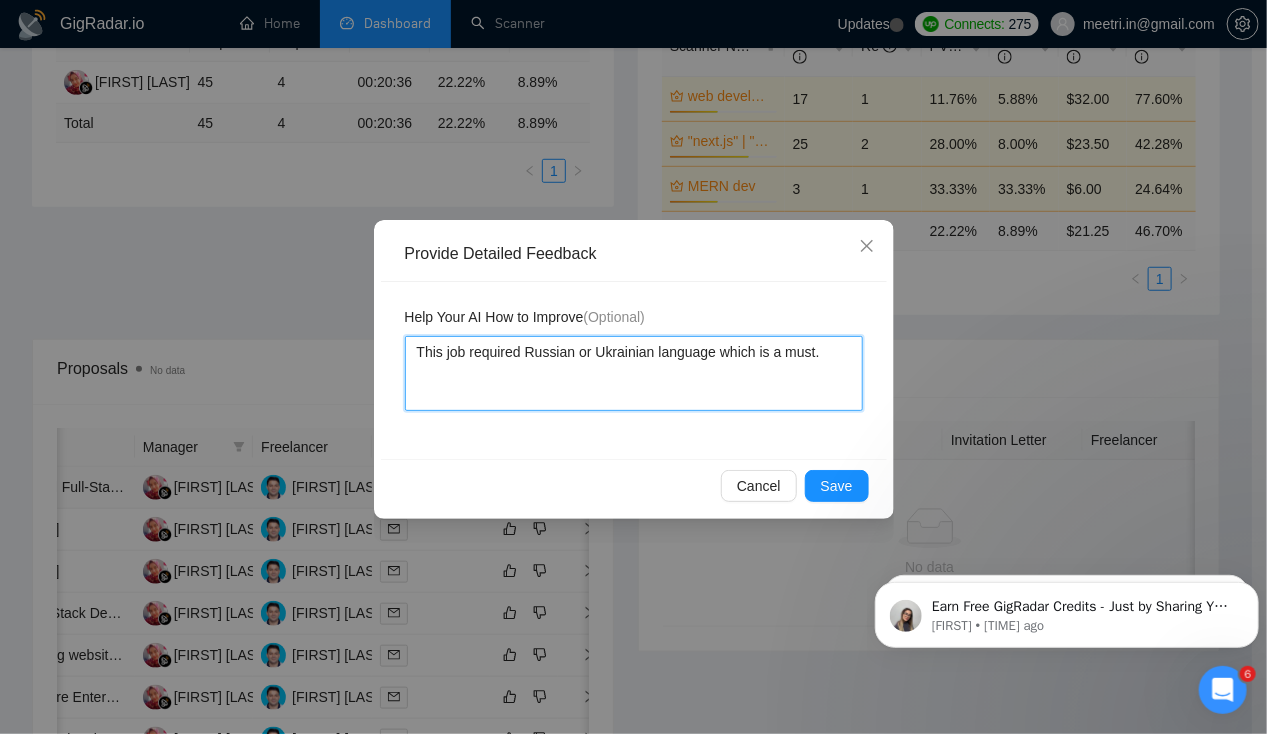 type 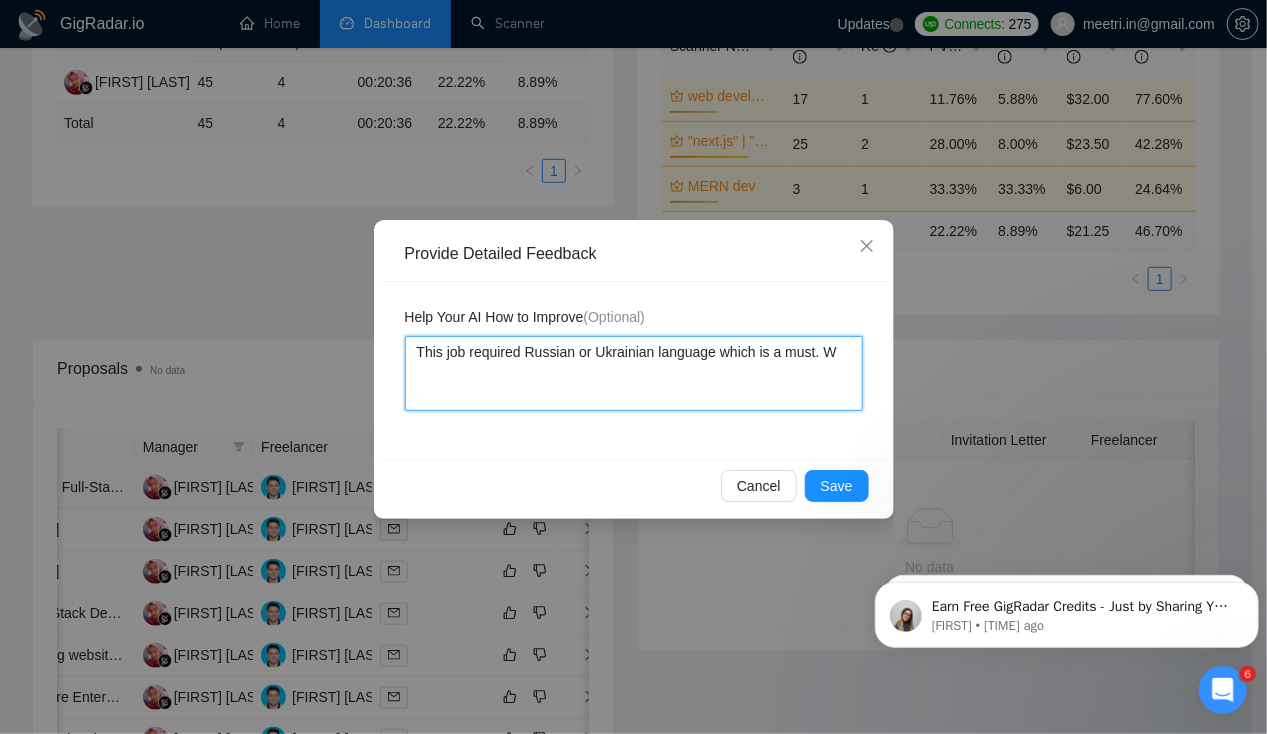 type 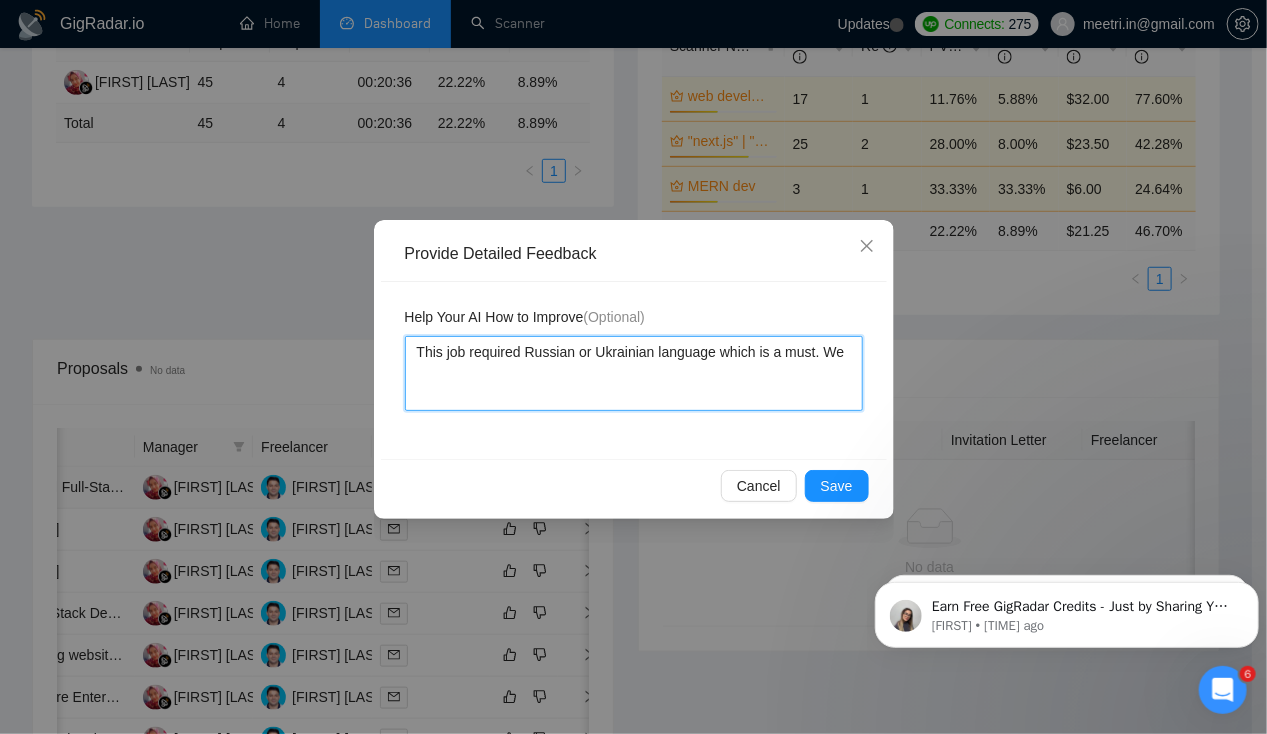 type 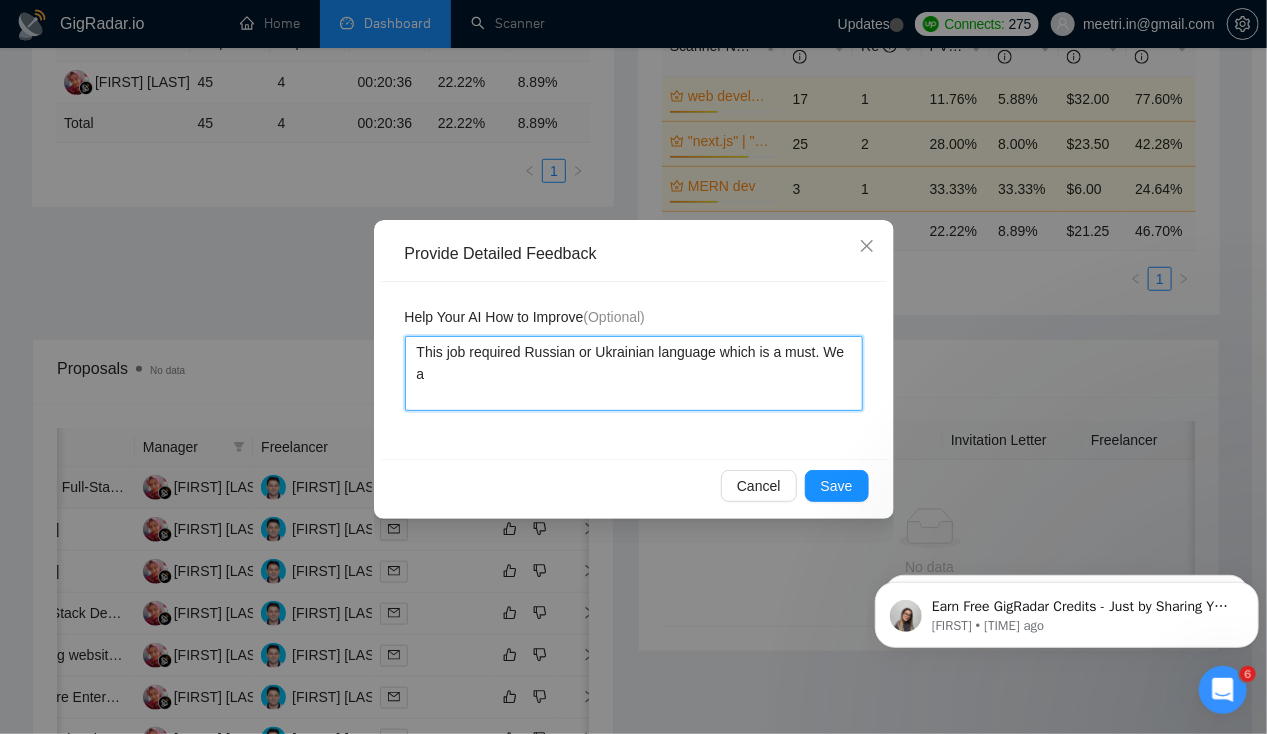 type 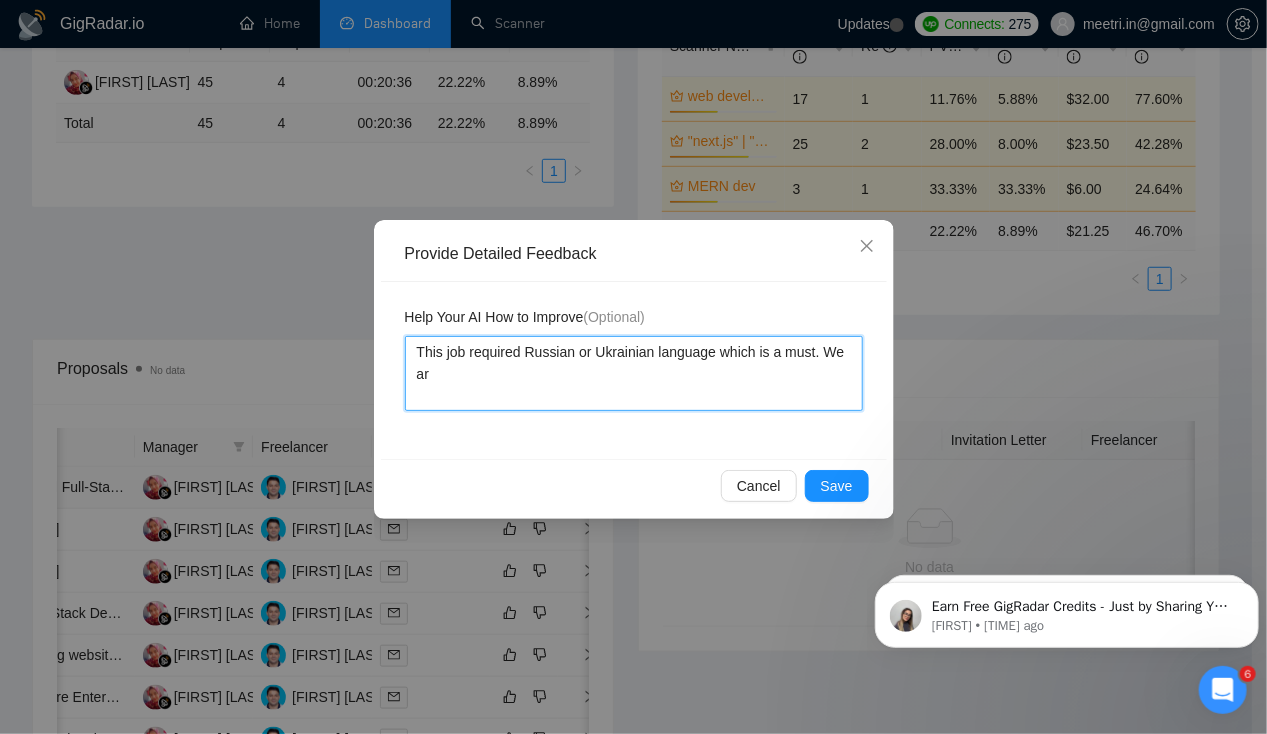 type 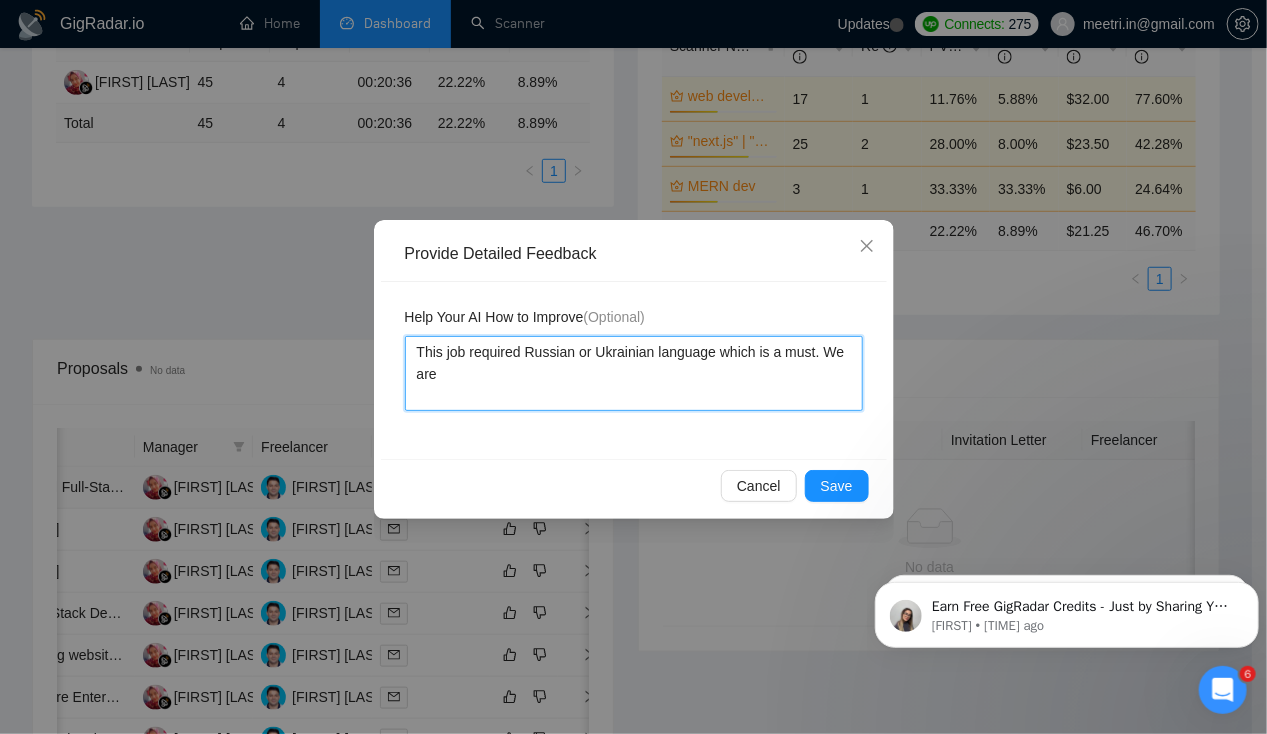 type 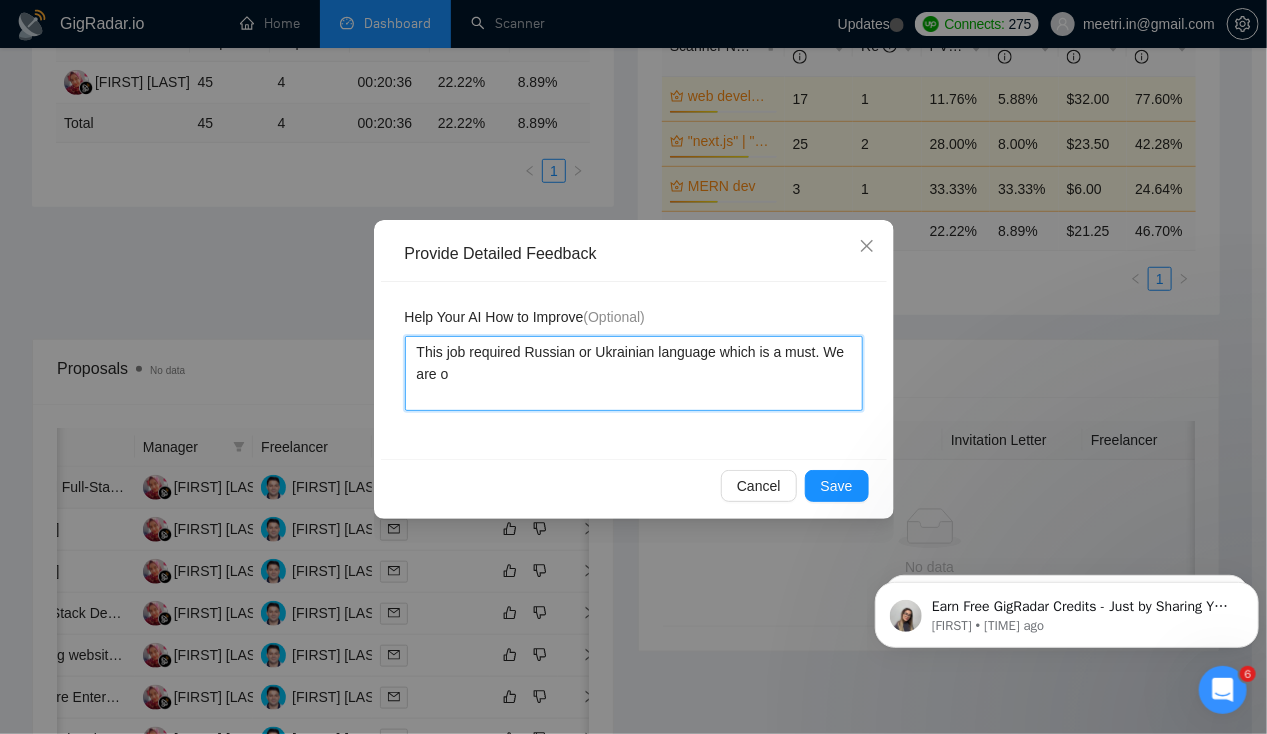 type 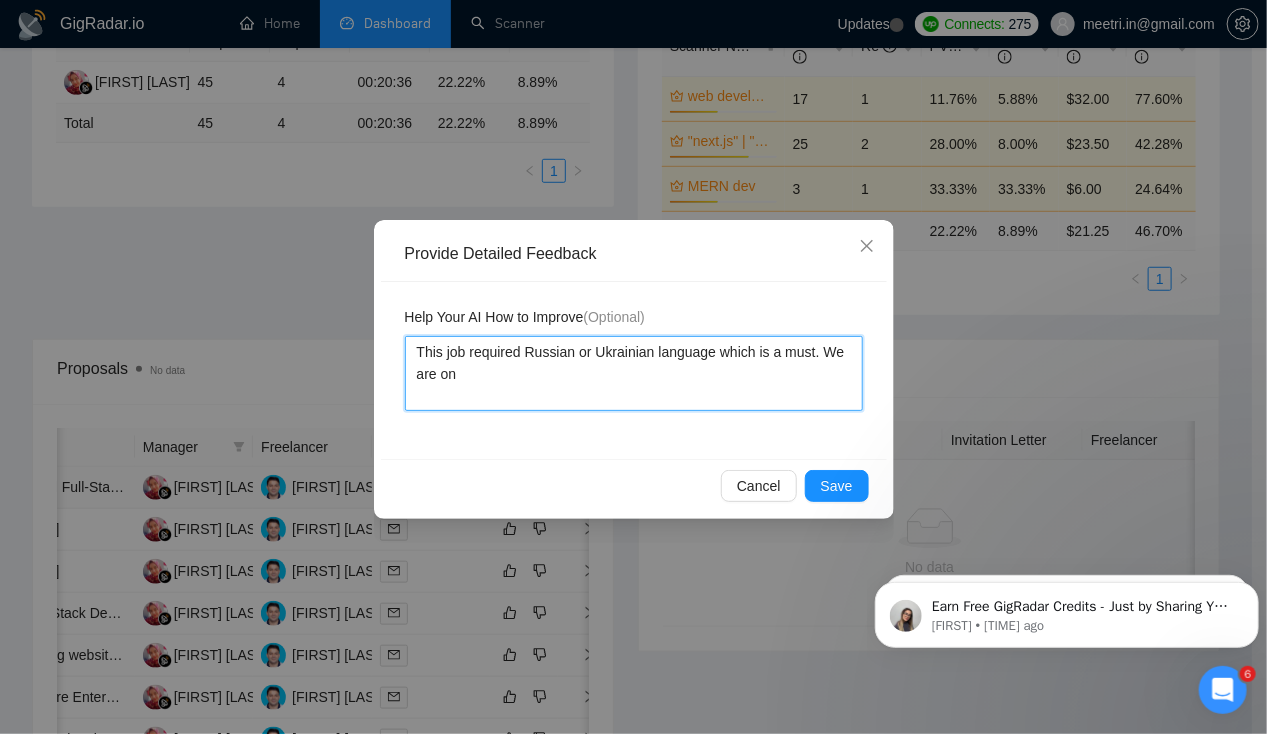 type 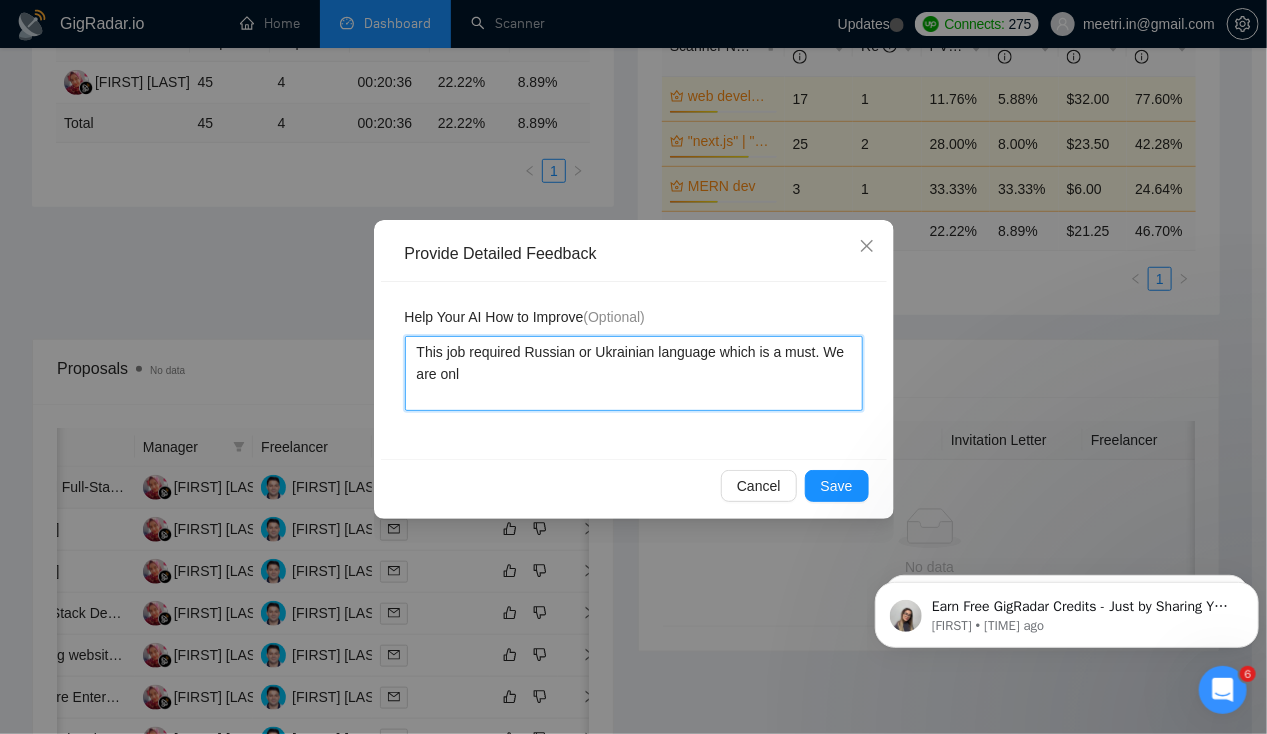 type 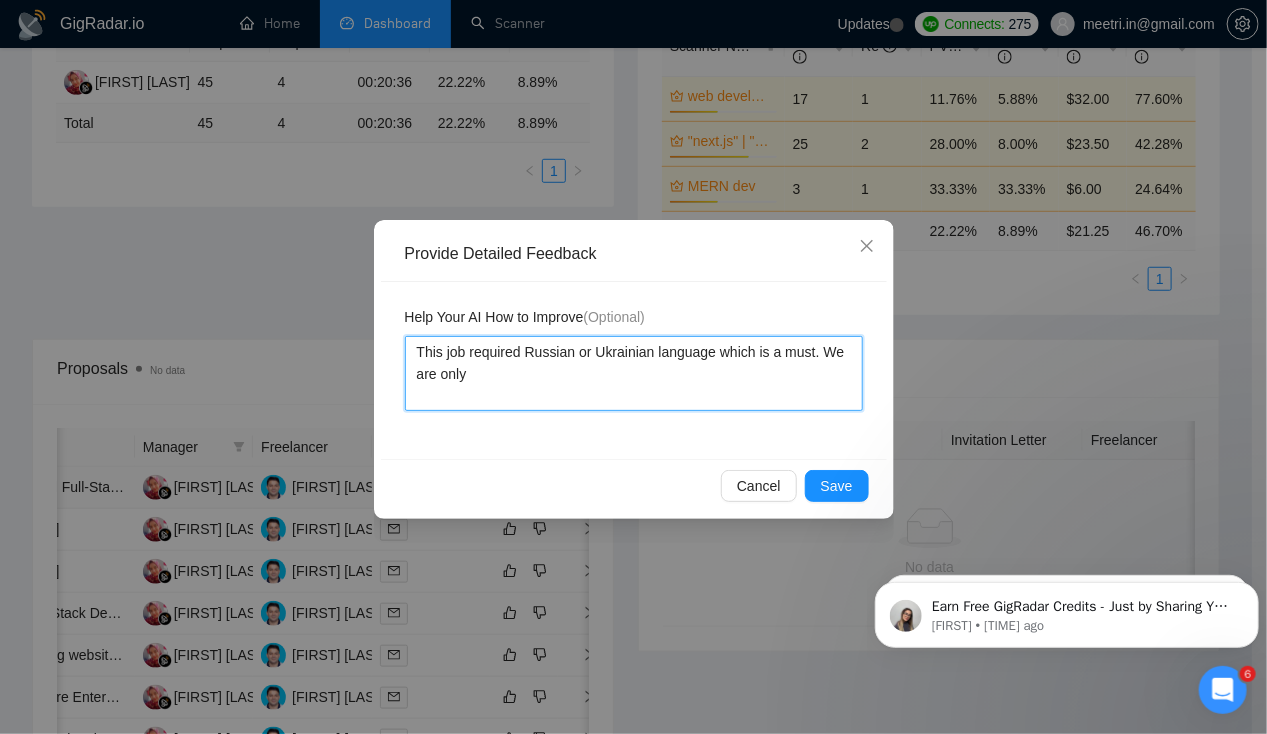 type 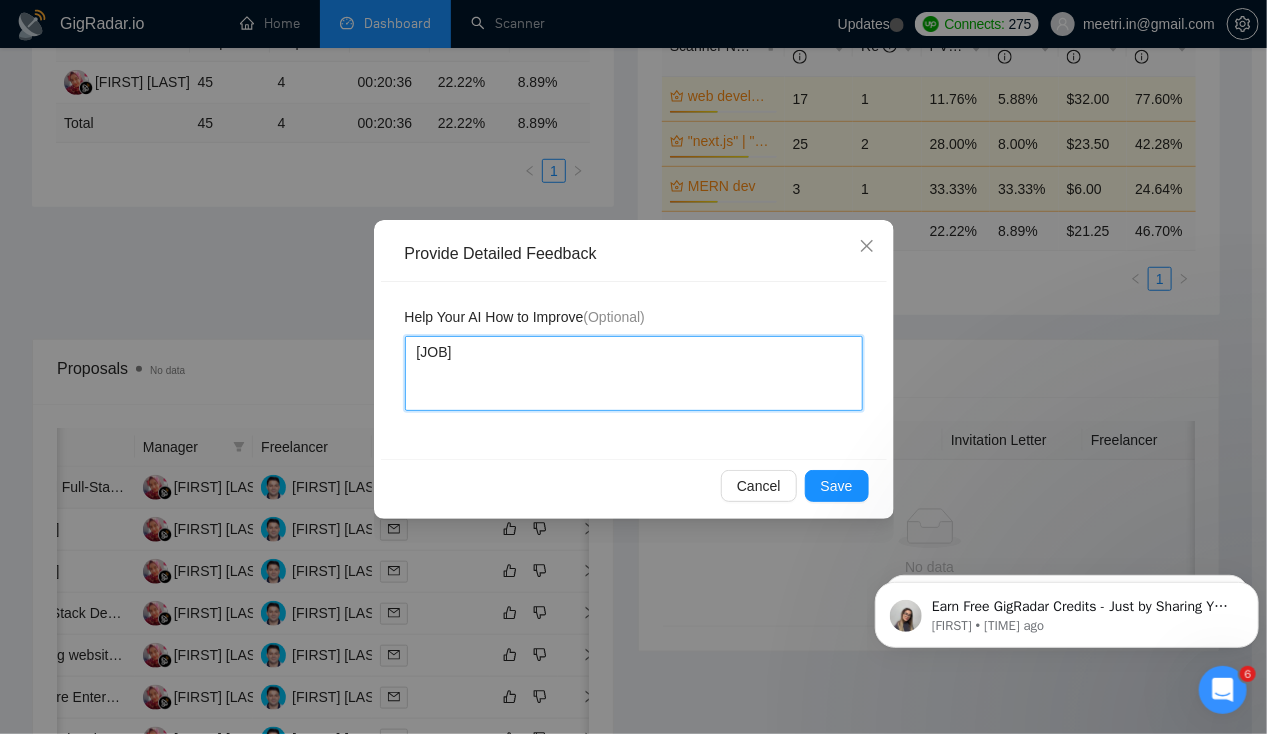 type 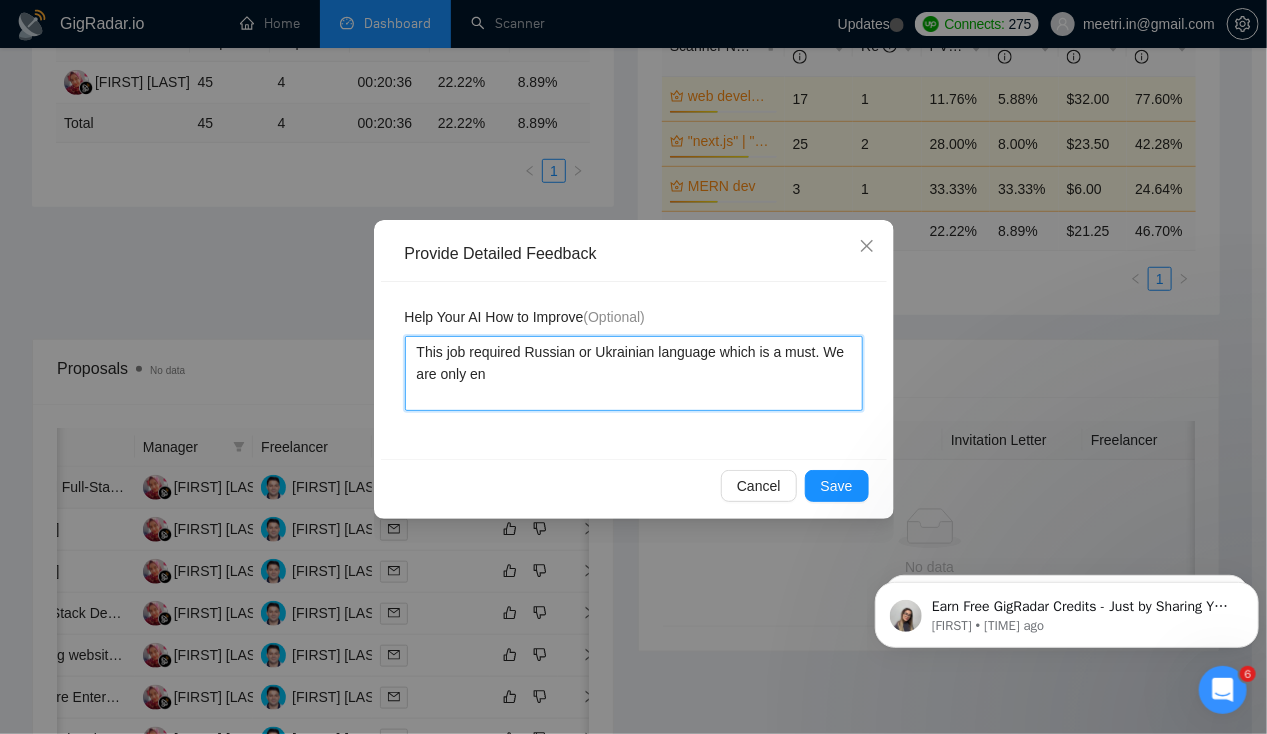 type 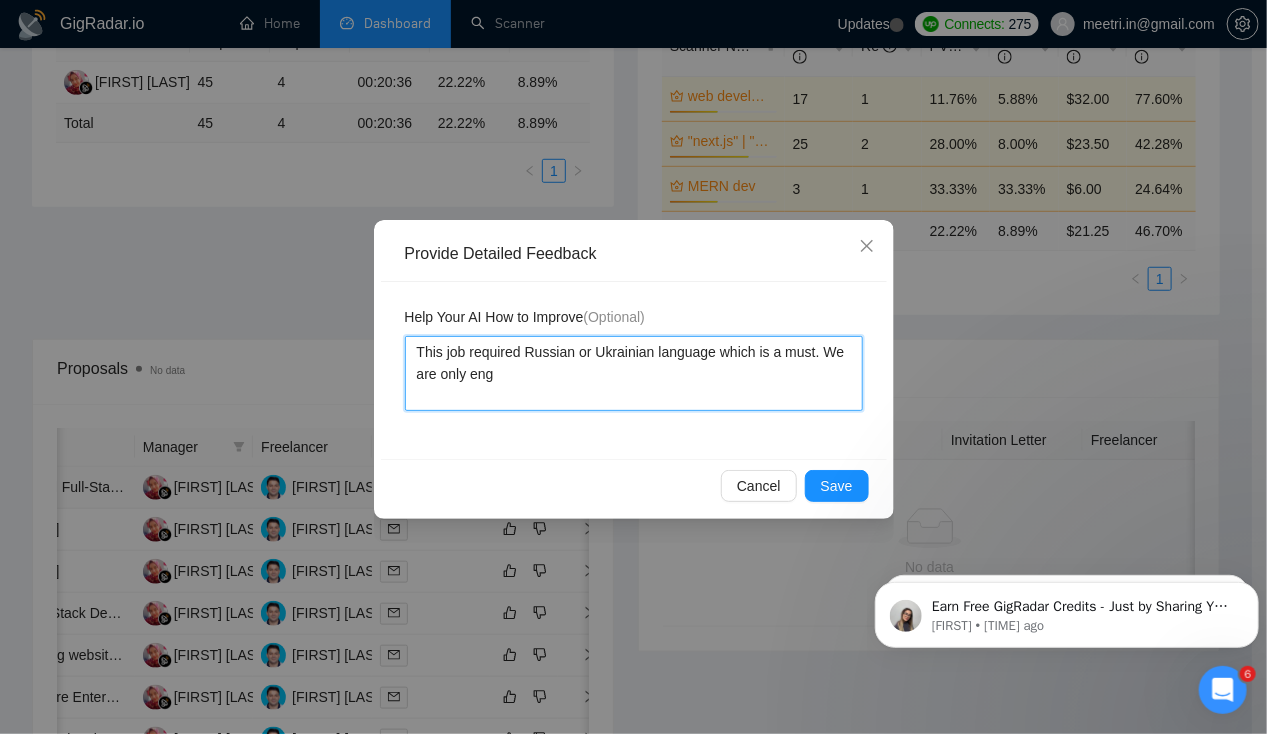 type 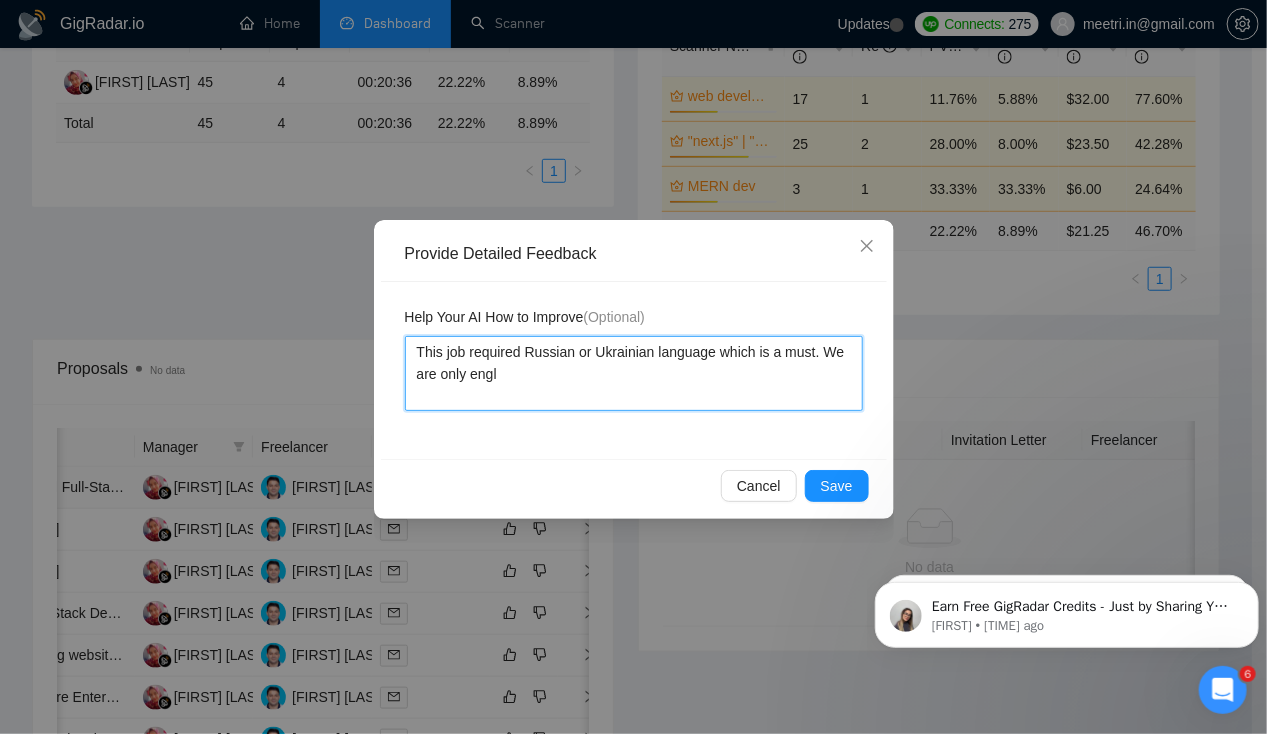 type 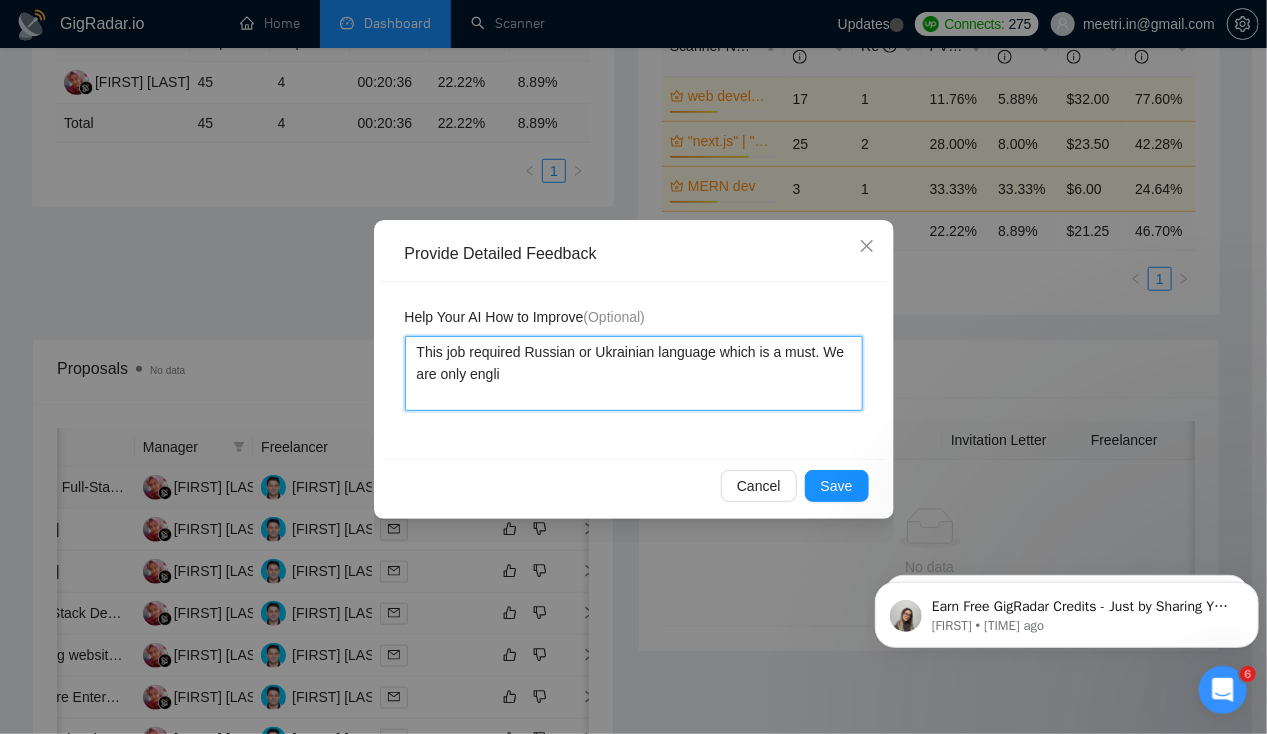 type 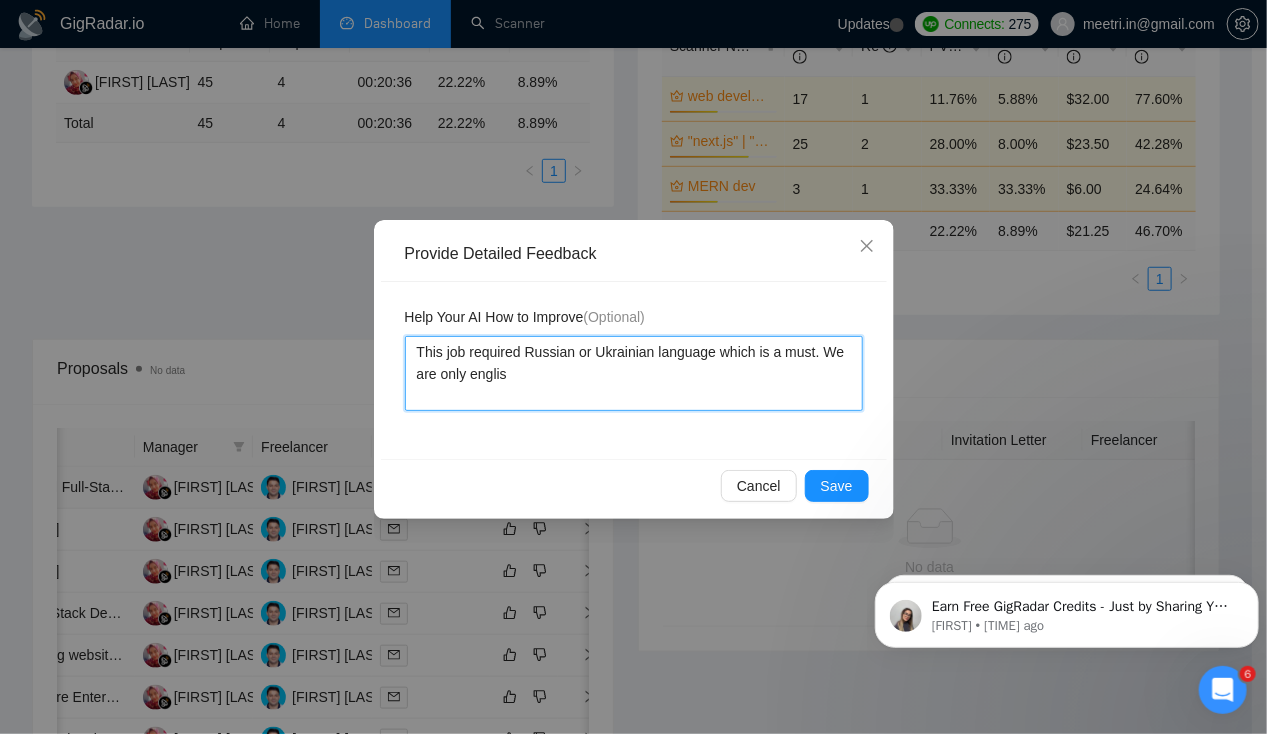 type 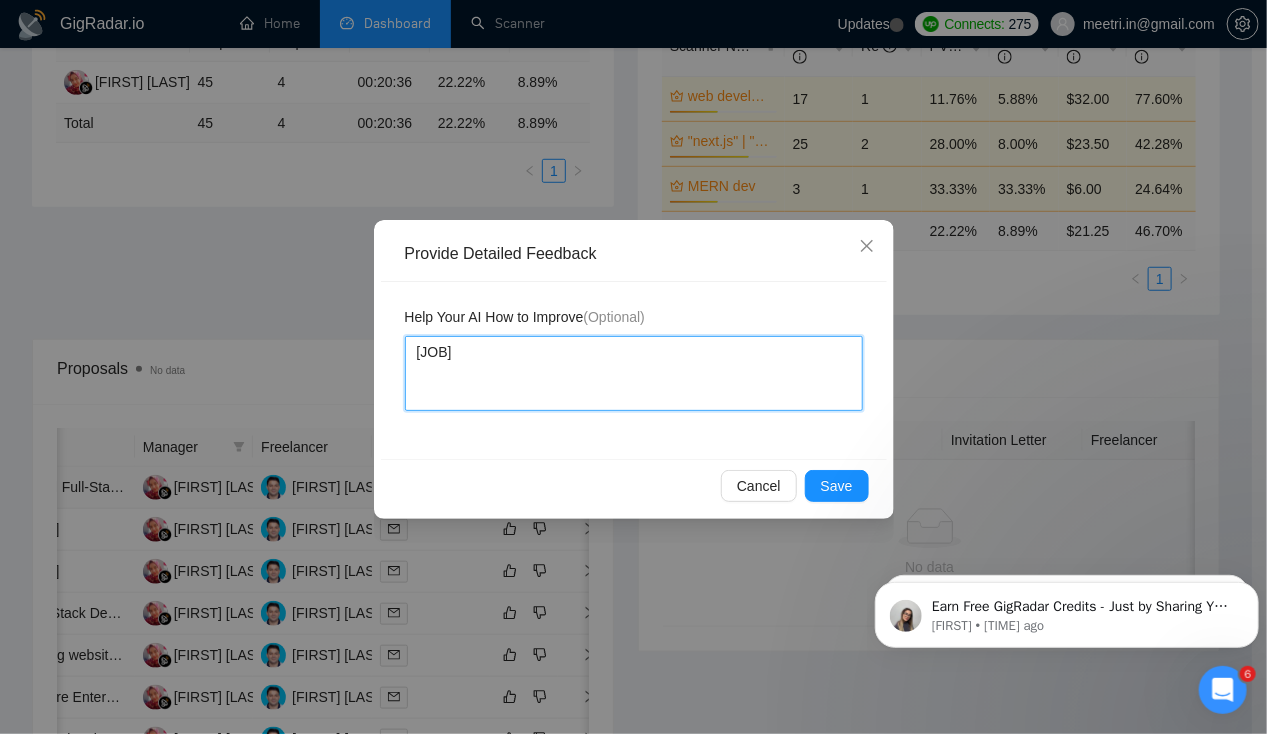 type 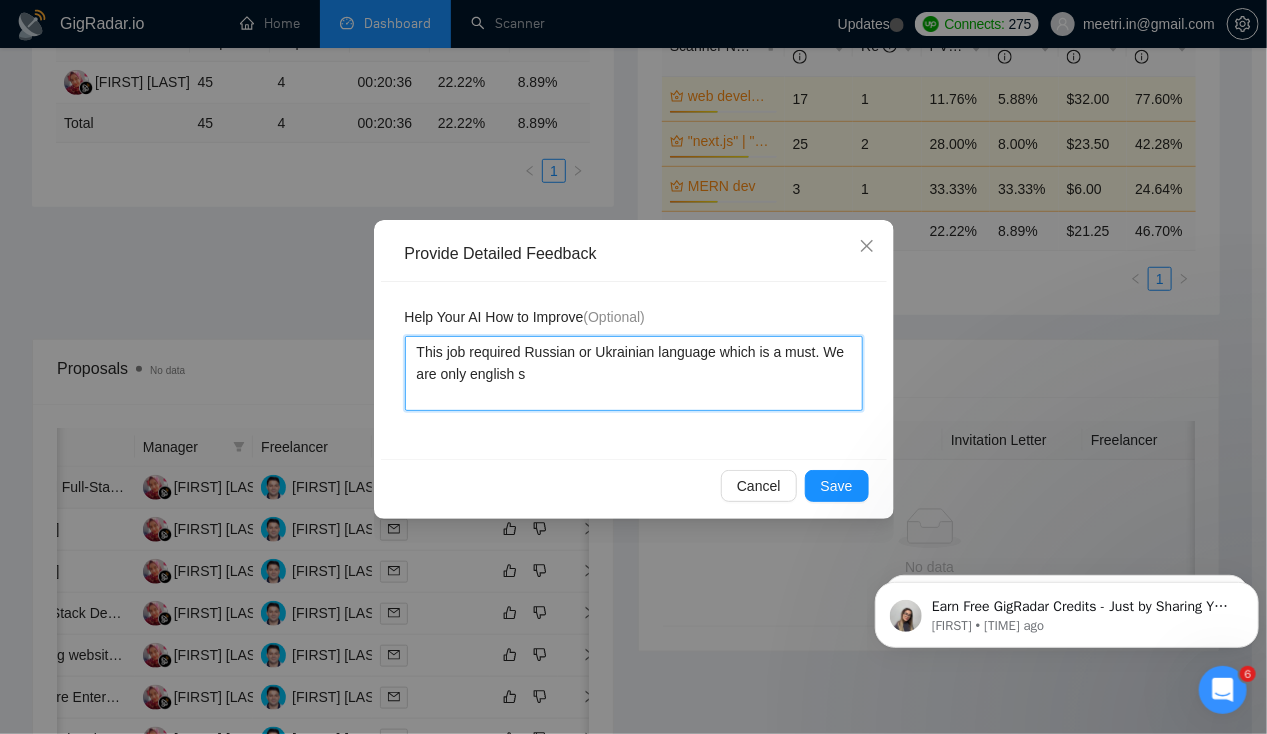 type 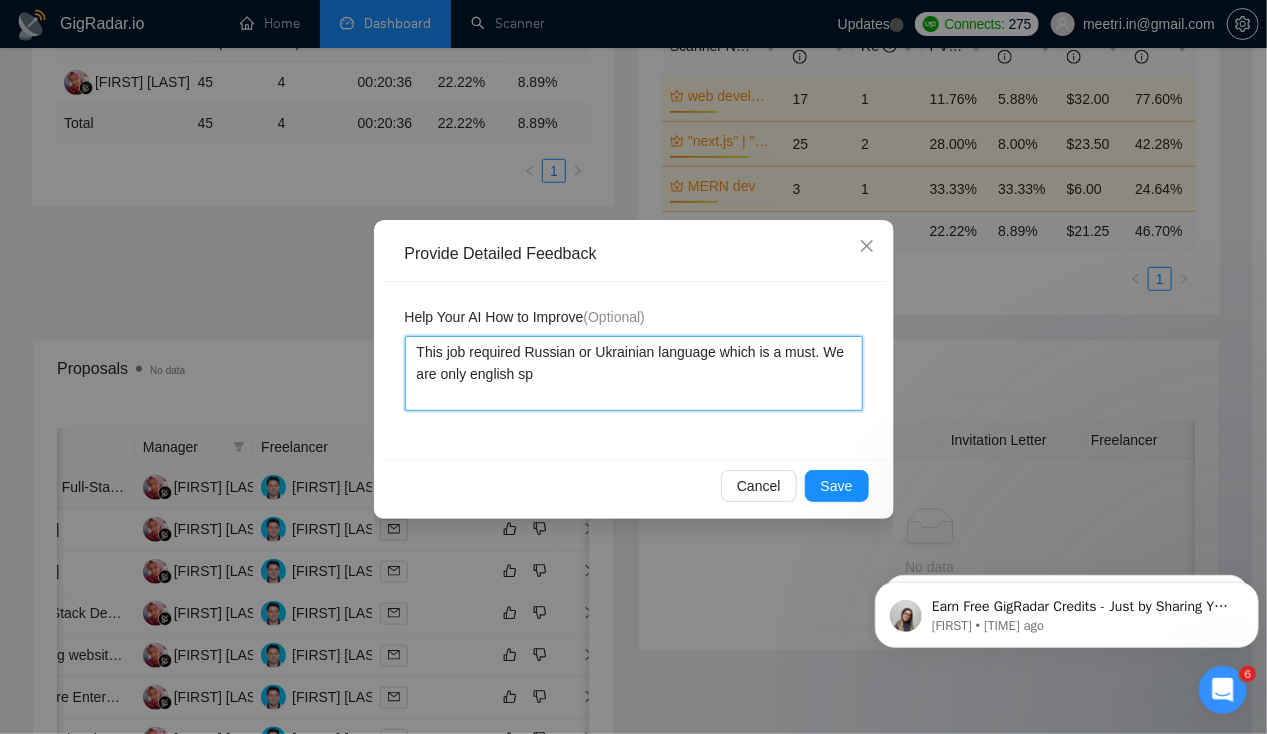 type 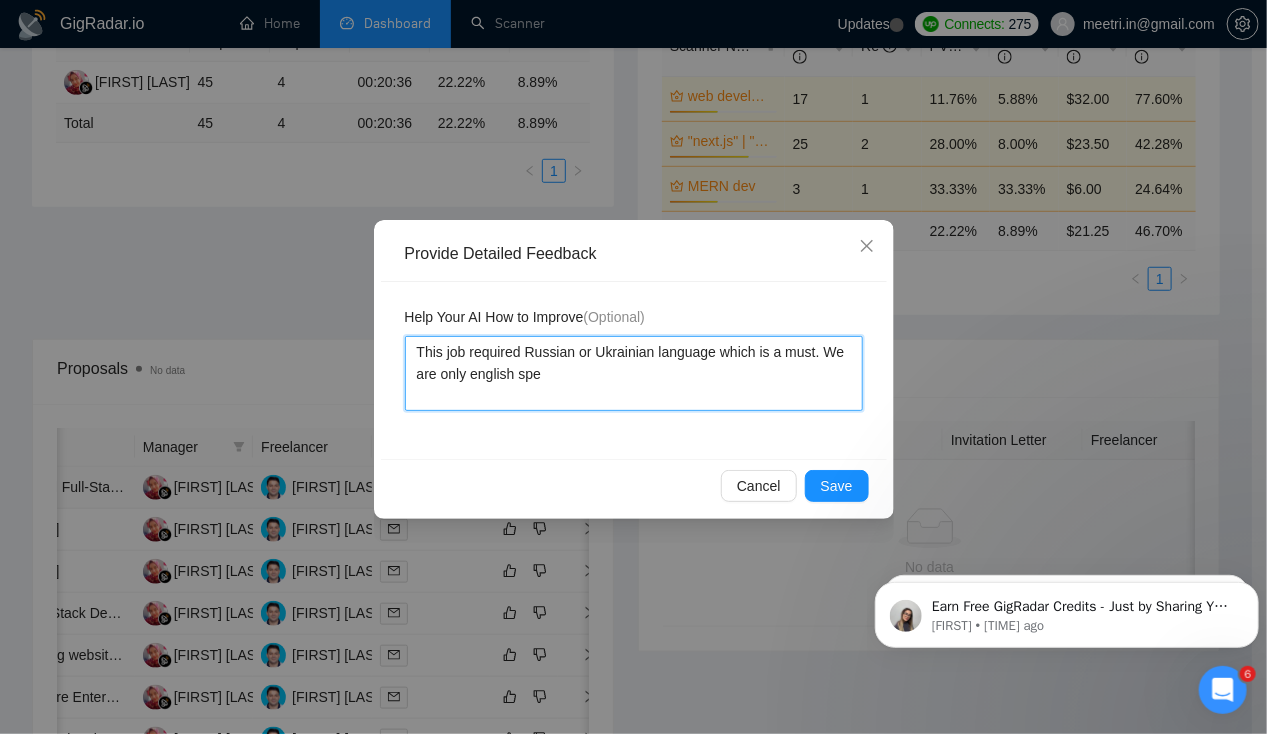type 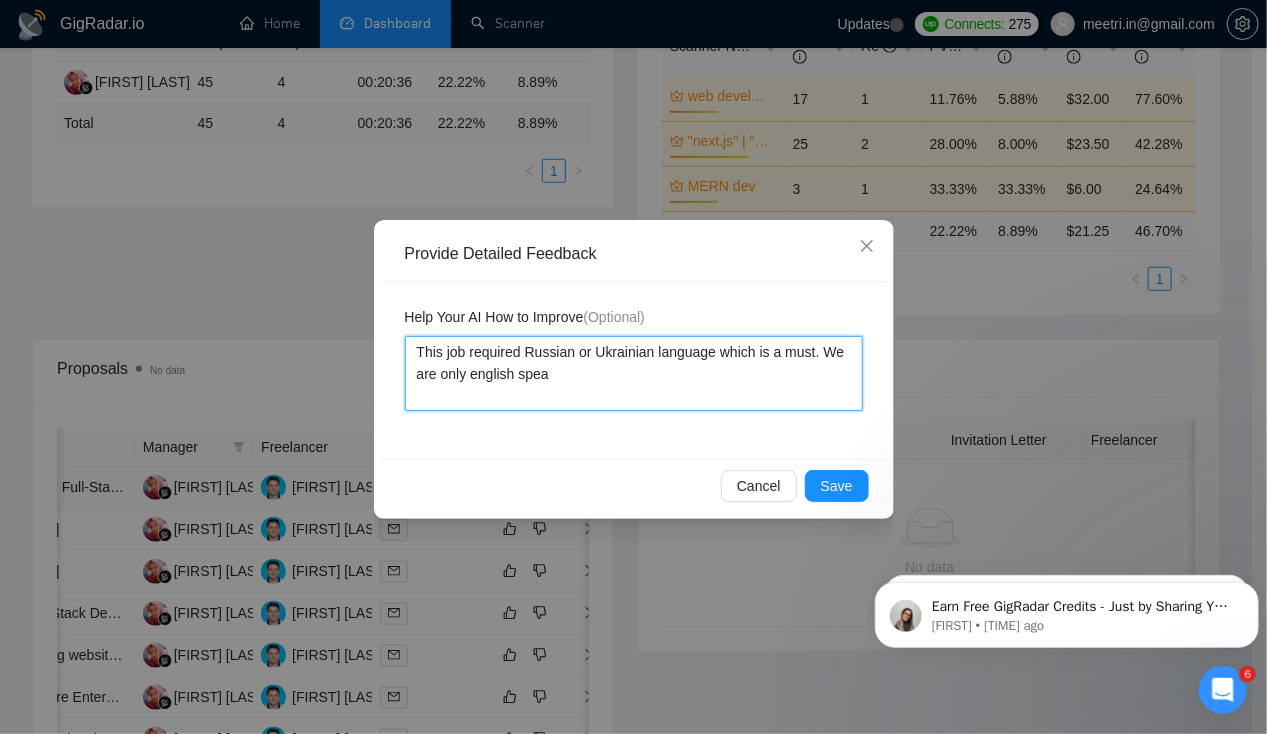 type 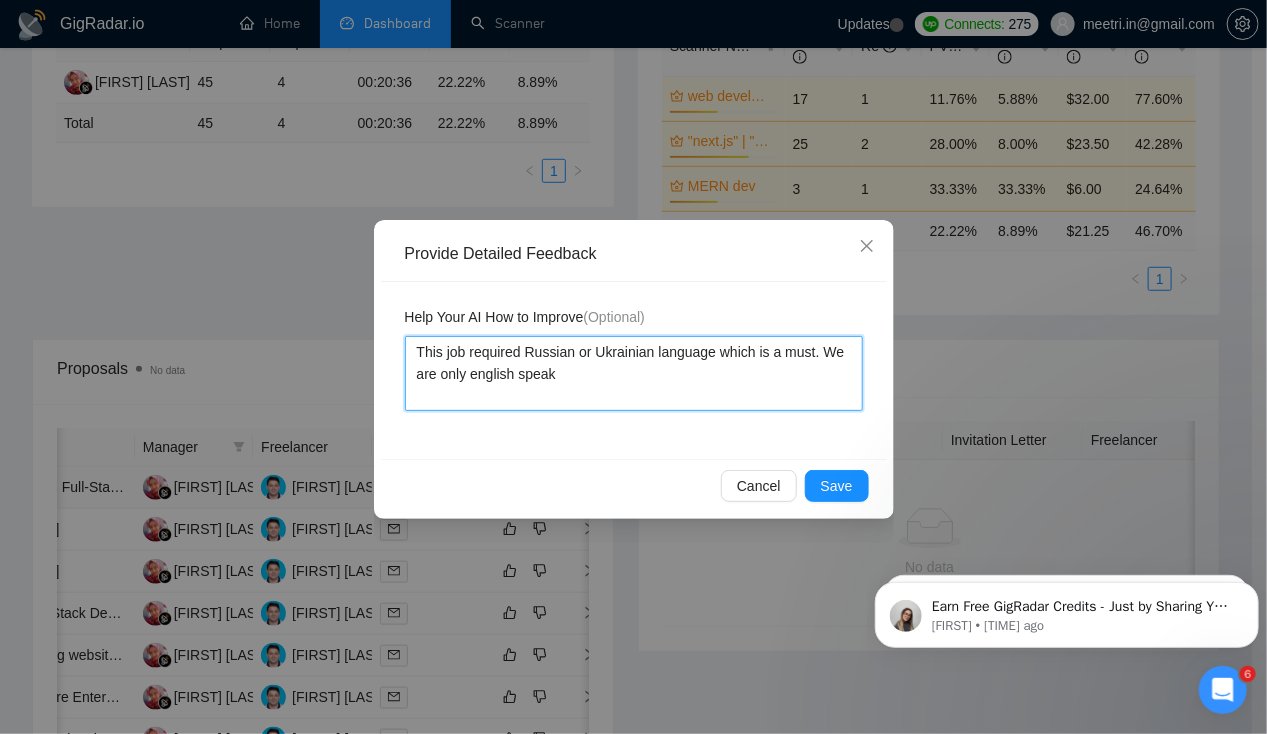 type 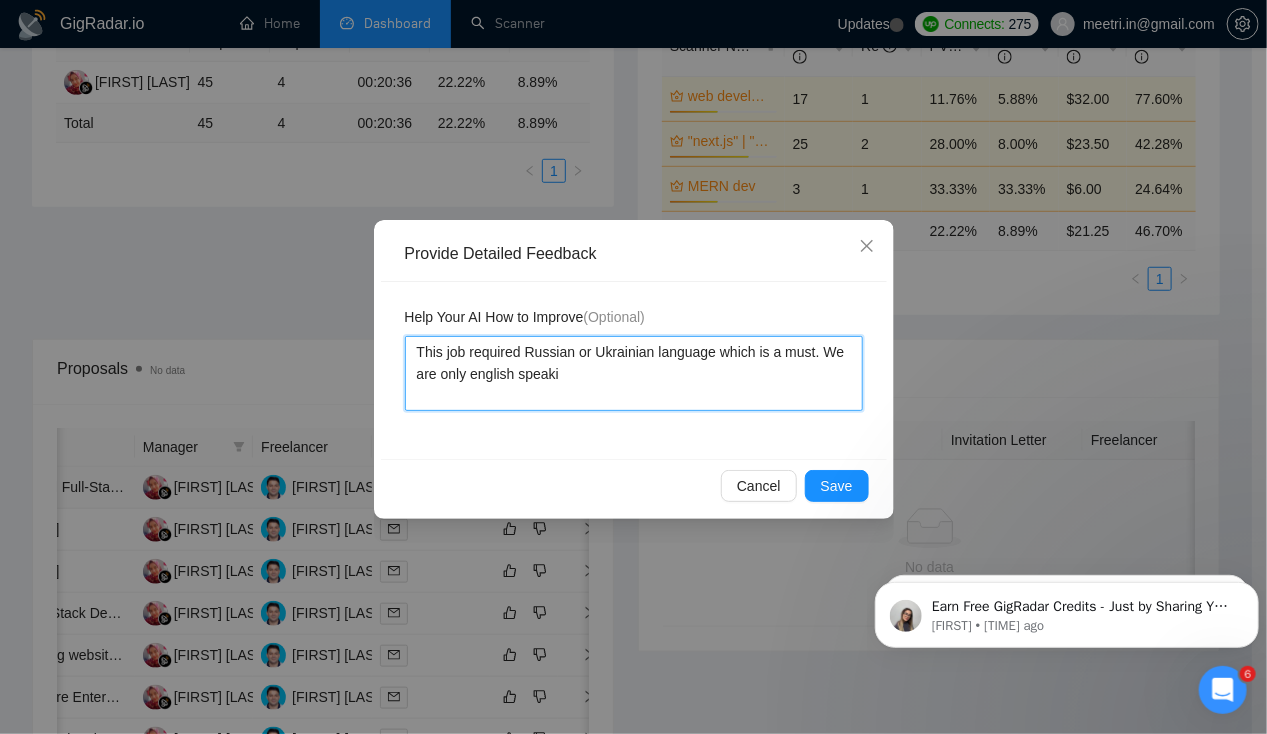 type 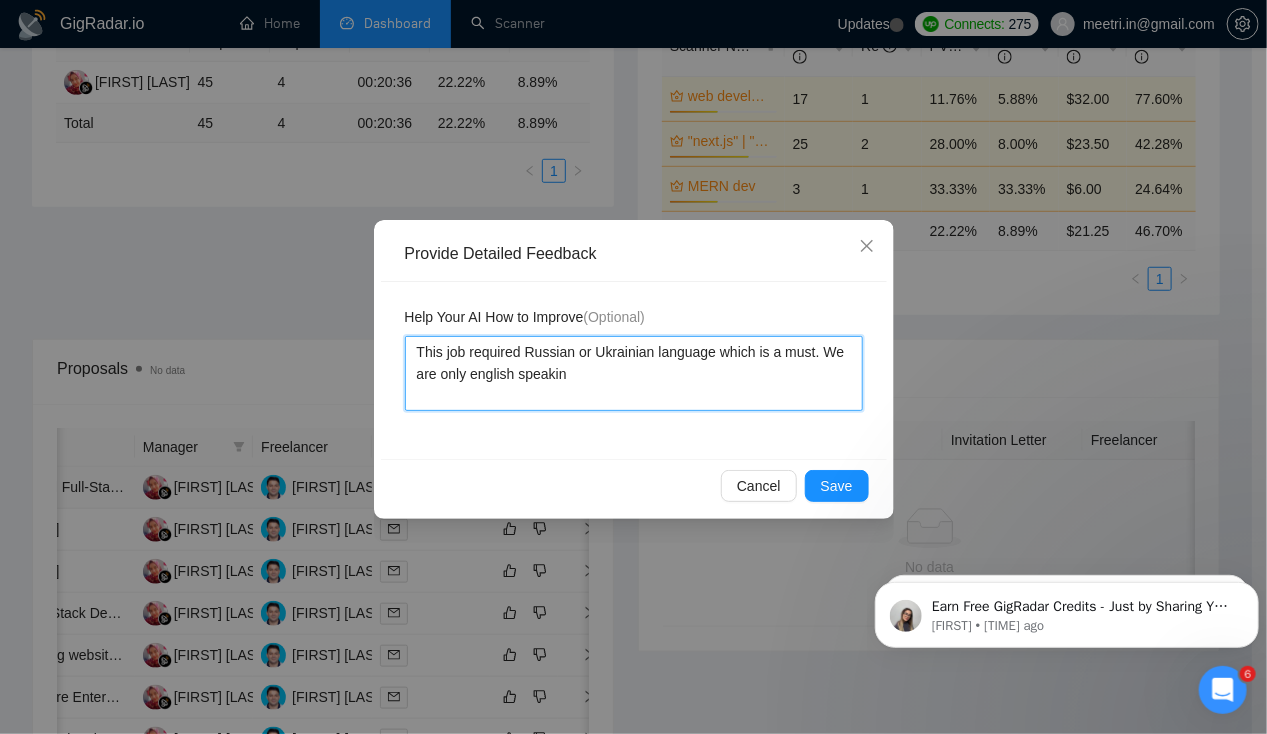 type 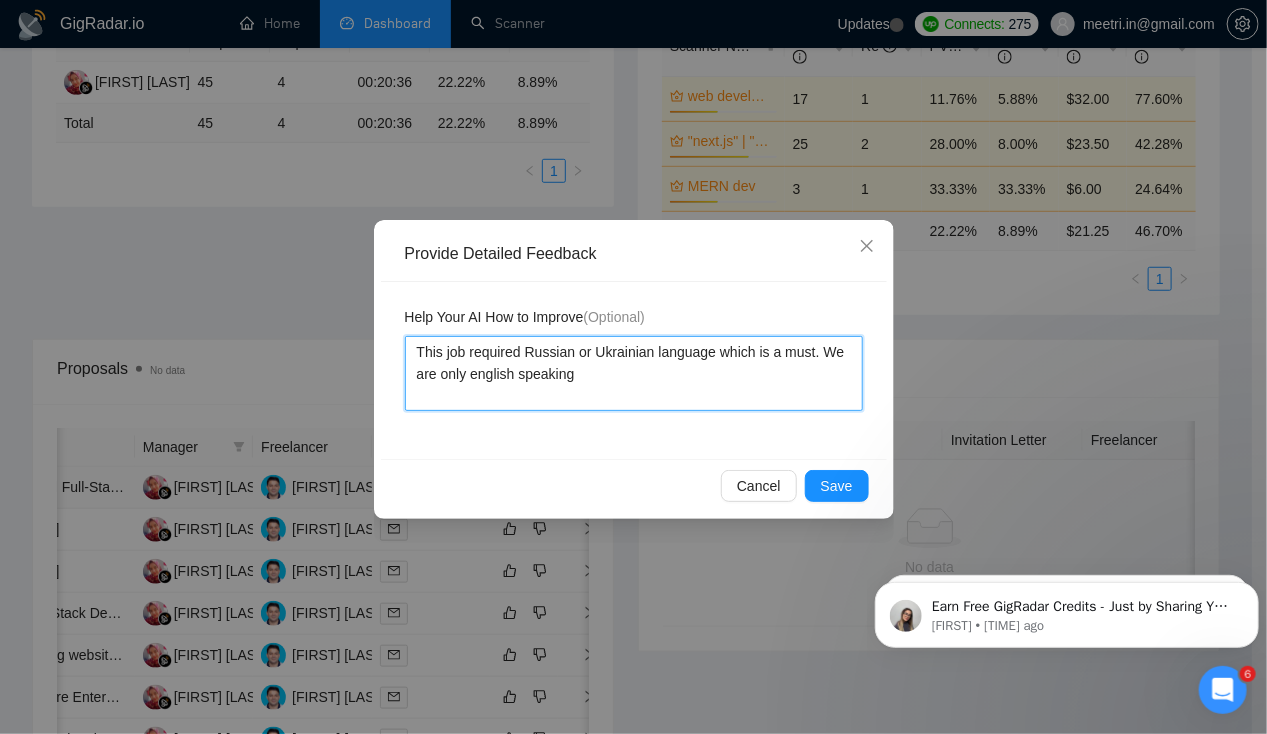 type 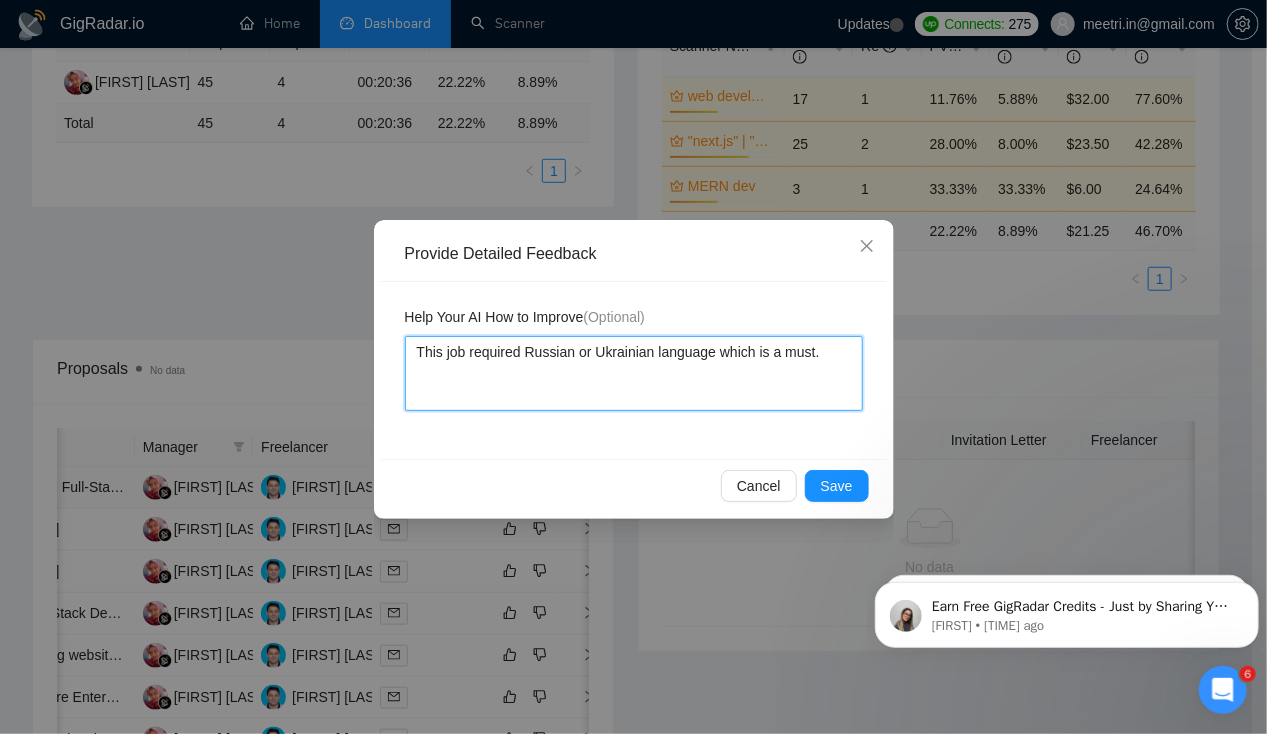 type 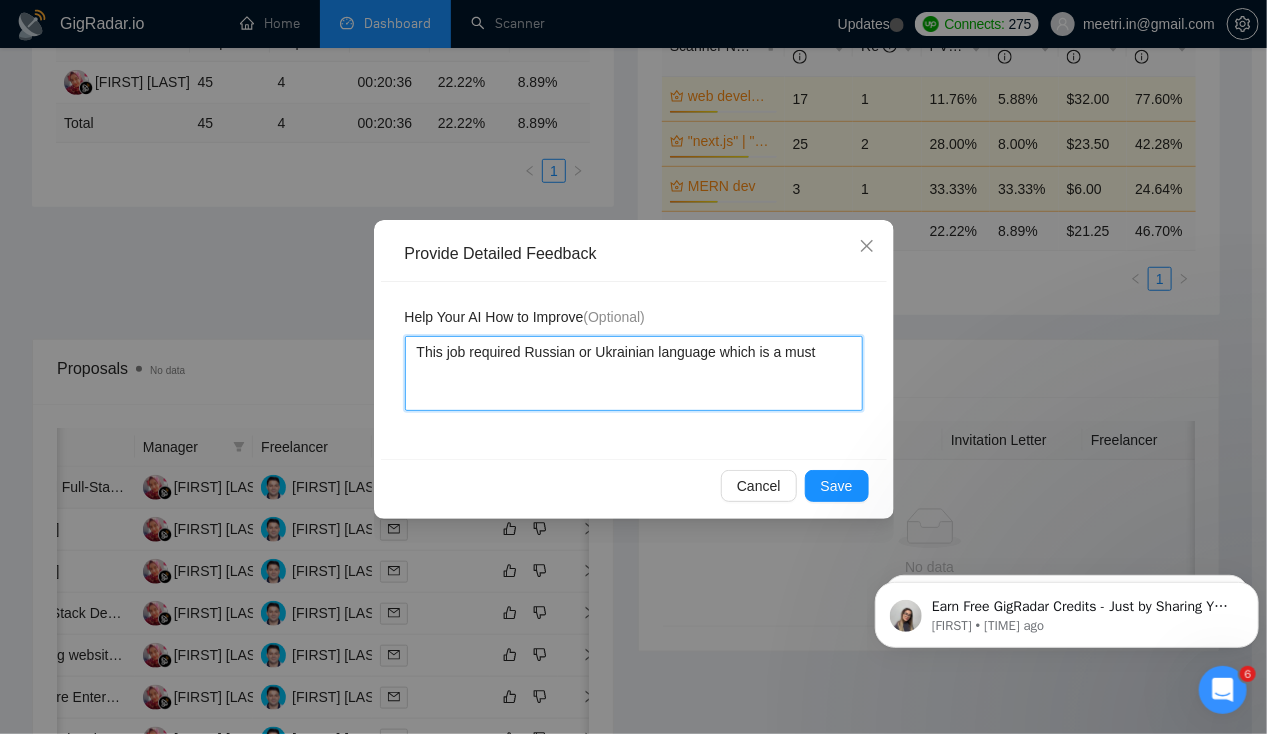 type 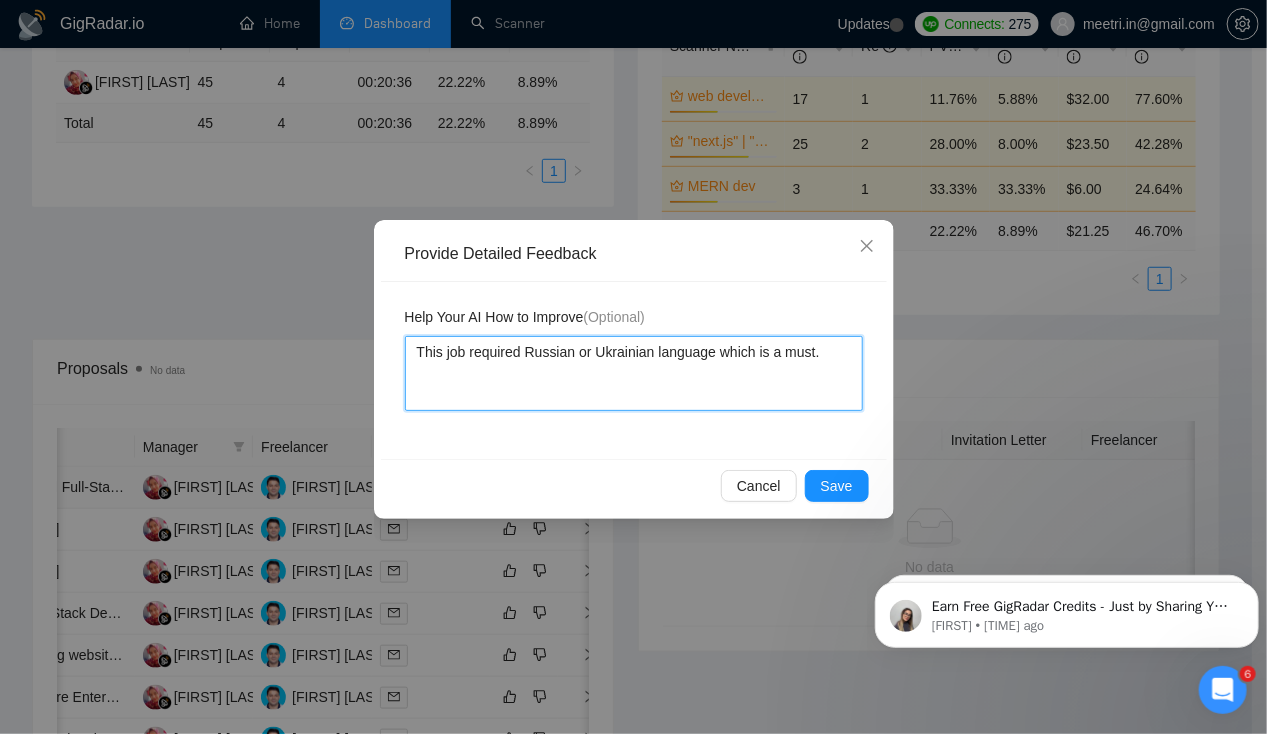 type 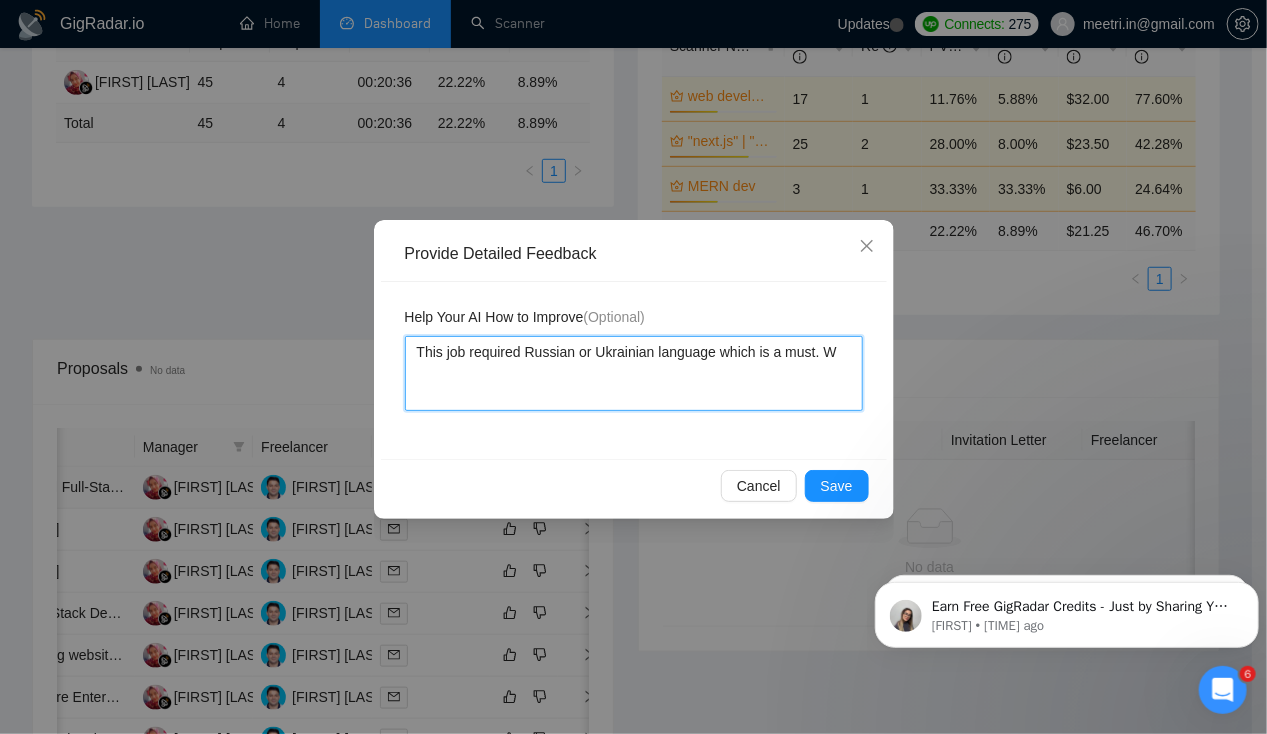 type 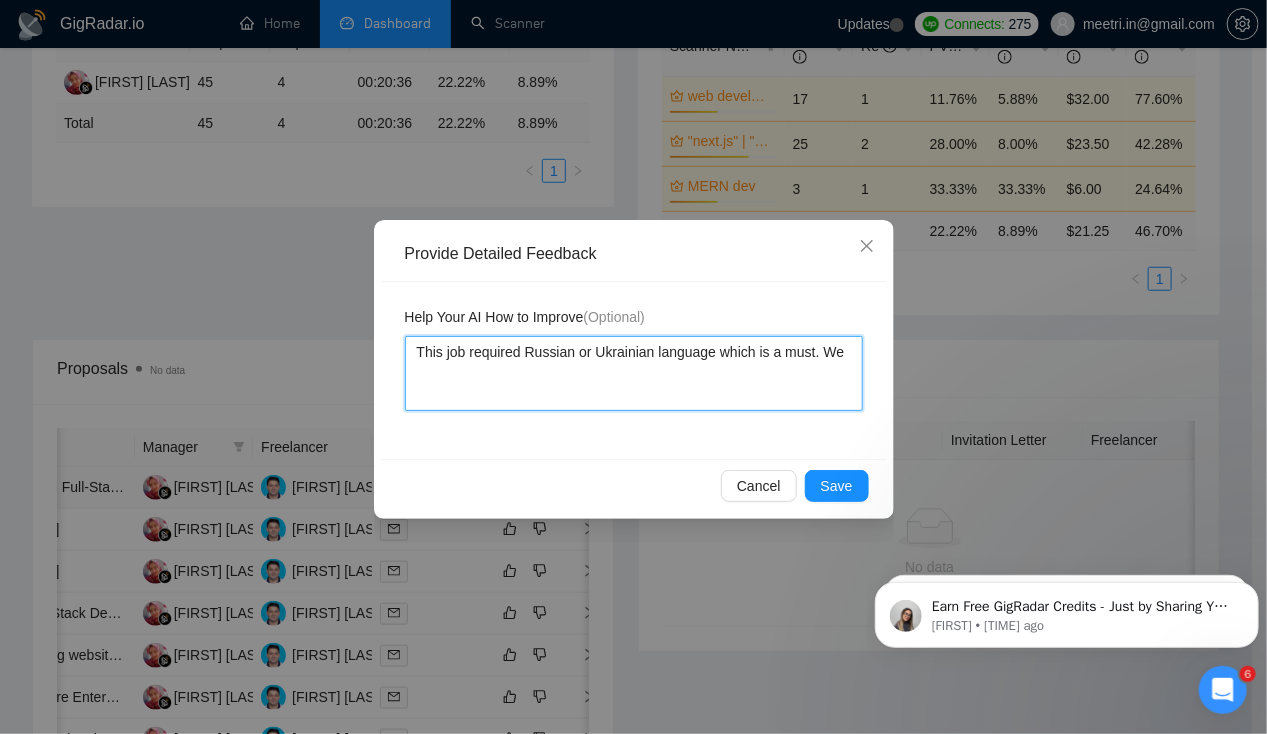 type 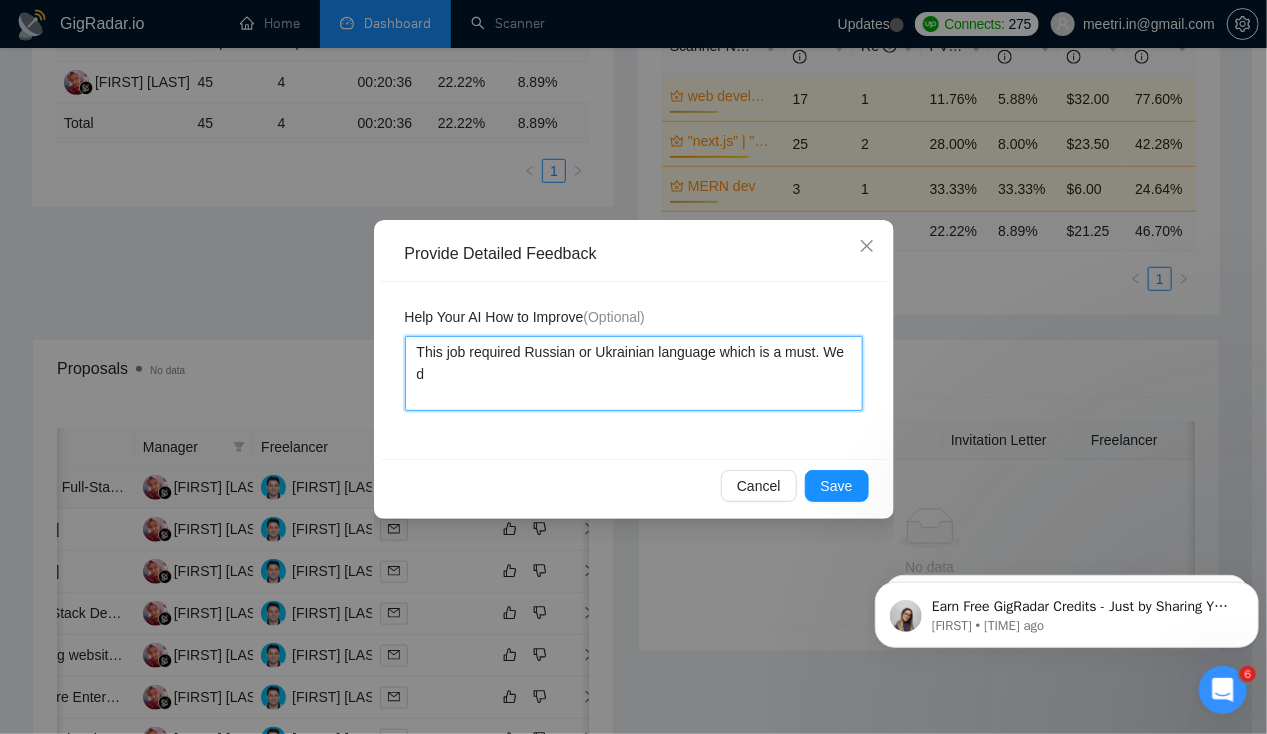 type 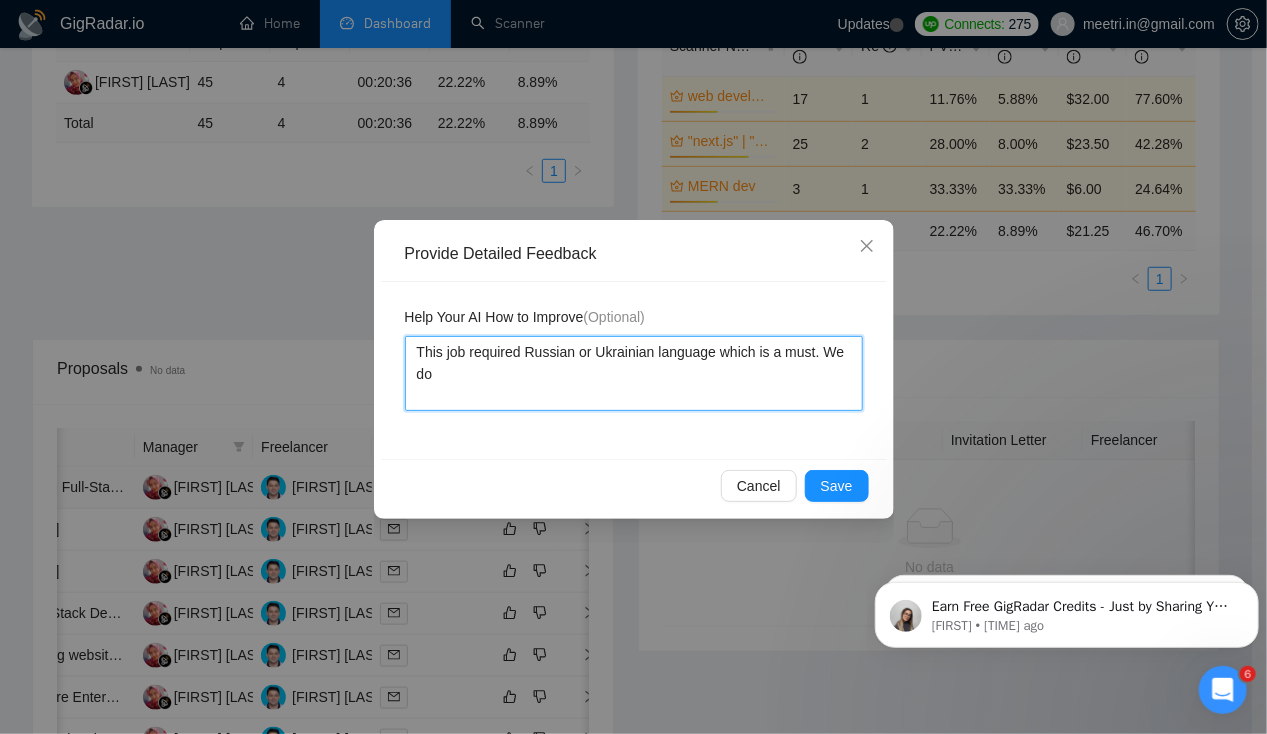 type 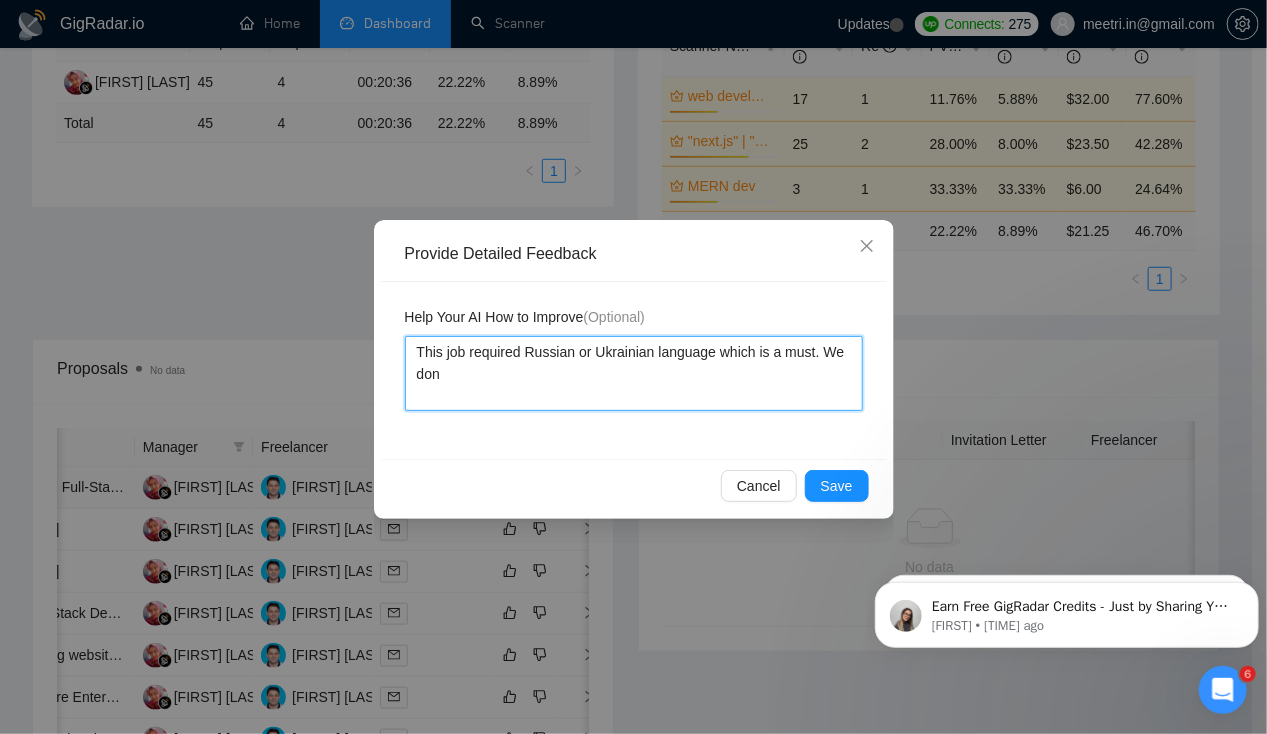 type 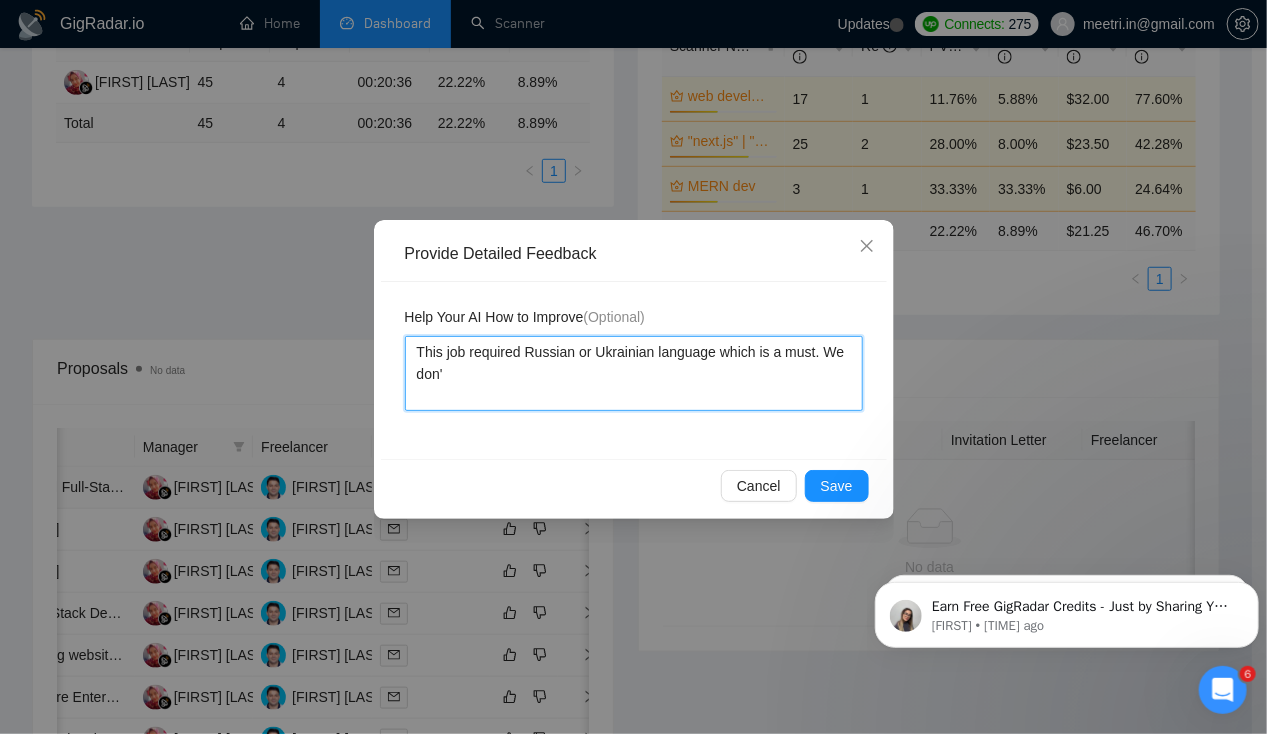 type on "This job required Russian or Ukrainian language which is a must. We don't" 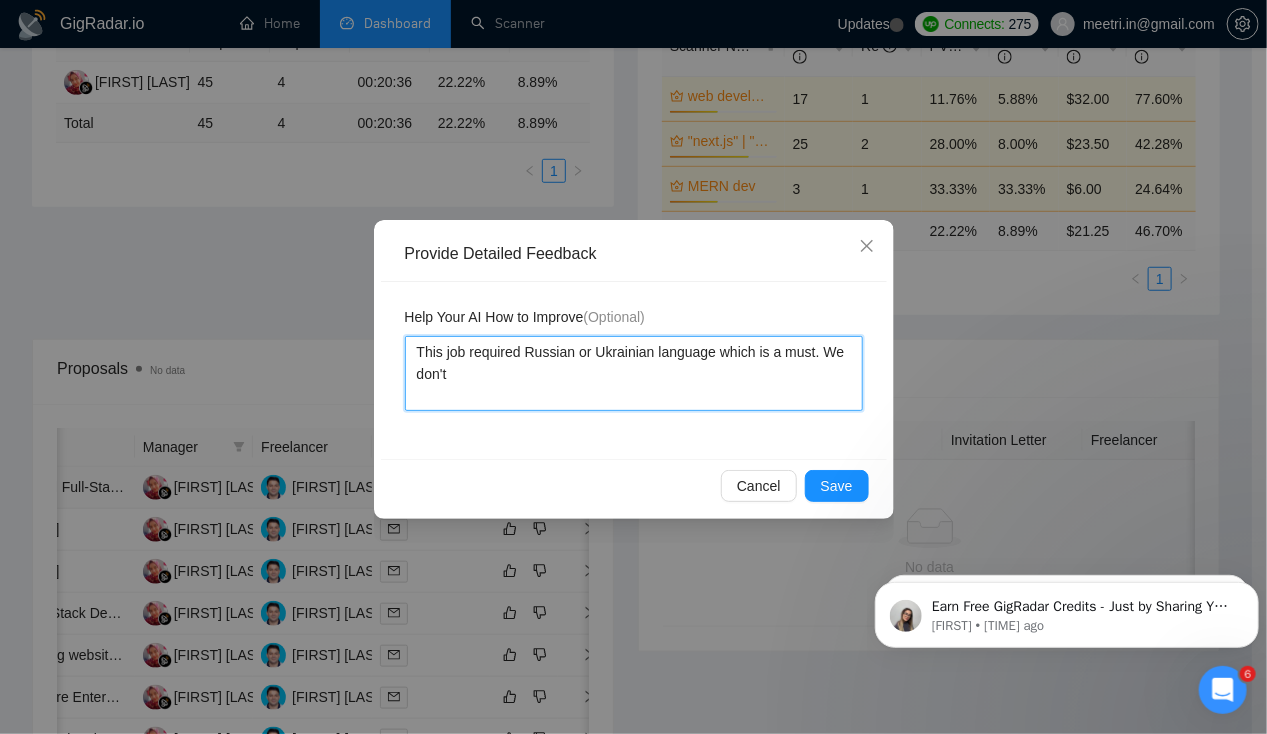 type 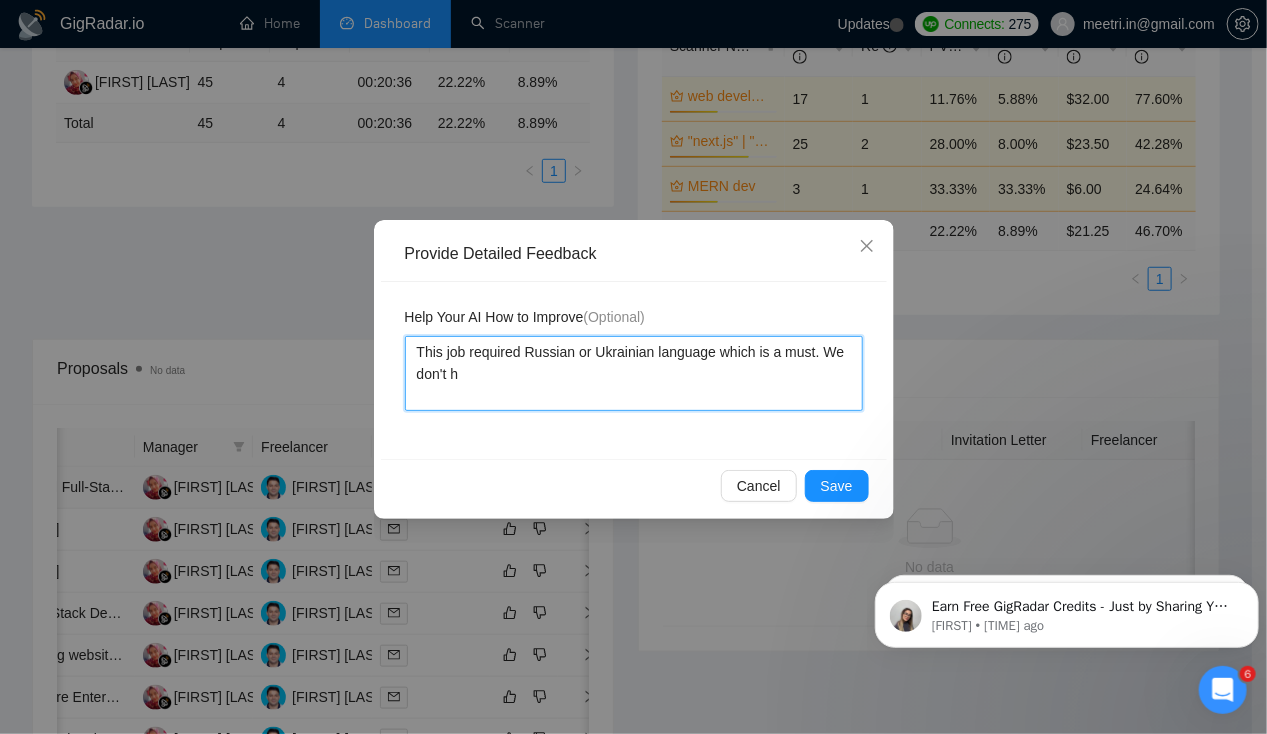 type 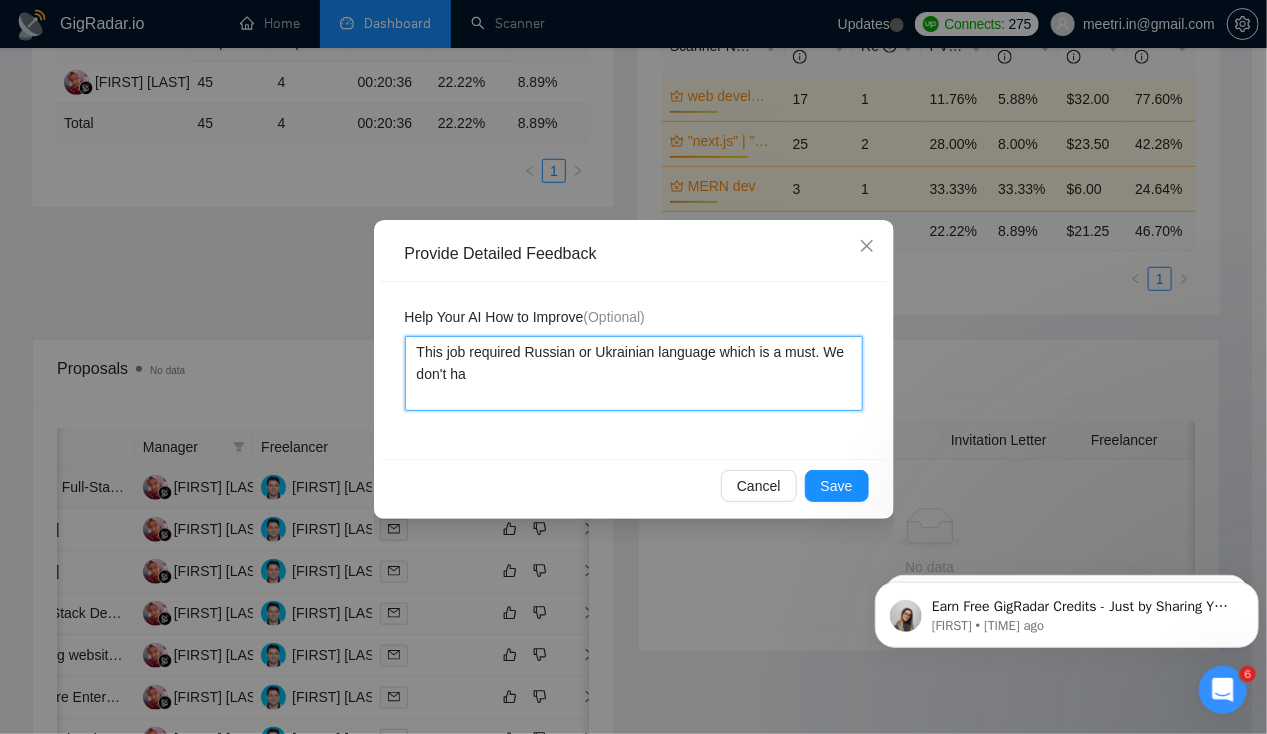 type 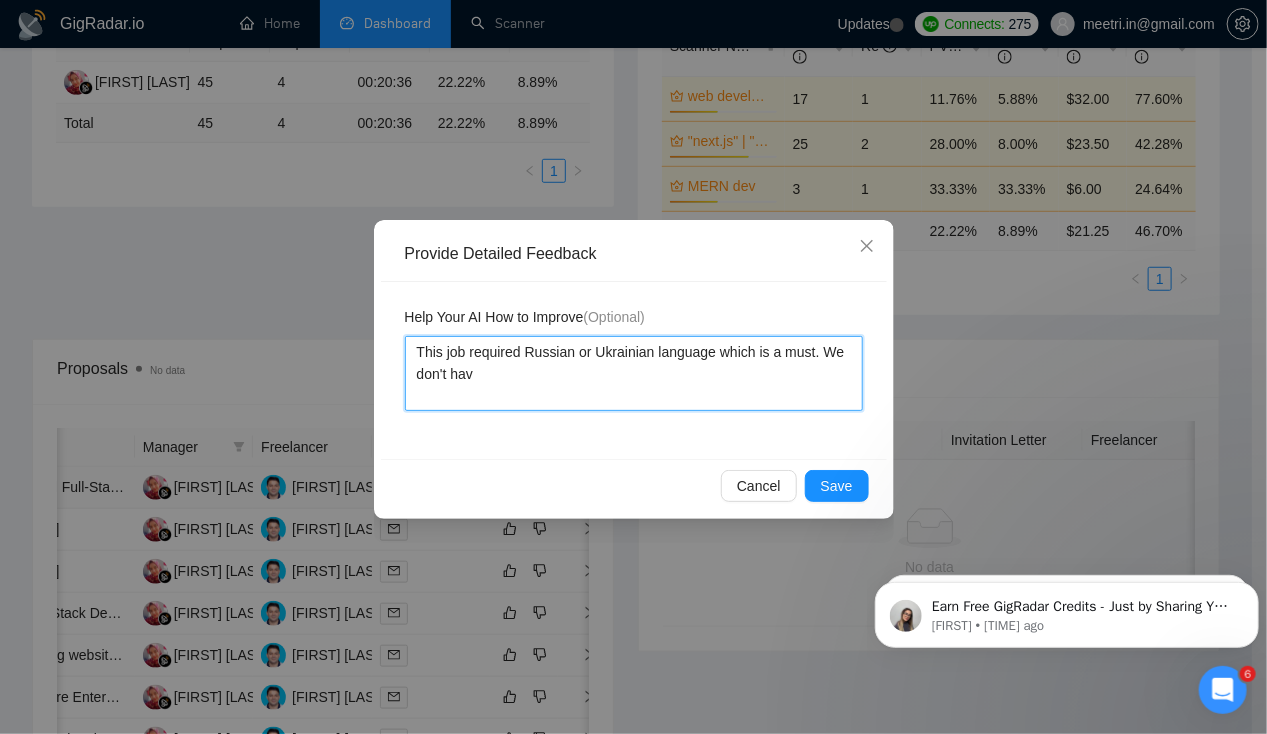 type 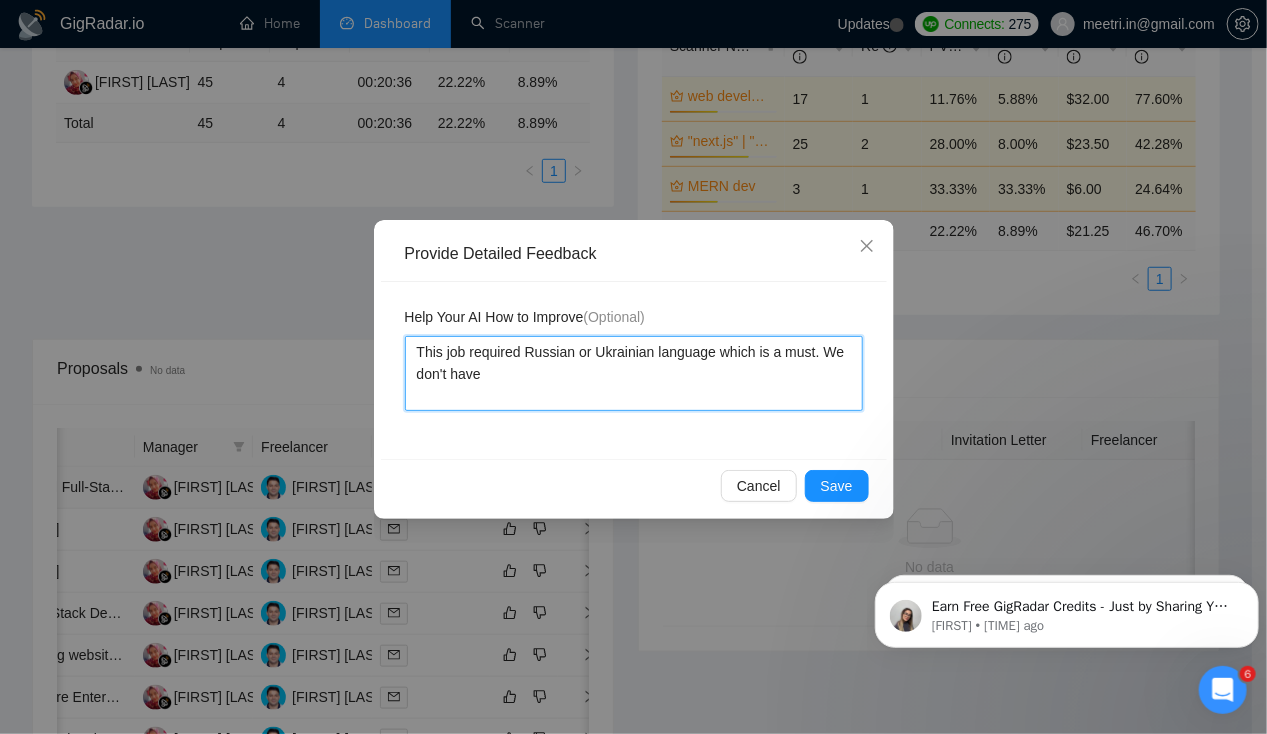 type on "This job required Russian or Ukrainian language which is a must. We don't have" 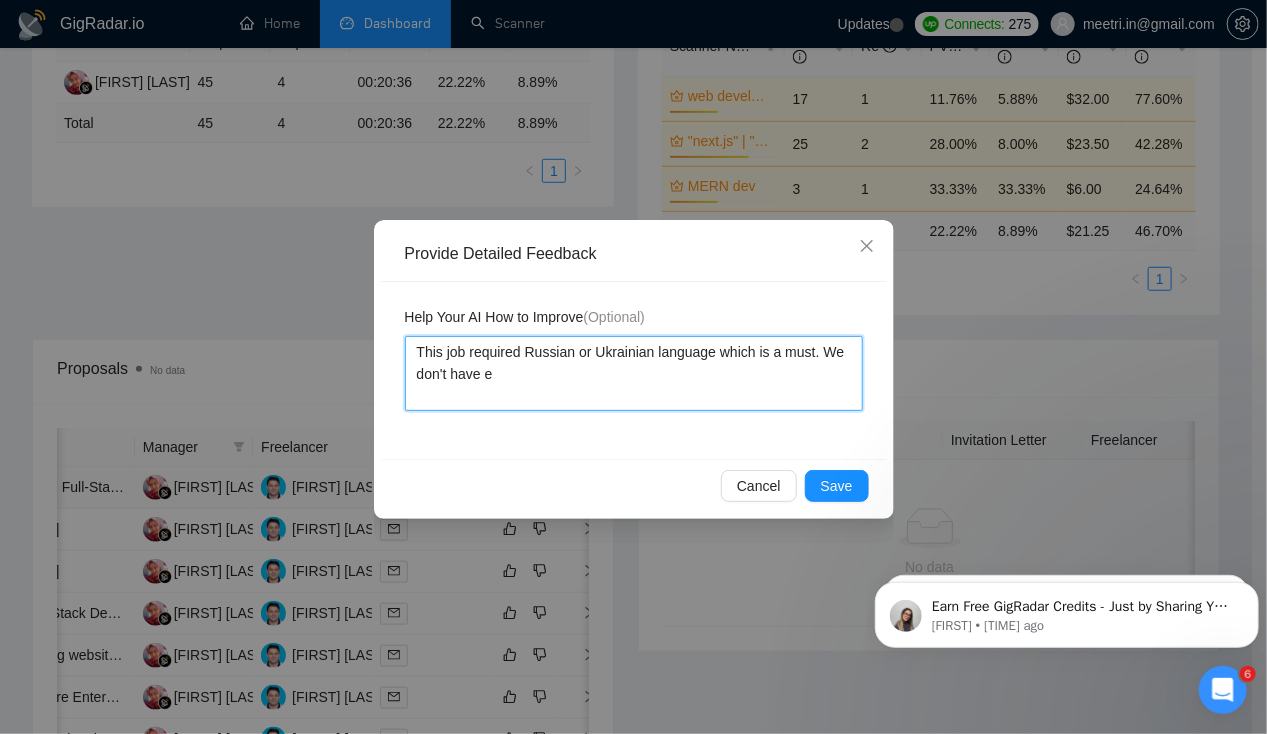 type 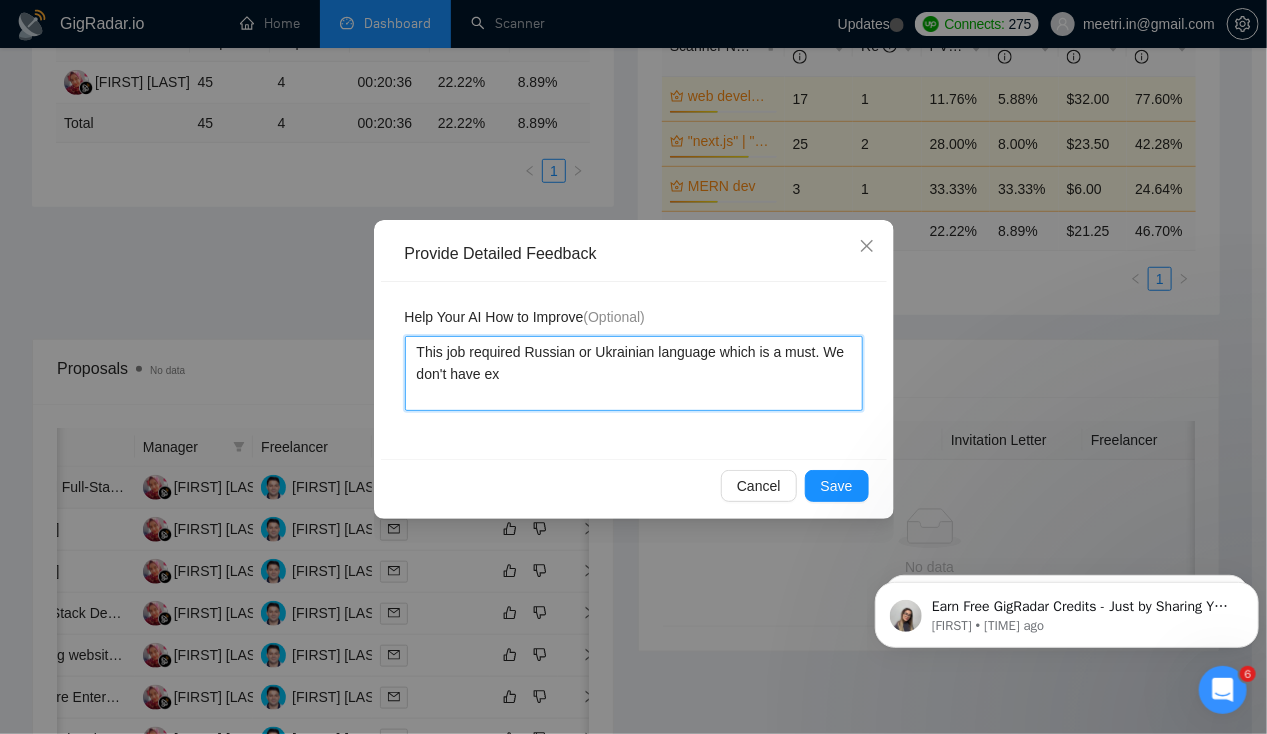 type 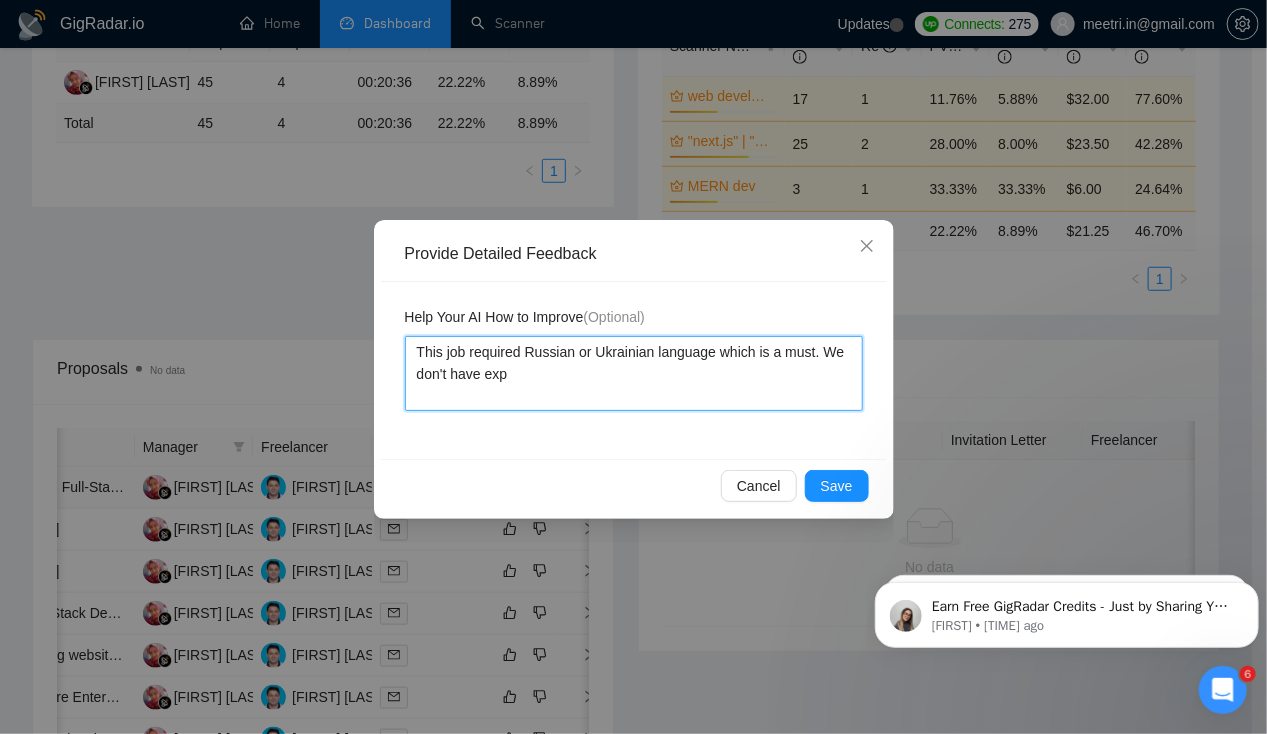 type 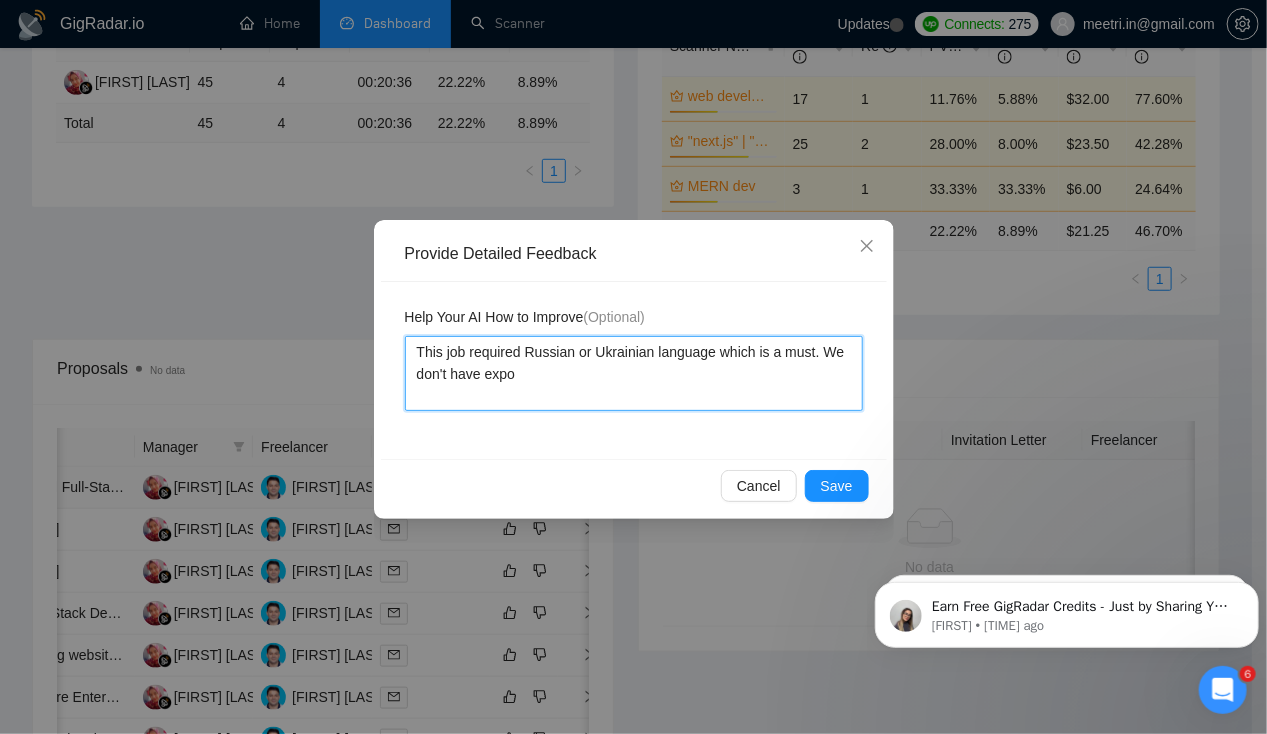 type 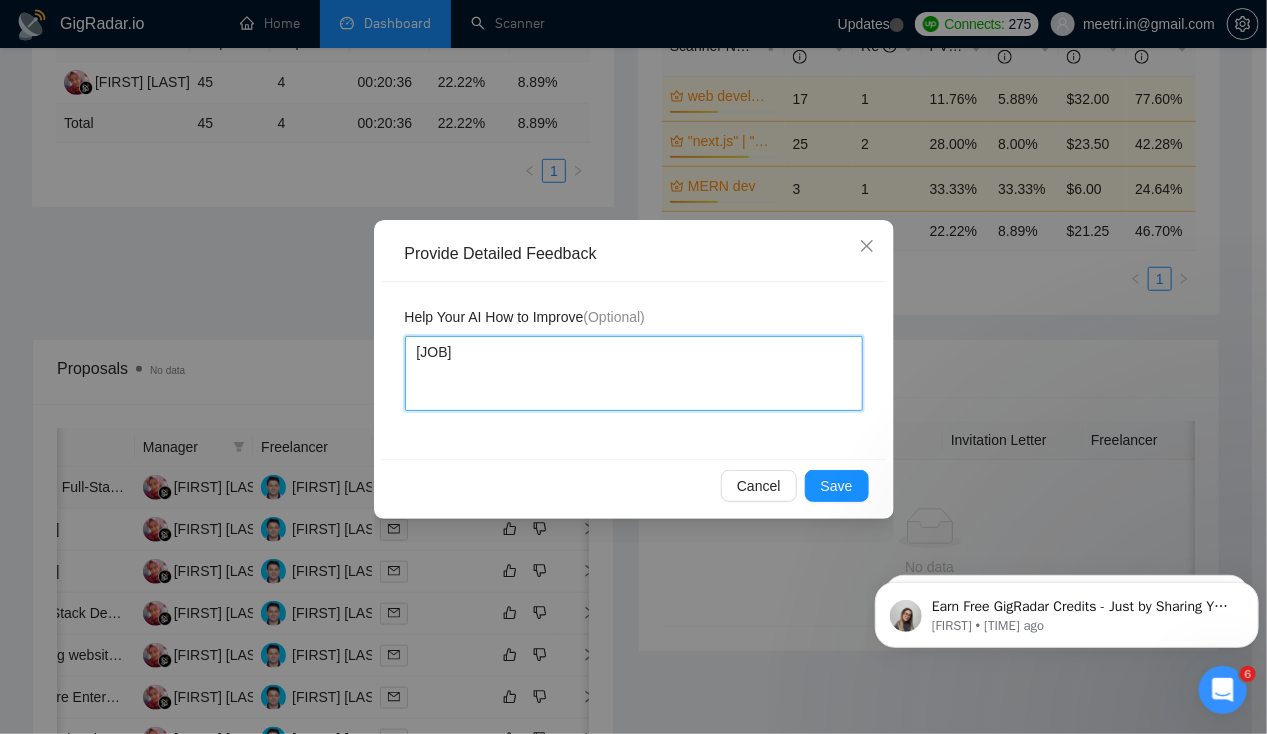 type on "This job required Russian or Ukrainian language which is a must. We don't have exposu" 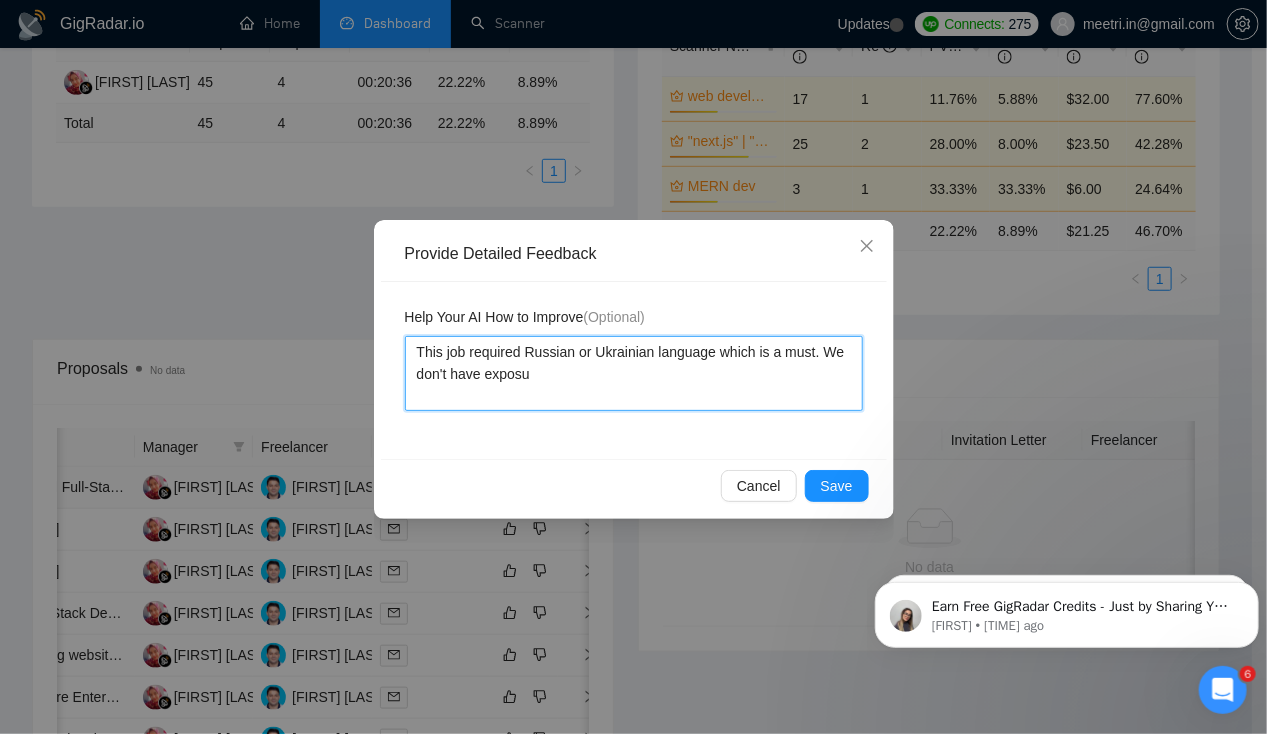 type 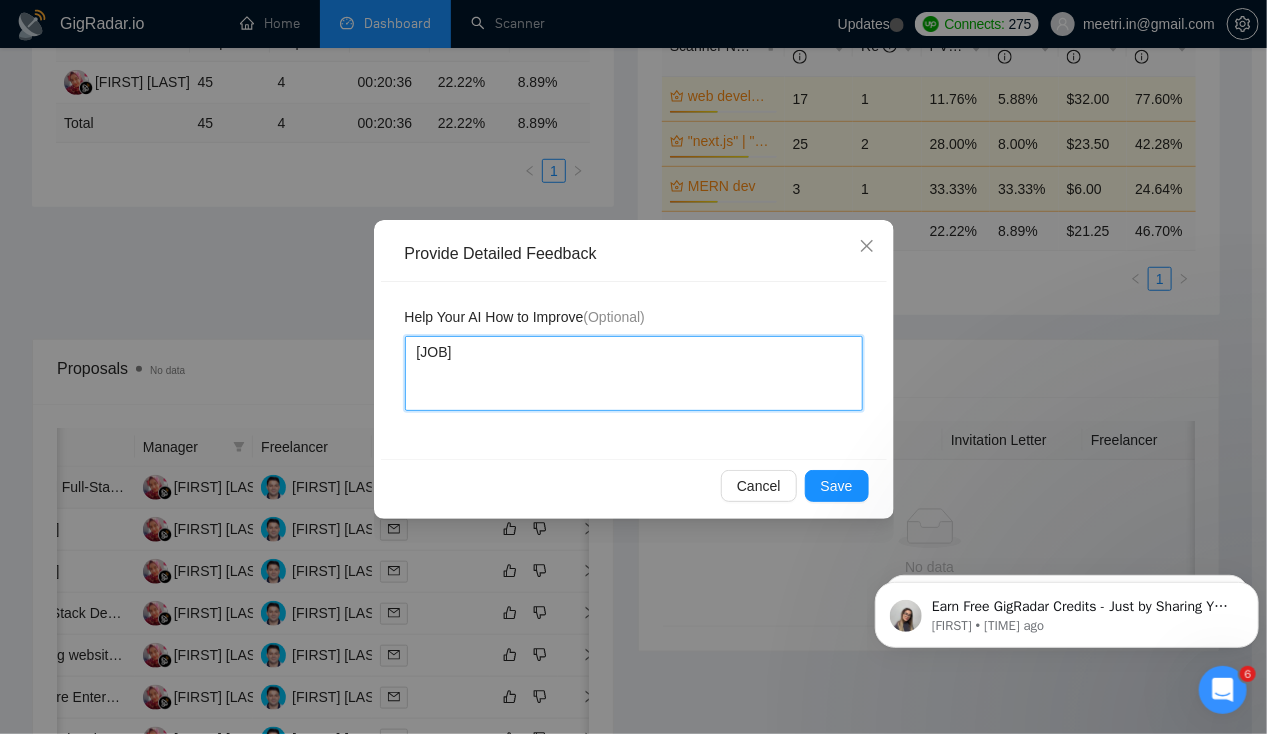 type 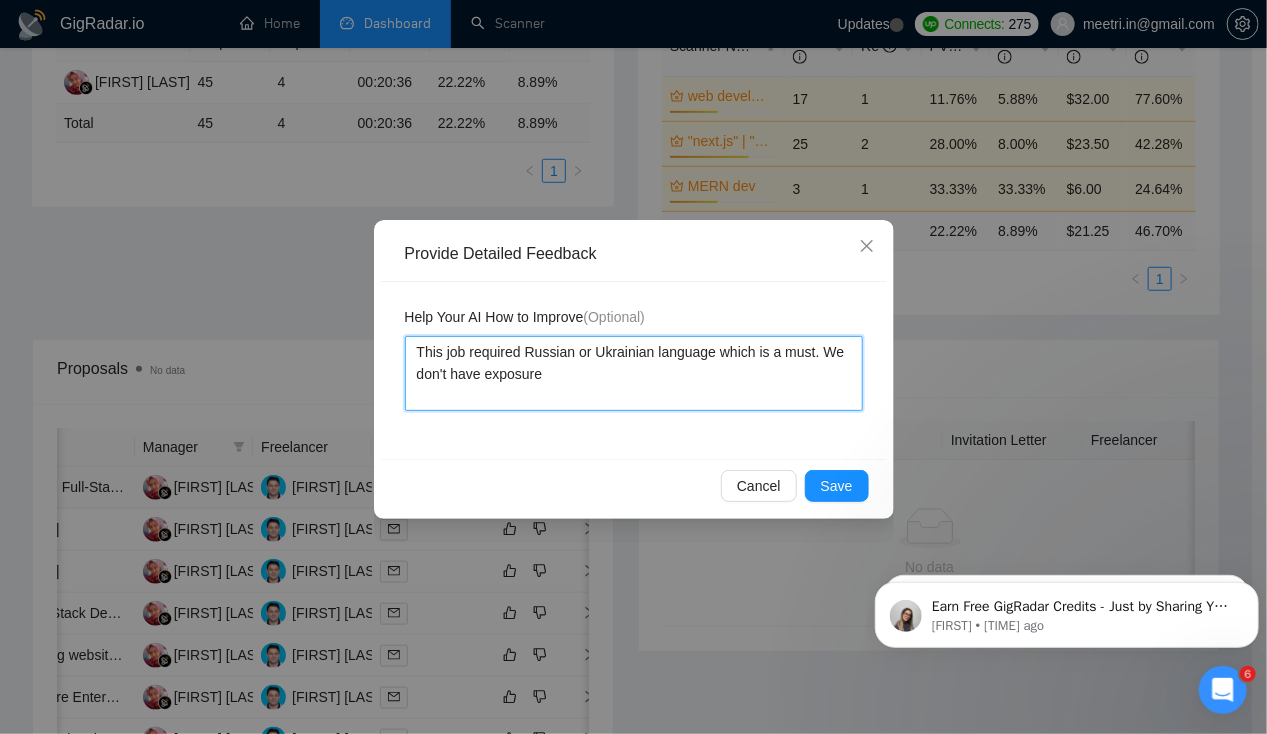 type 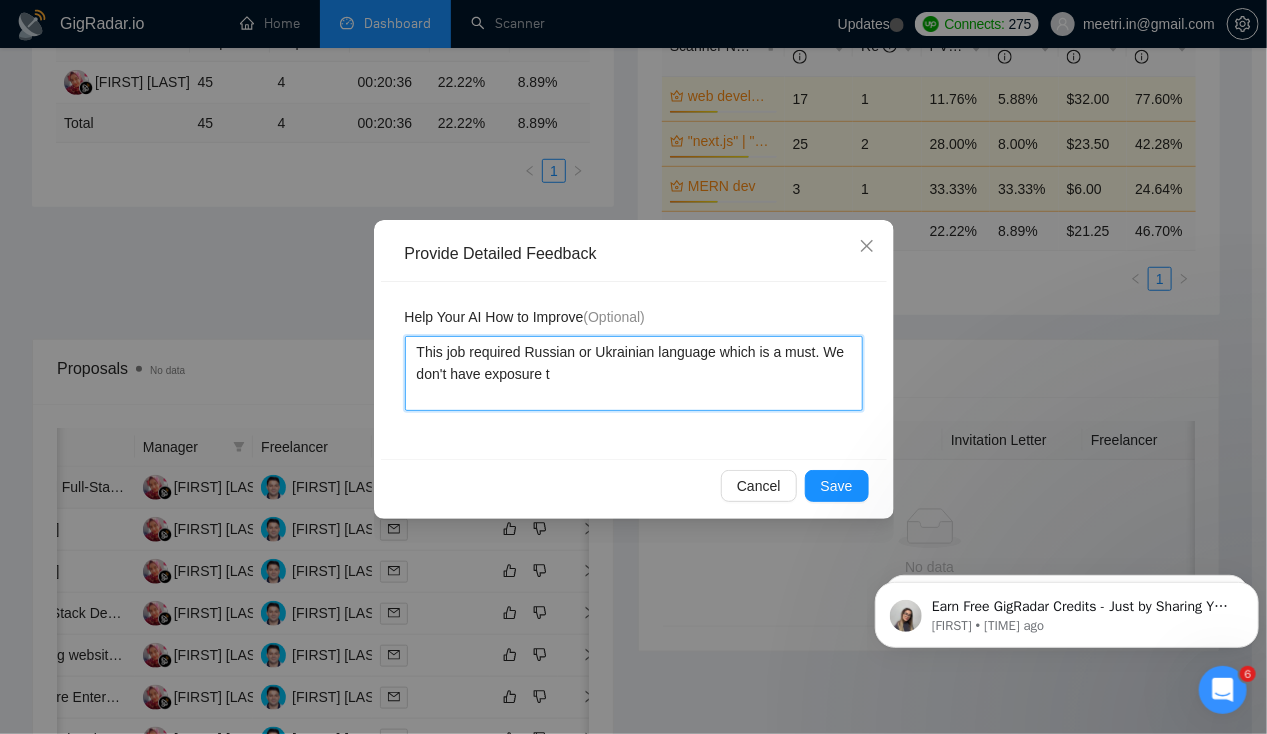type 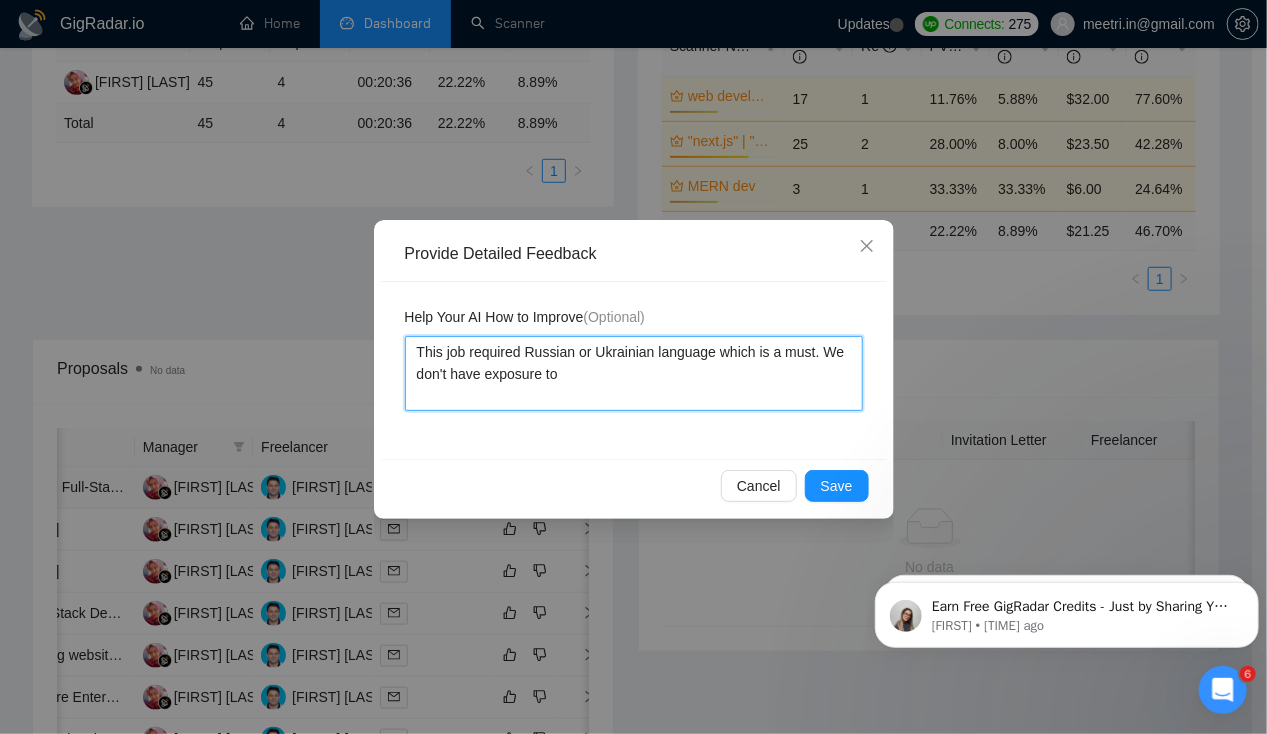 type 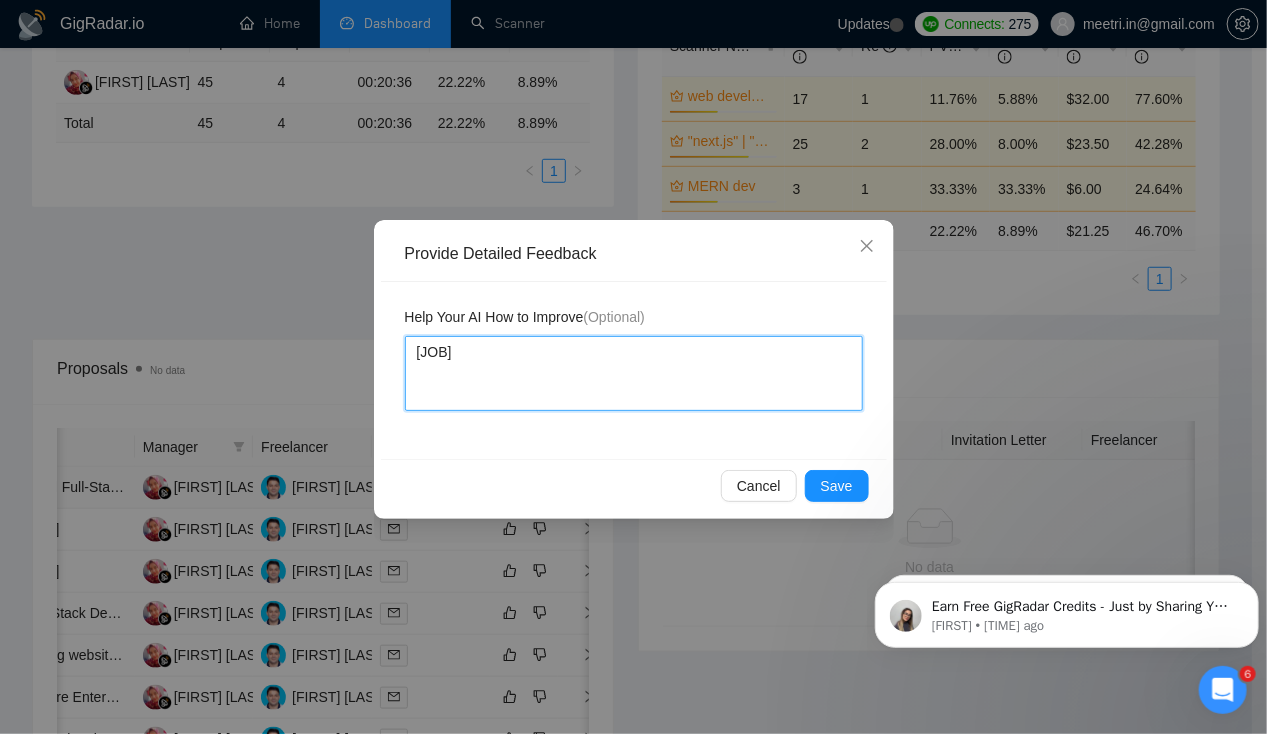 type 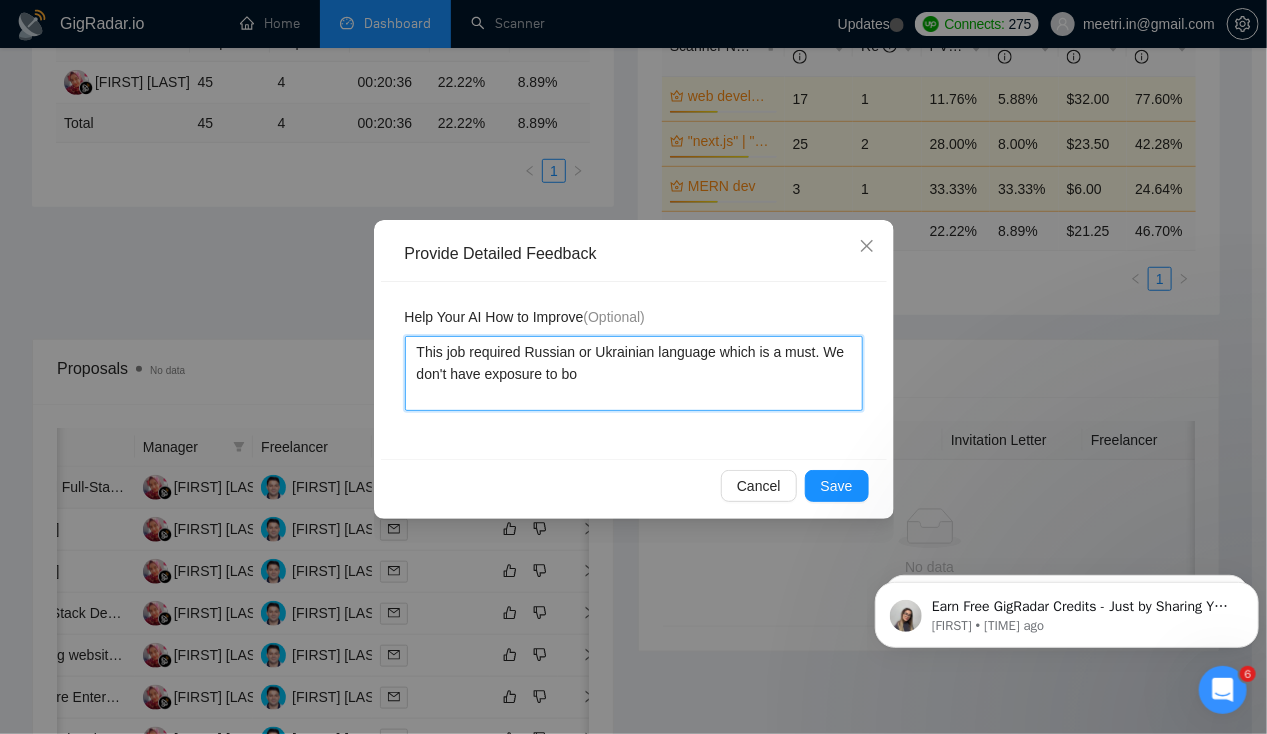 type 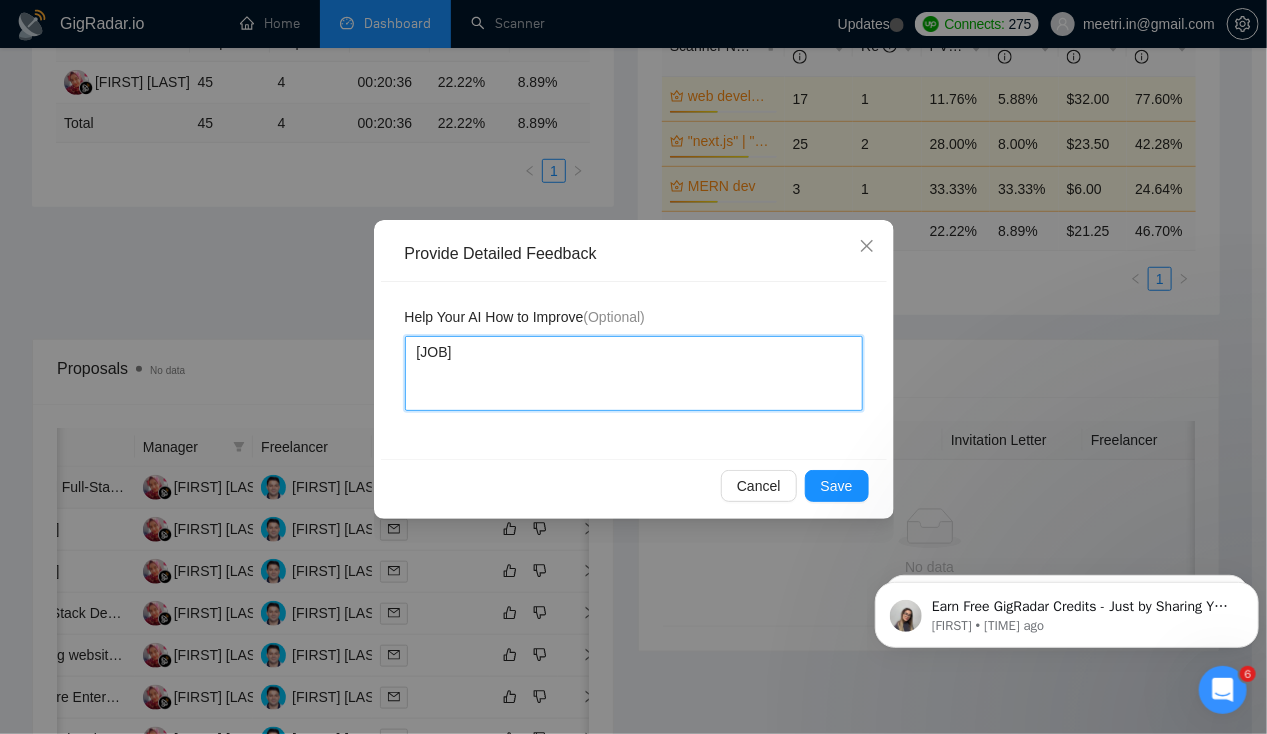 type 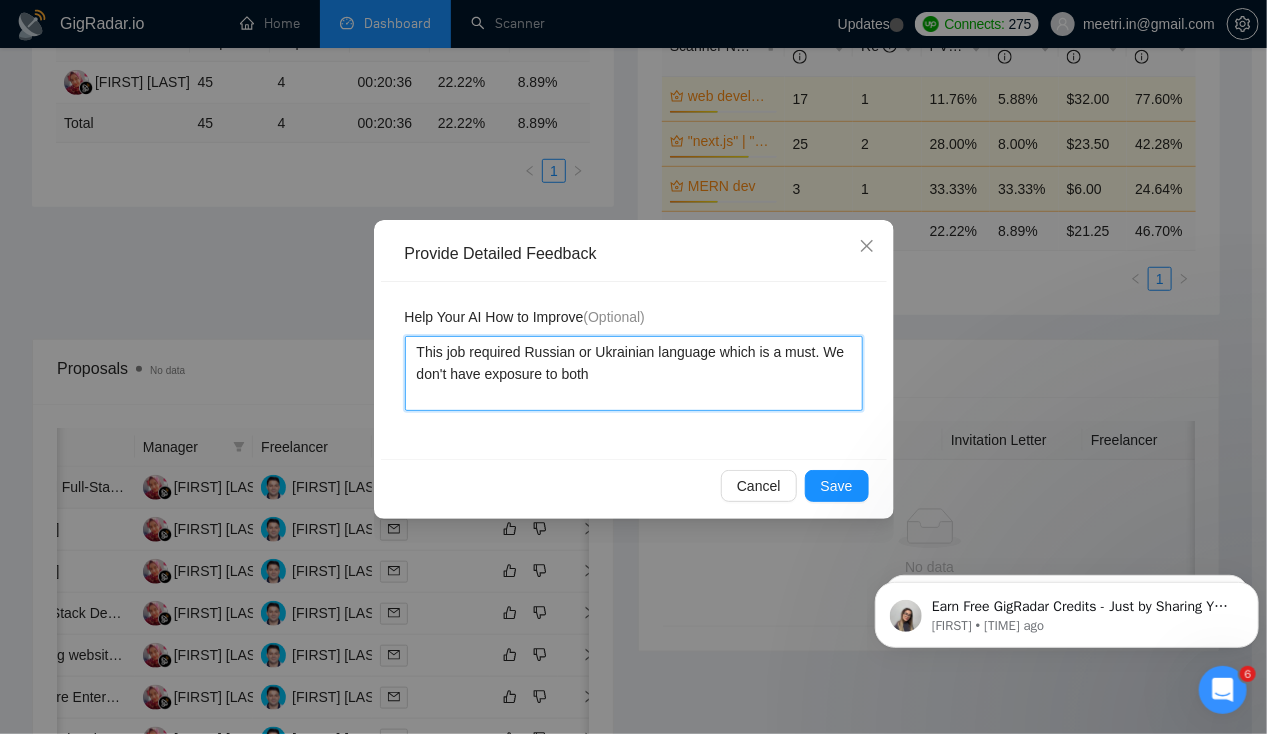 type 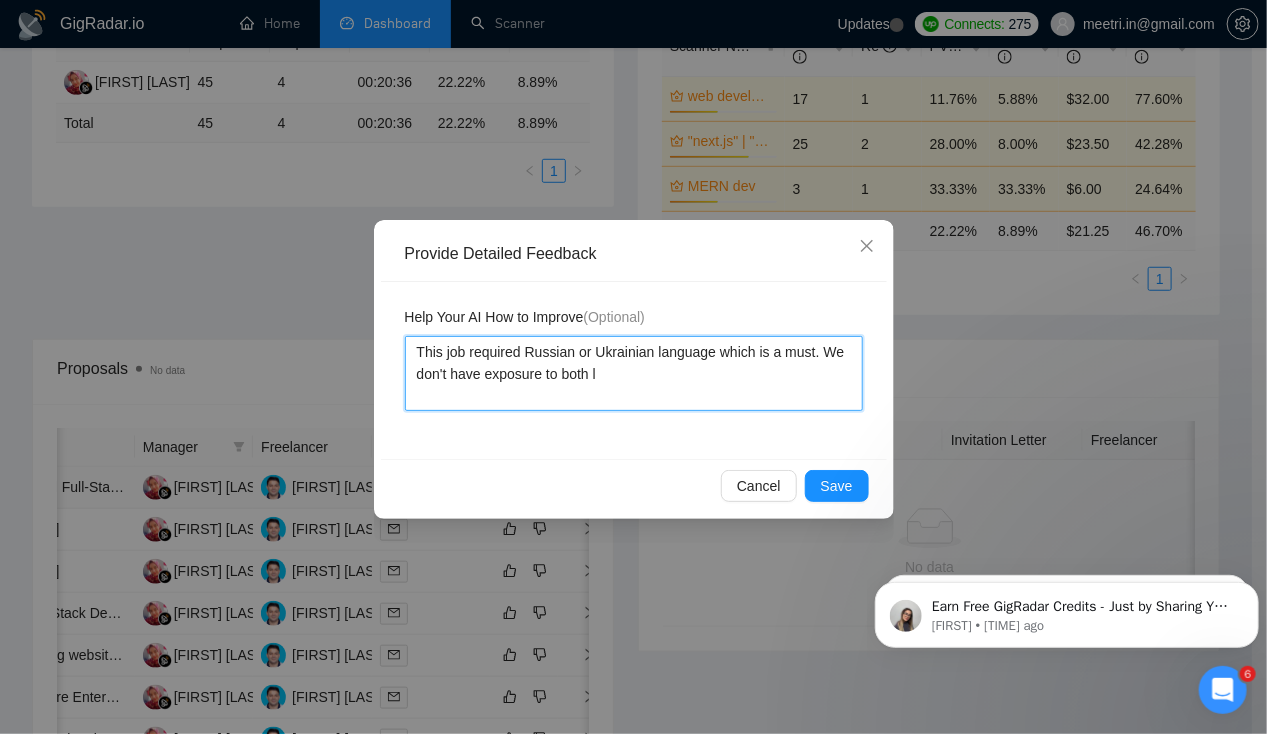 type 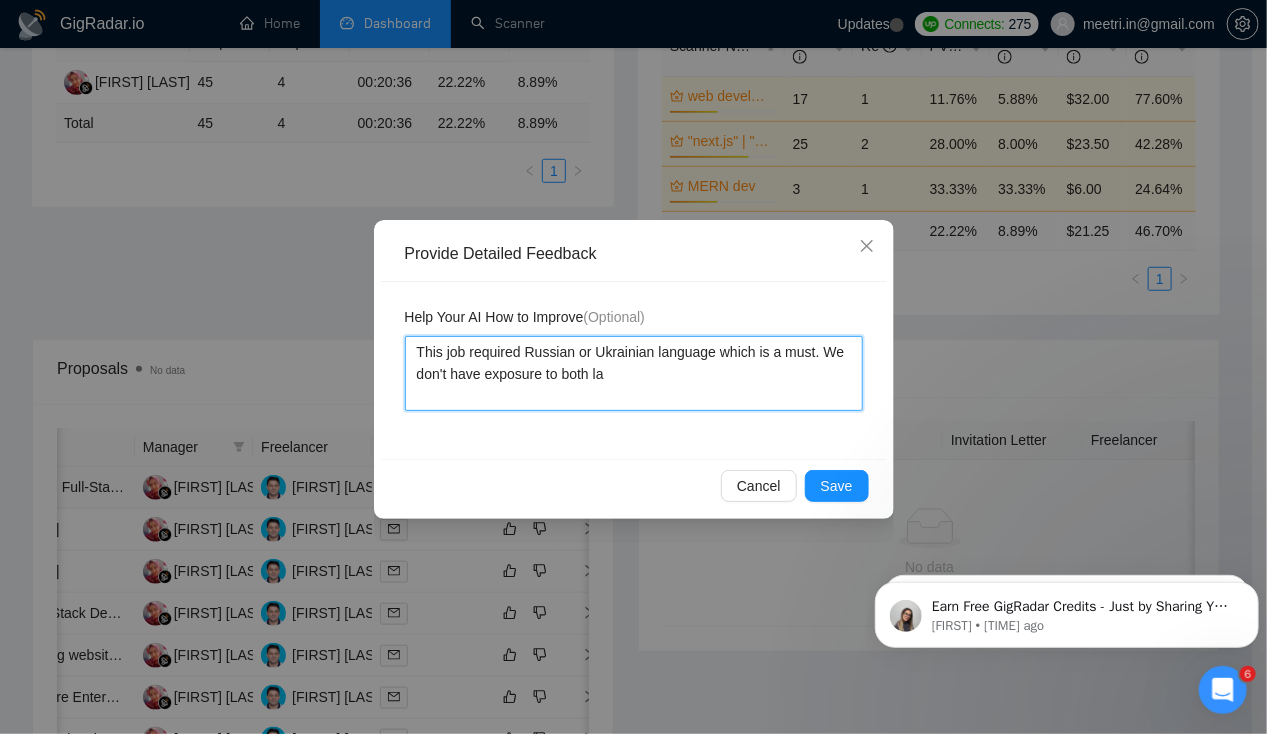 type 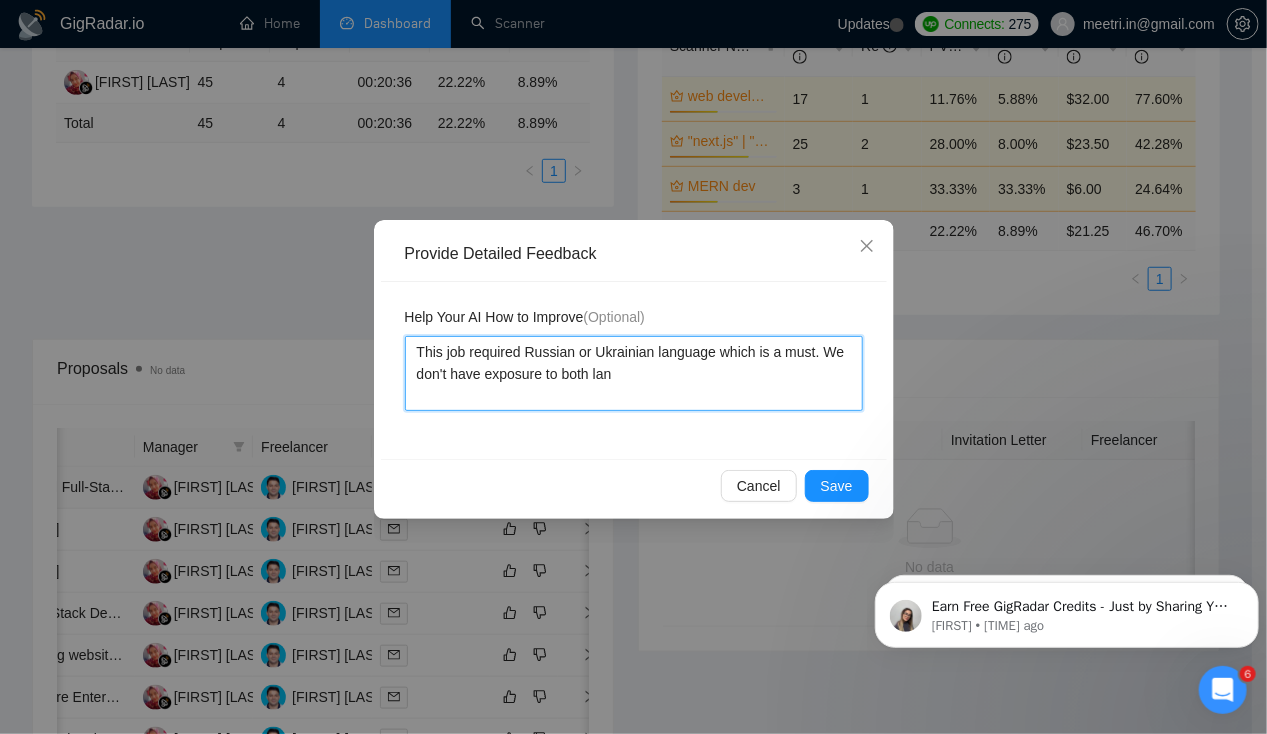 type 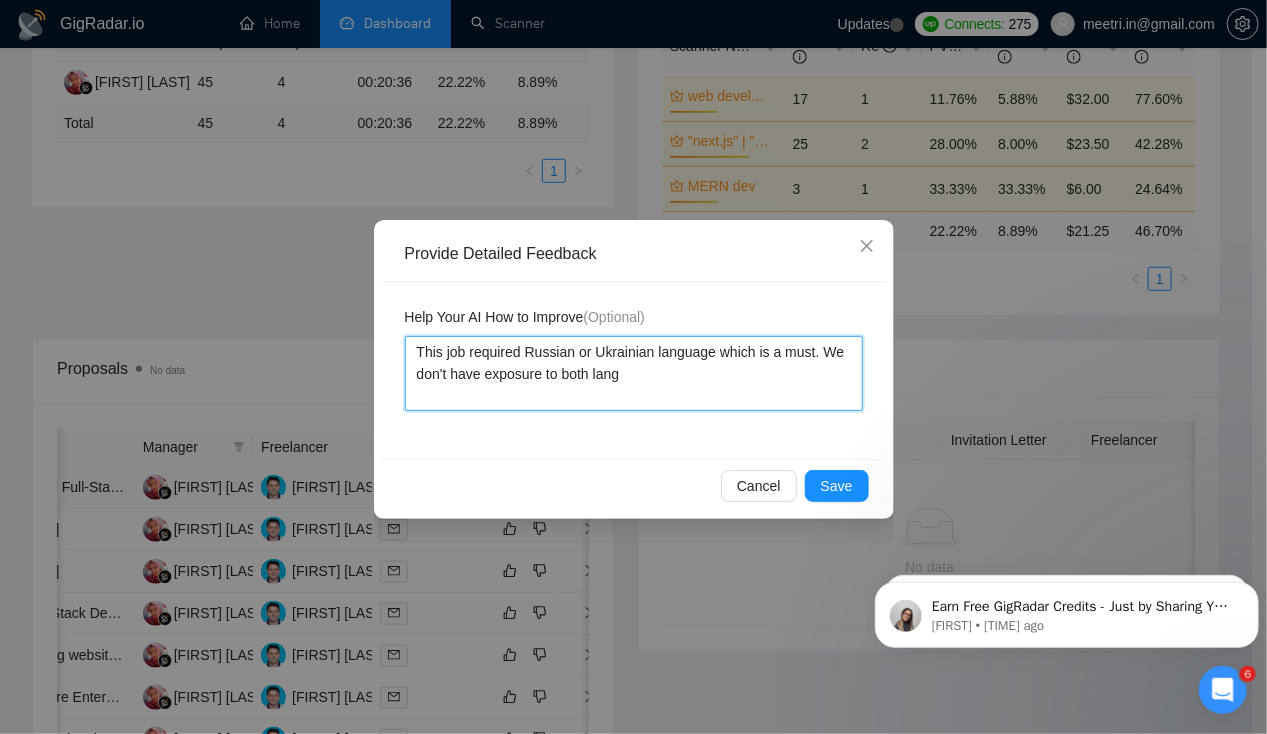 type 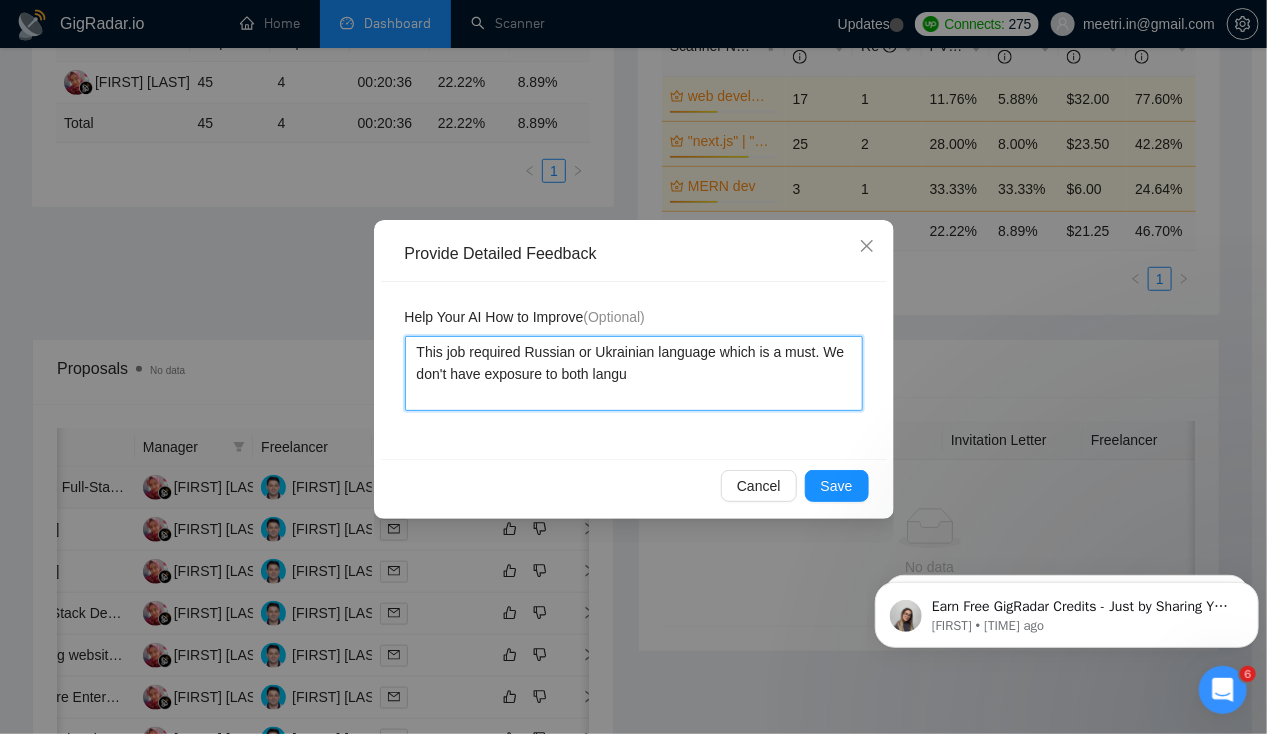 type 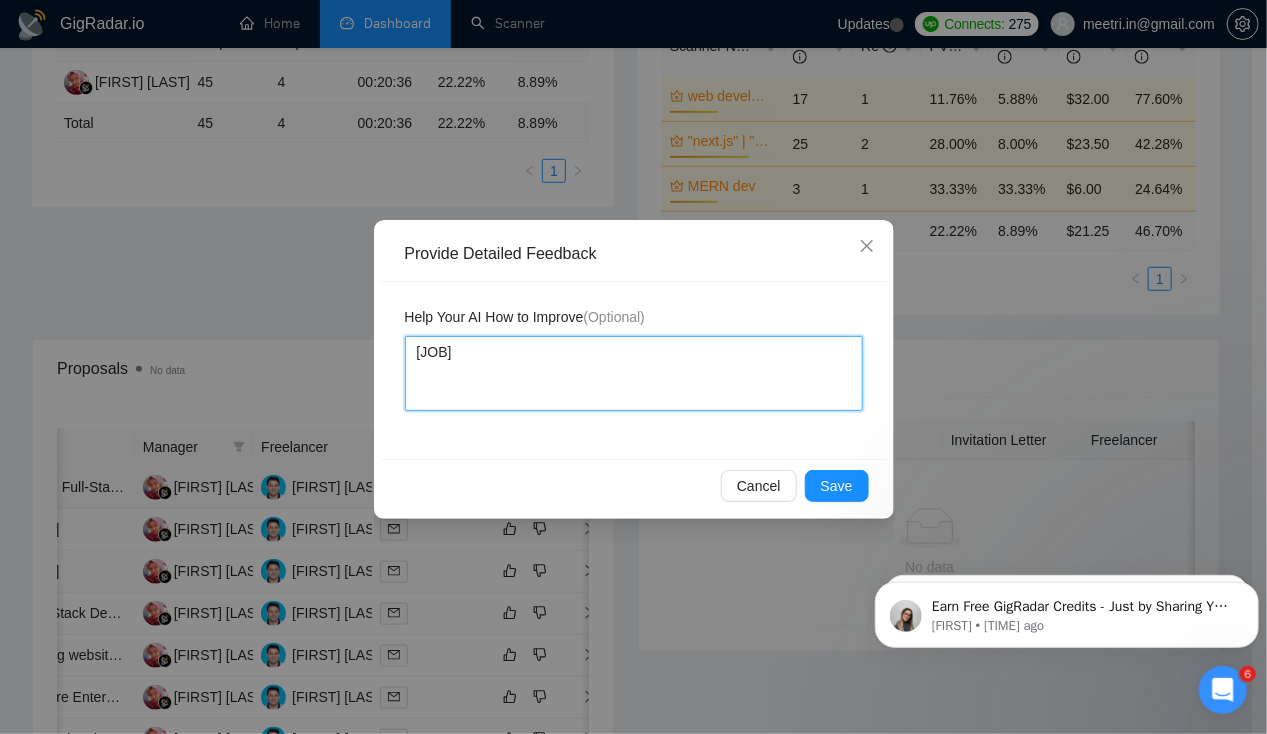 type 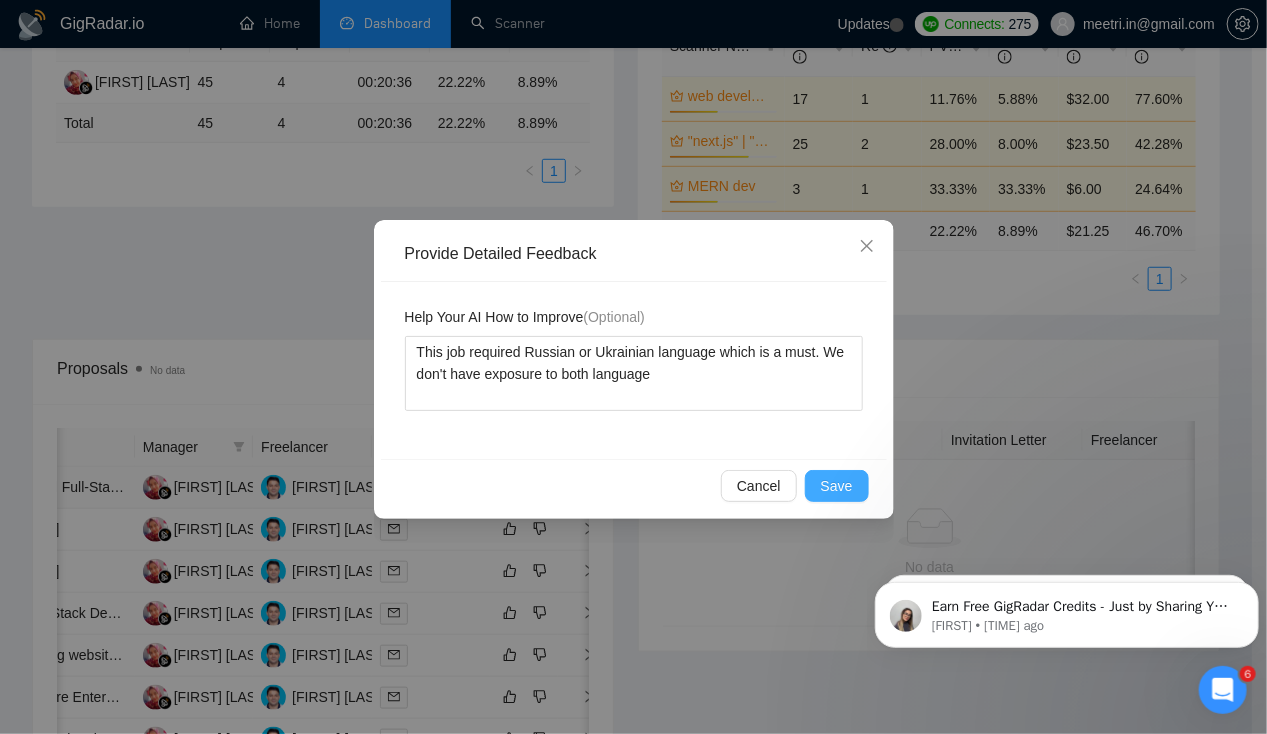 click on "Save" at bounding box center [837, 486] 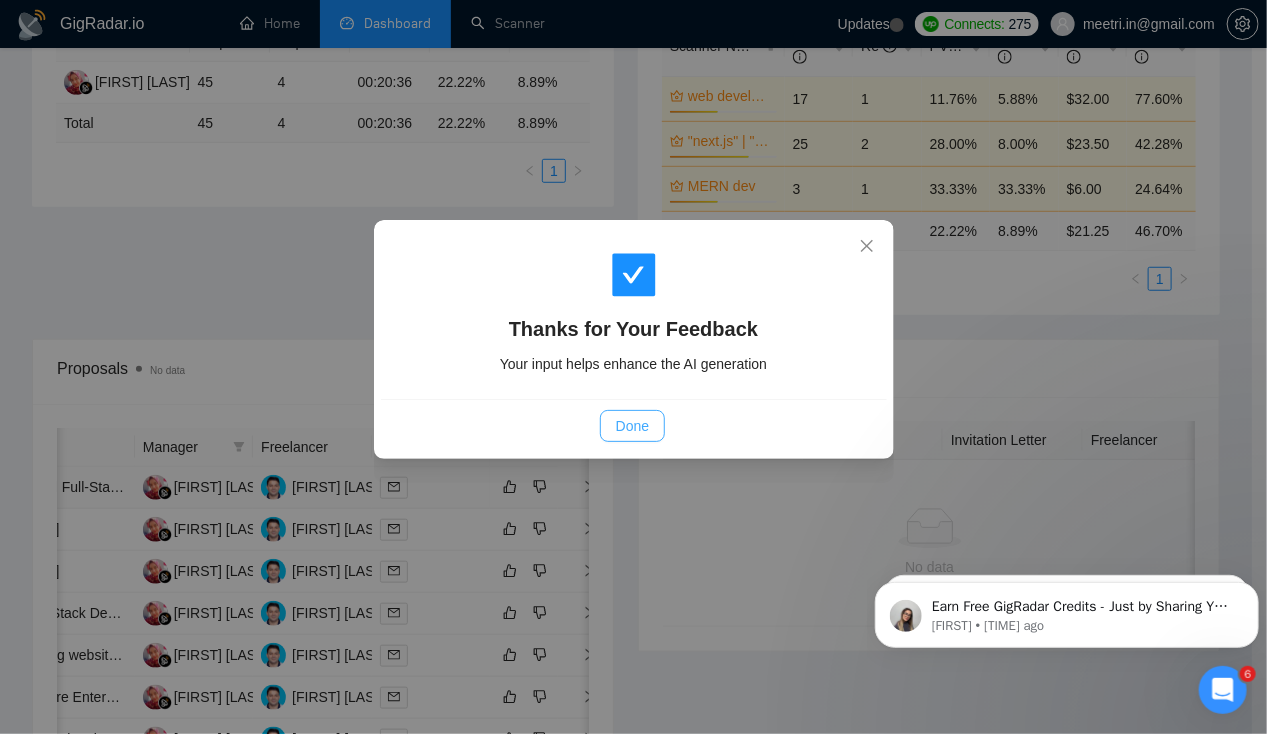 click on "Done" at bounding box center (632, 426) 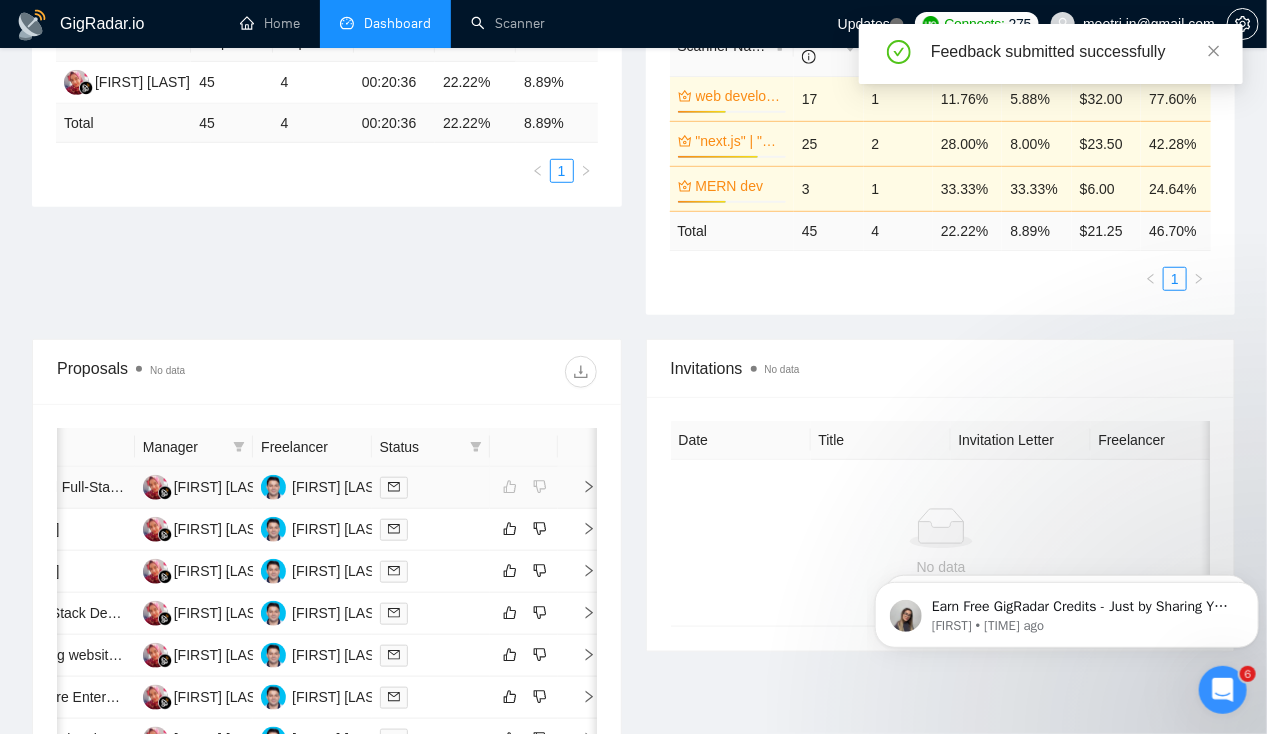 scroll, scrollTop: 0, scrollLeft: 0, axis: both 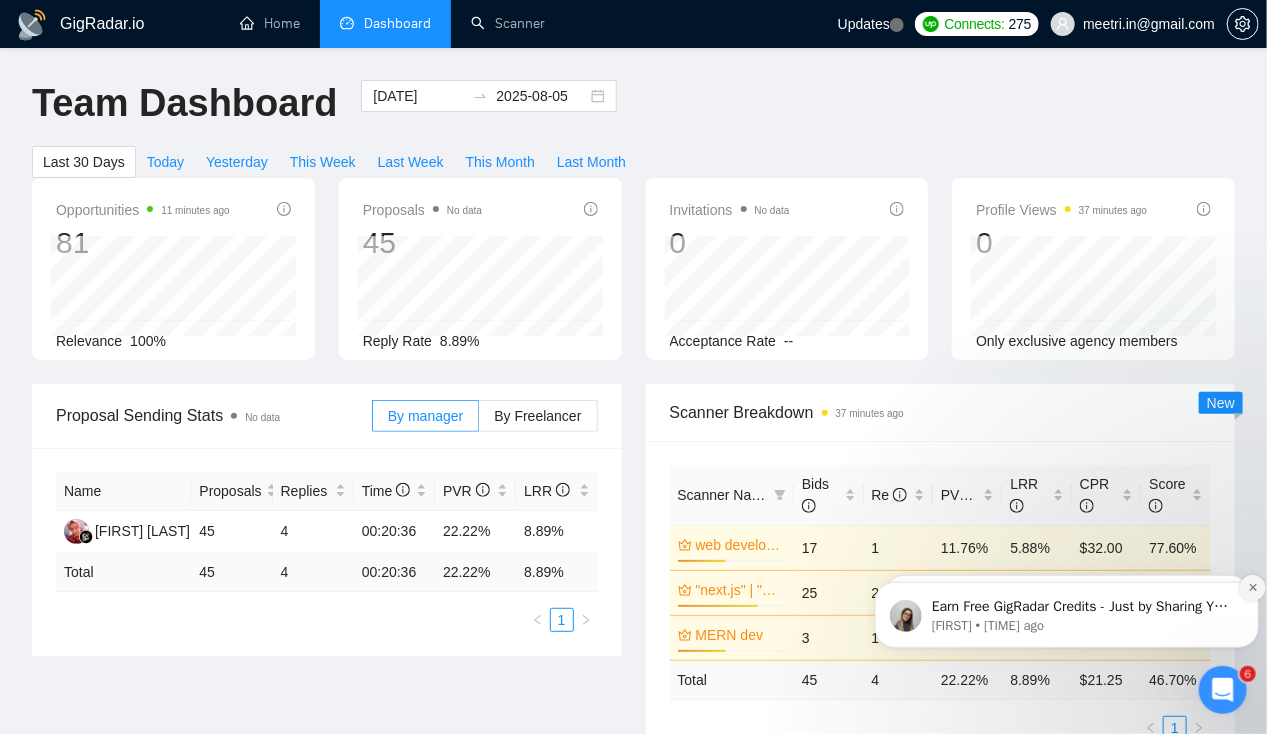 click at bounding box center (1252, 587) 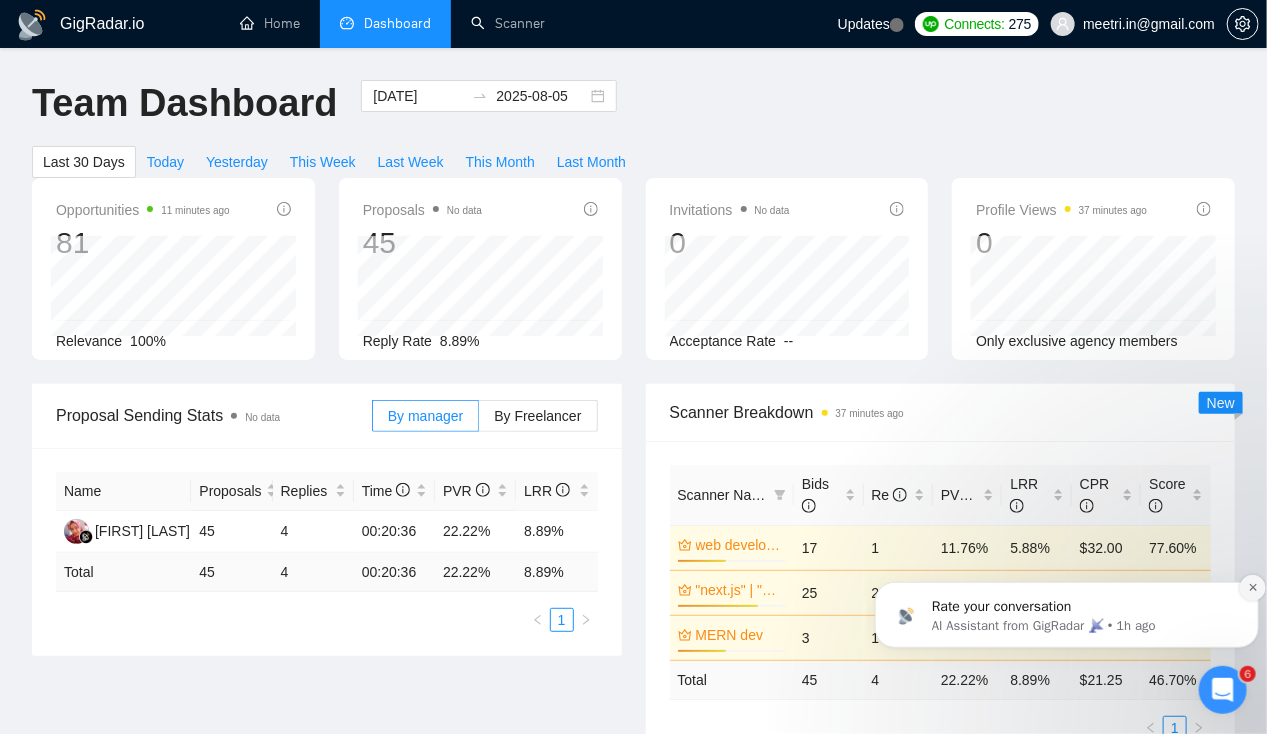click 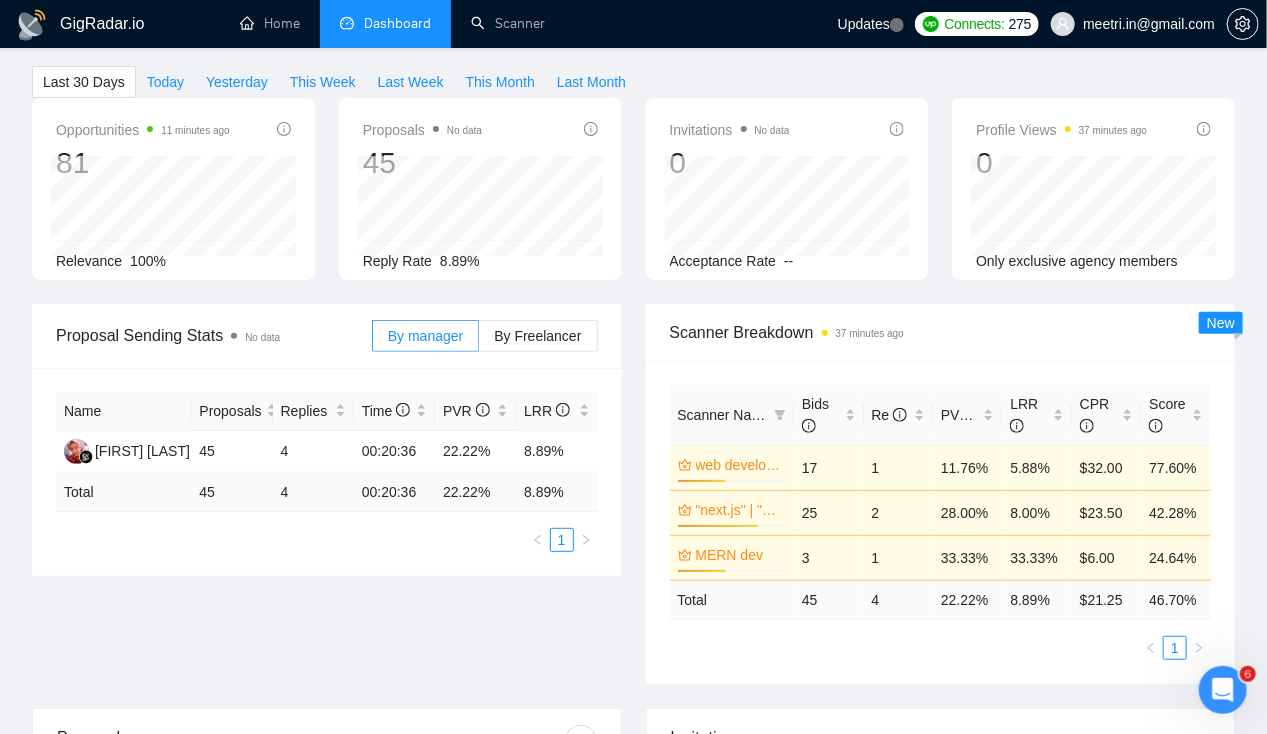 scroll, scrollTop: 0, scrollLeft: 0, axis: both 